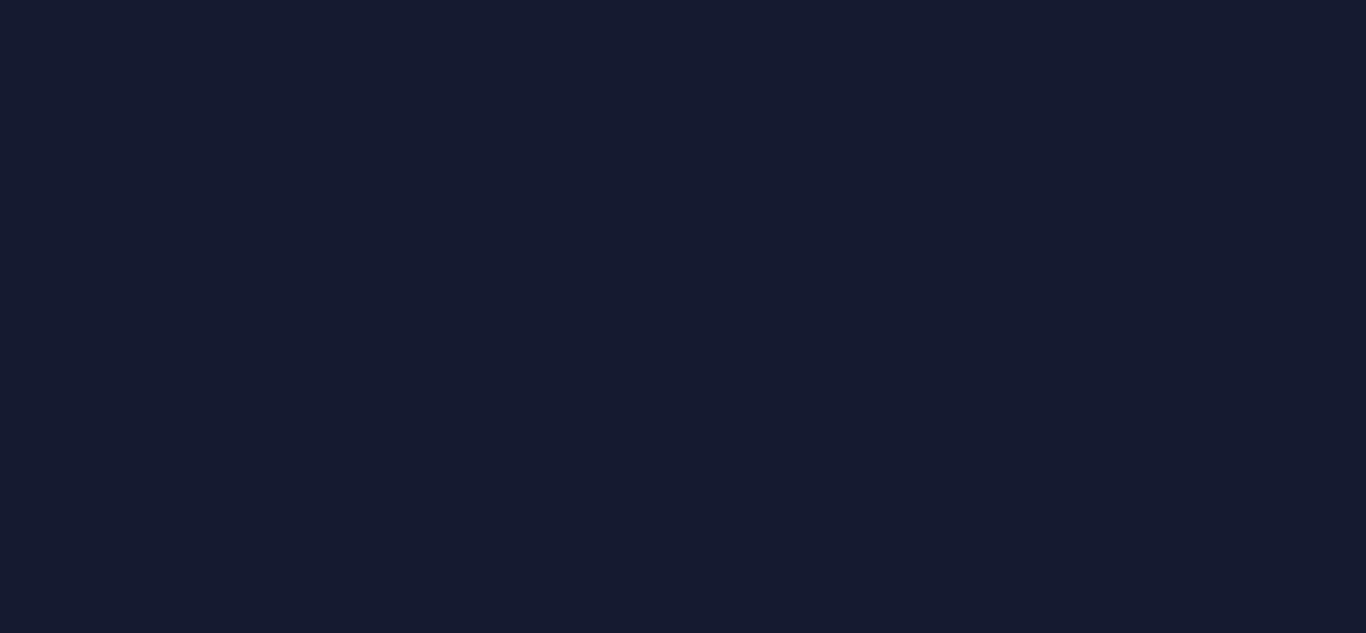 scroll, scrollTop: 0, scrollLeft: 0, axis: both 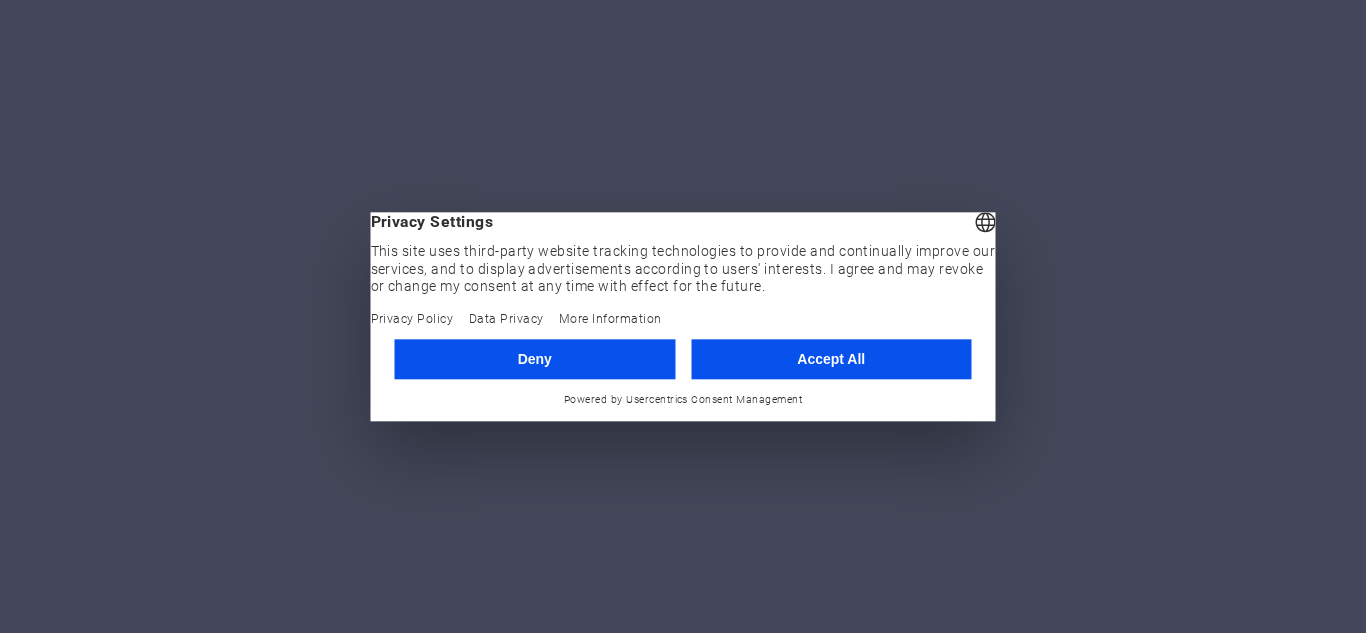 click on "Accept All" at bounding box center [831, 359] 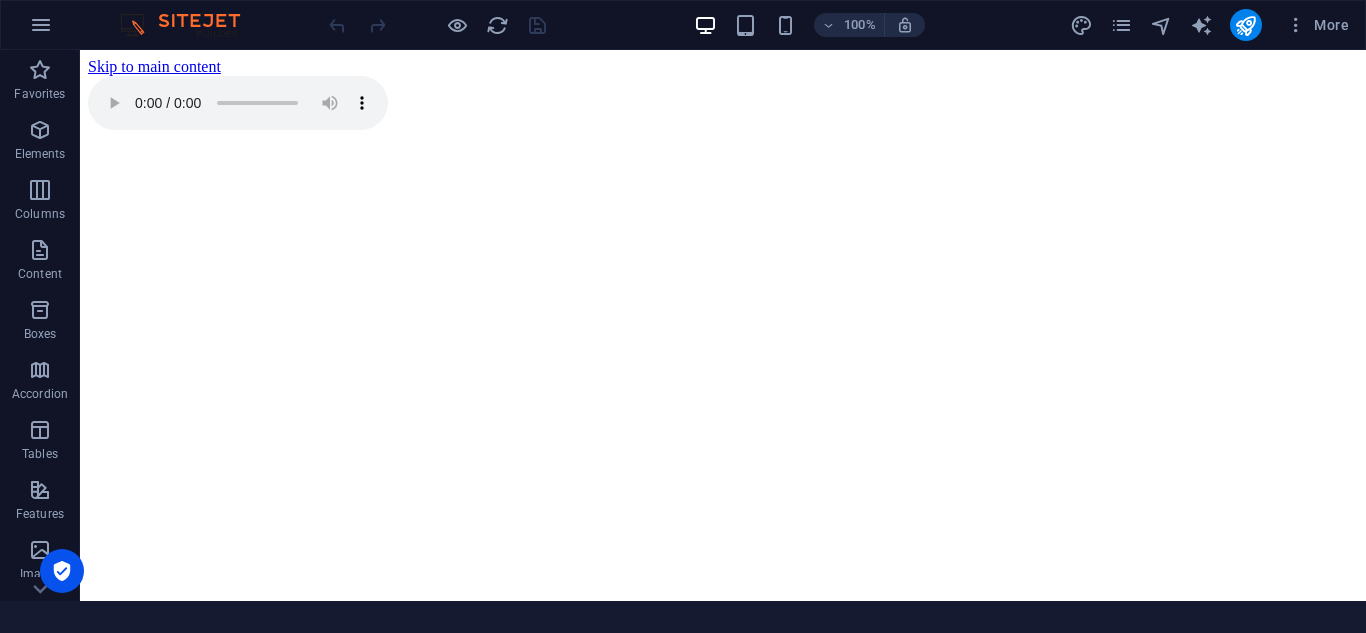 scroll, scrollTop: 0, scrollLeft: 0, axis: both 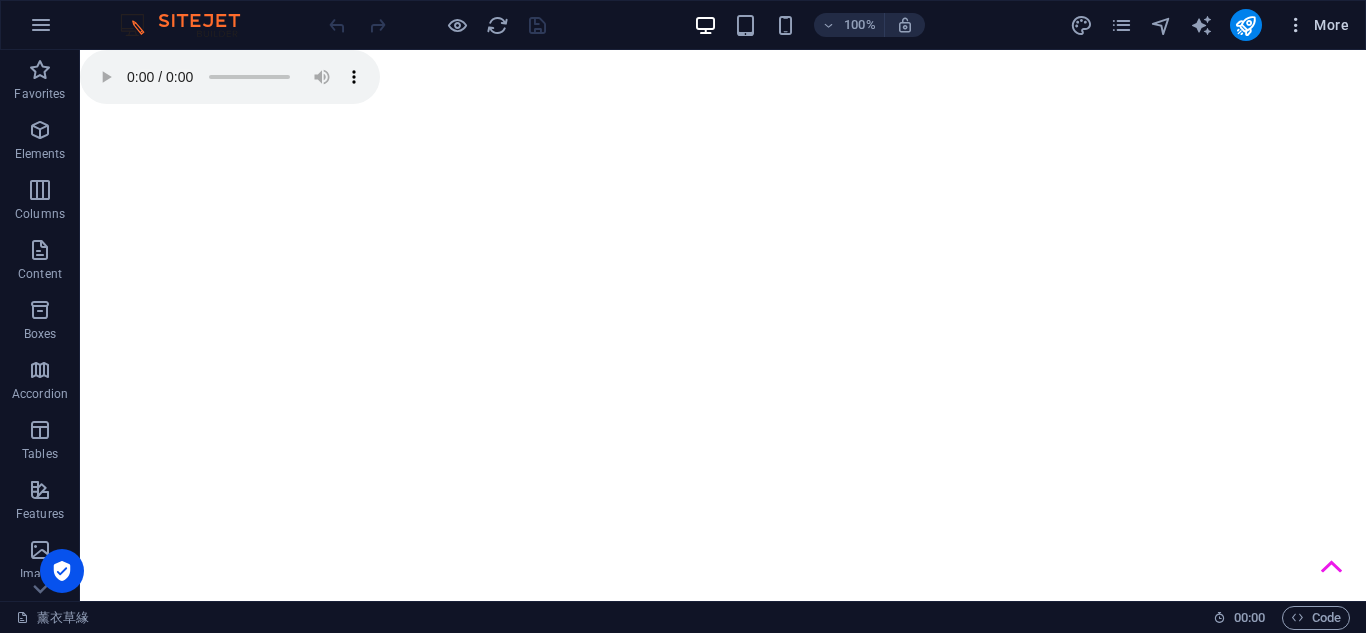 click at bounding box center (1296, 25) 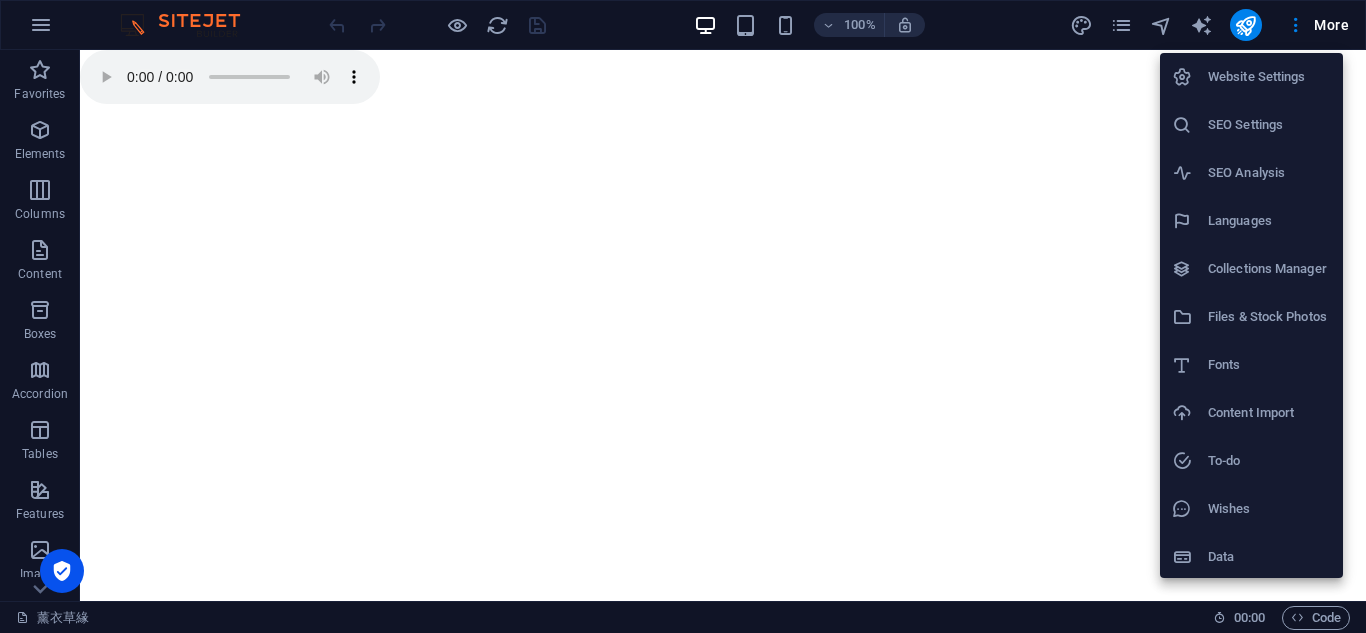 click at bounding box center [683, 316] 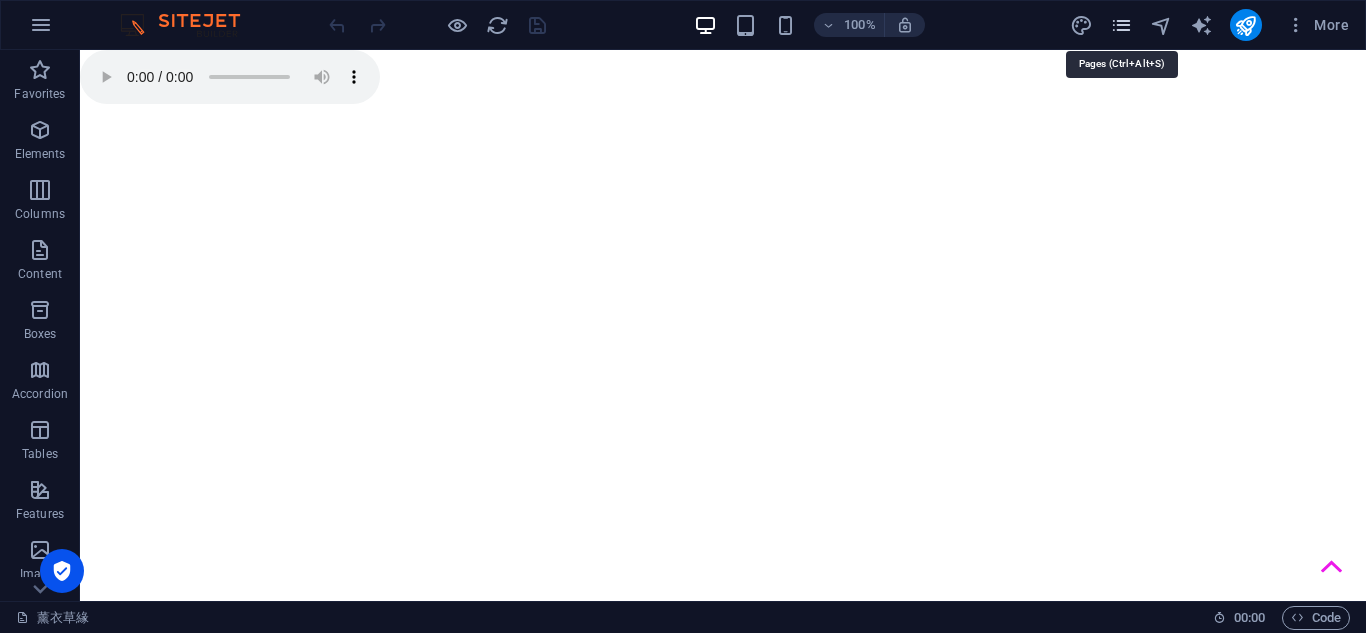 click at bounding box center (1121, 25) 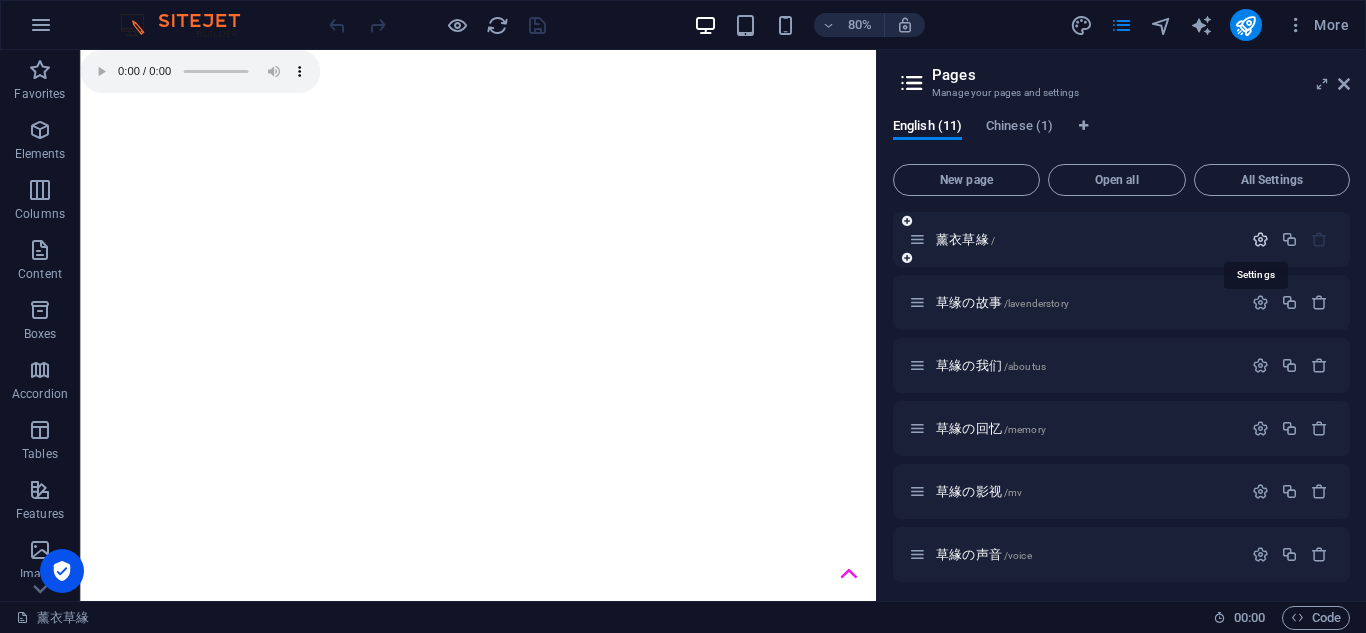 click at bounding box center (1260, 239) 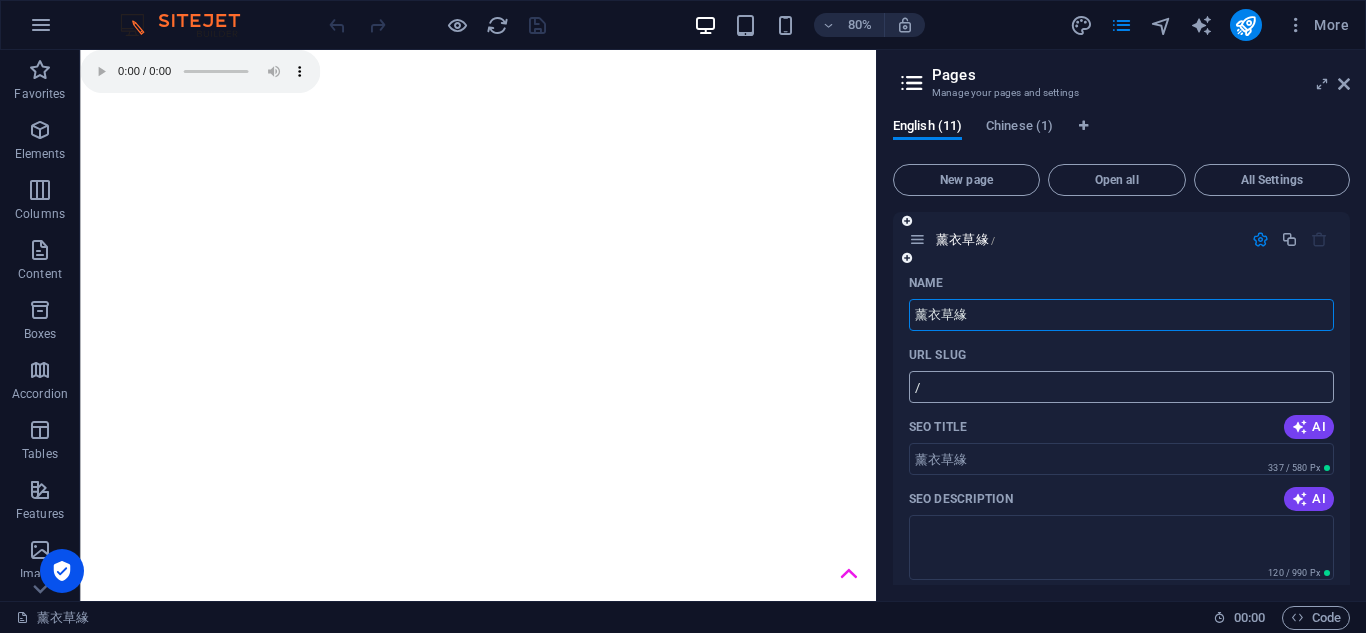 click on "/" at bounding box center (1121, 387) 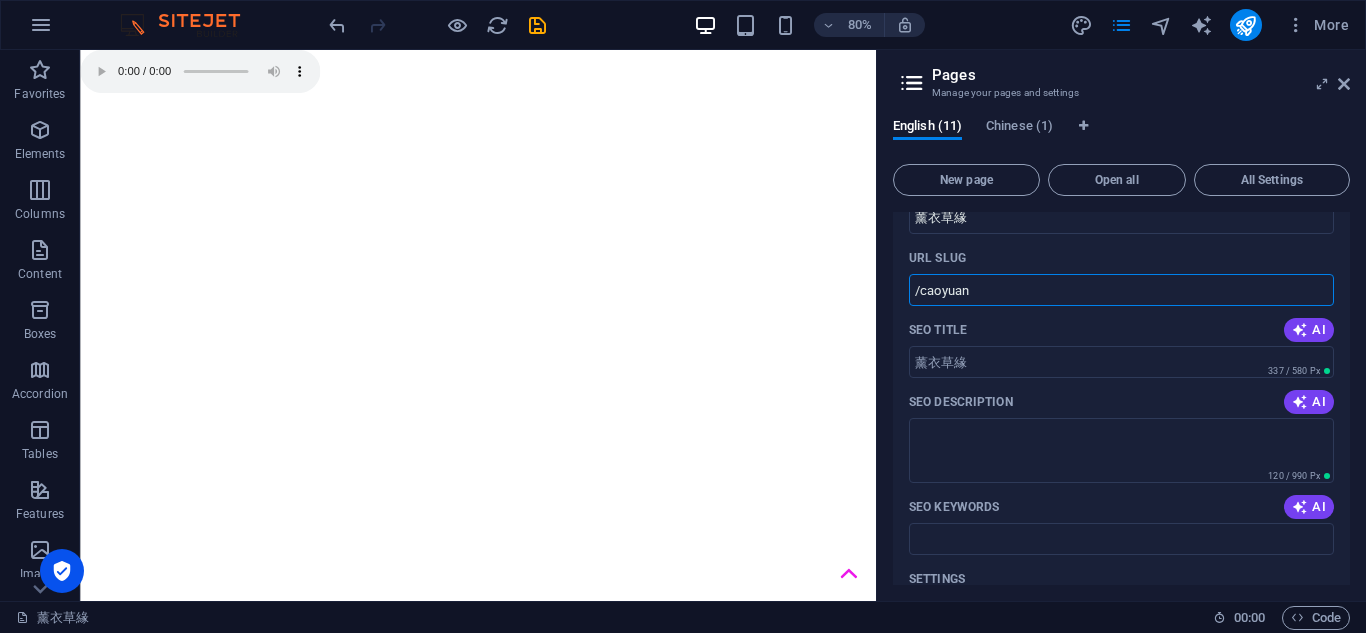 scroll, scrollTop: 0, scrollLeft: 0, axis: both 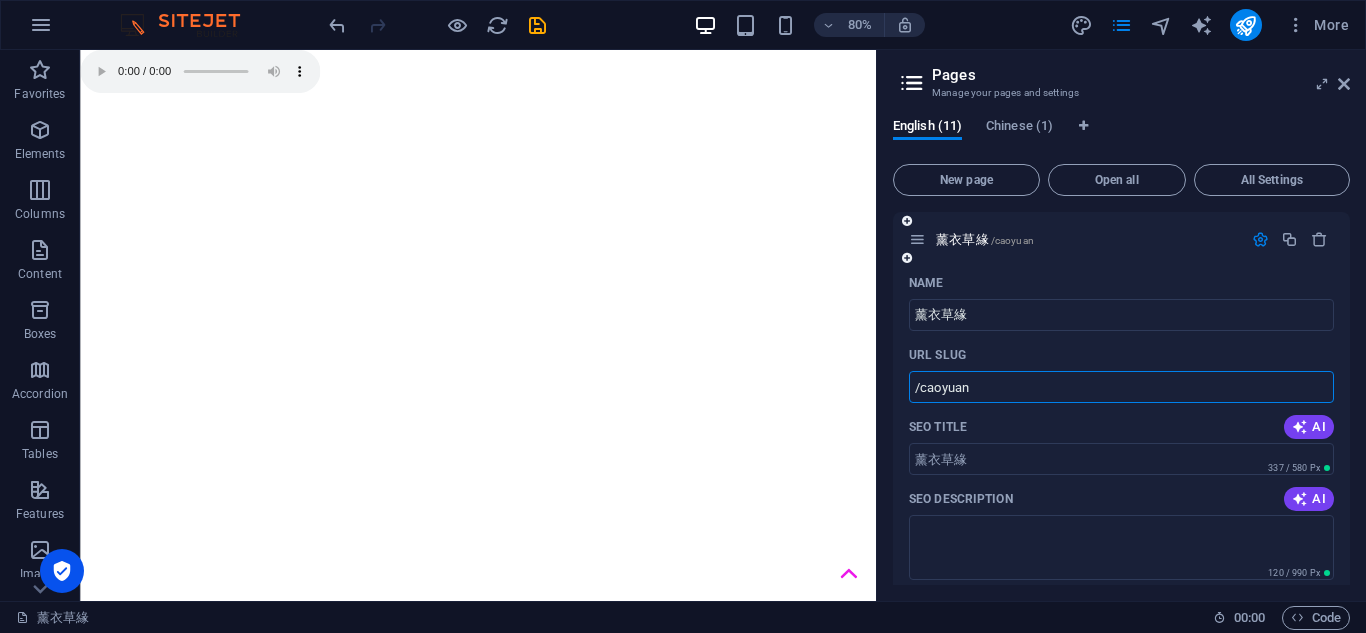 type on "/caoyuan" 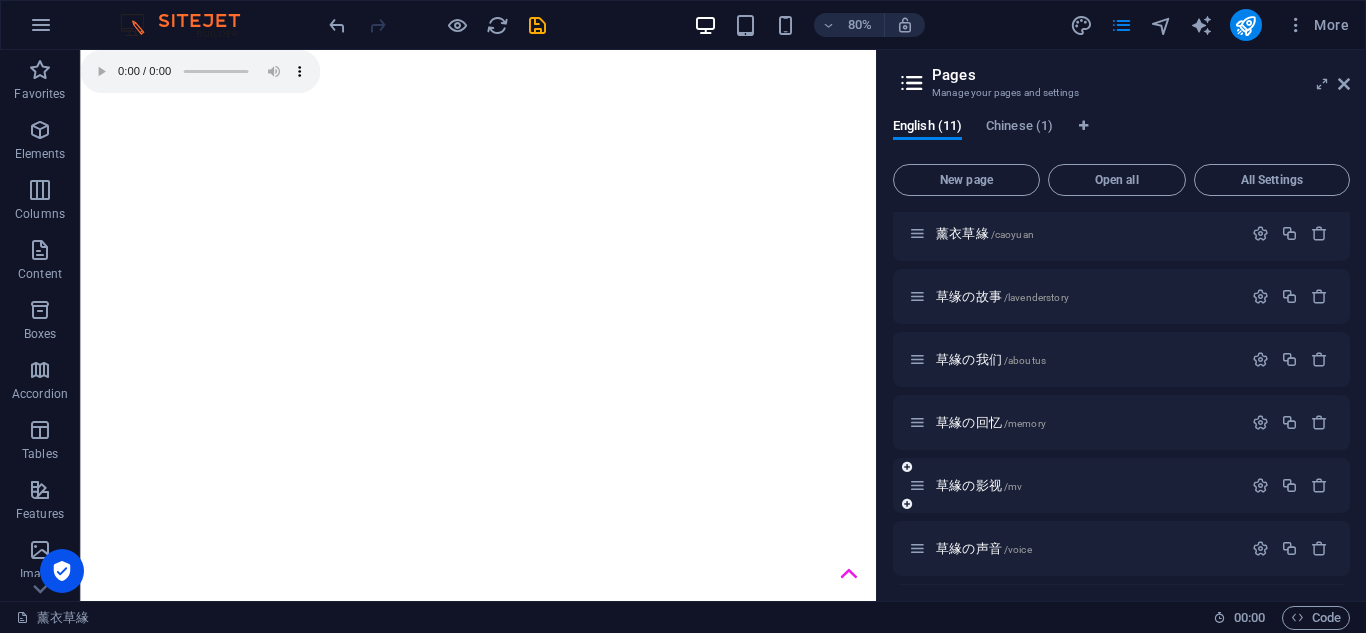 scroll, scrollTop: 0, scrollLeft: 0, axis: both 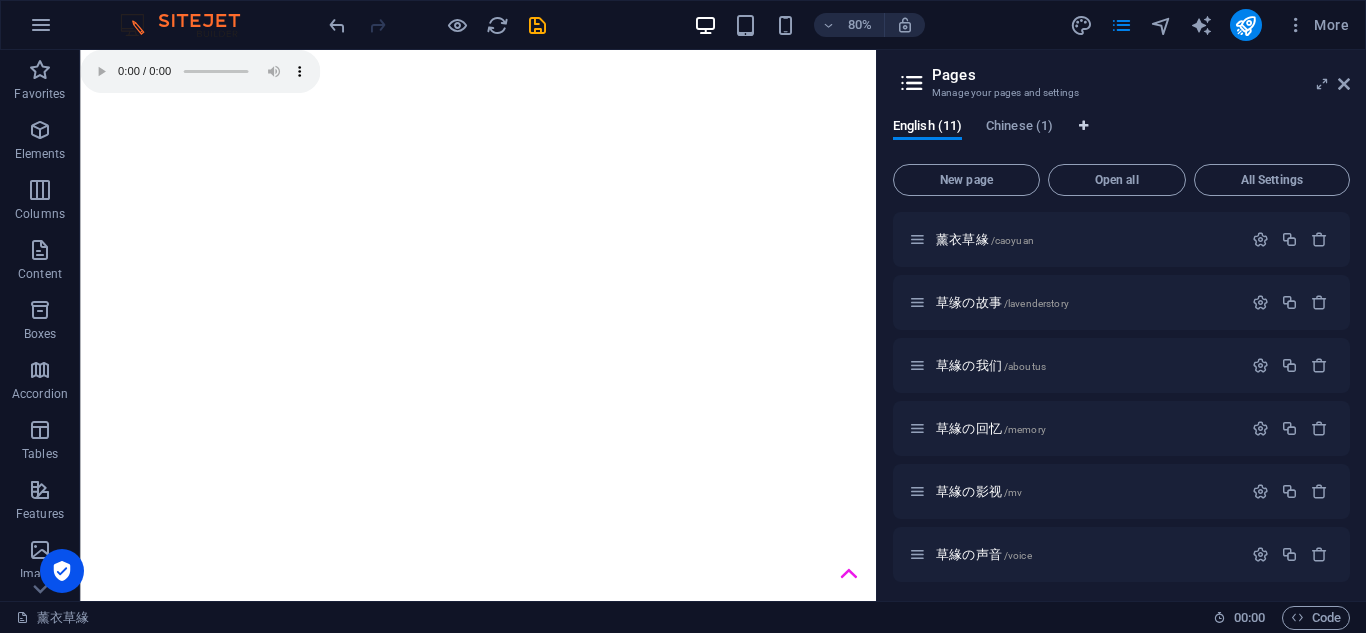 click at bounding box center [1083, 126] 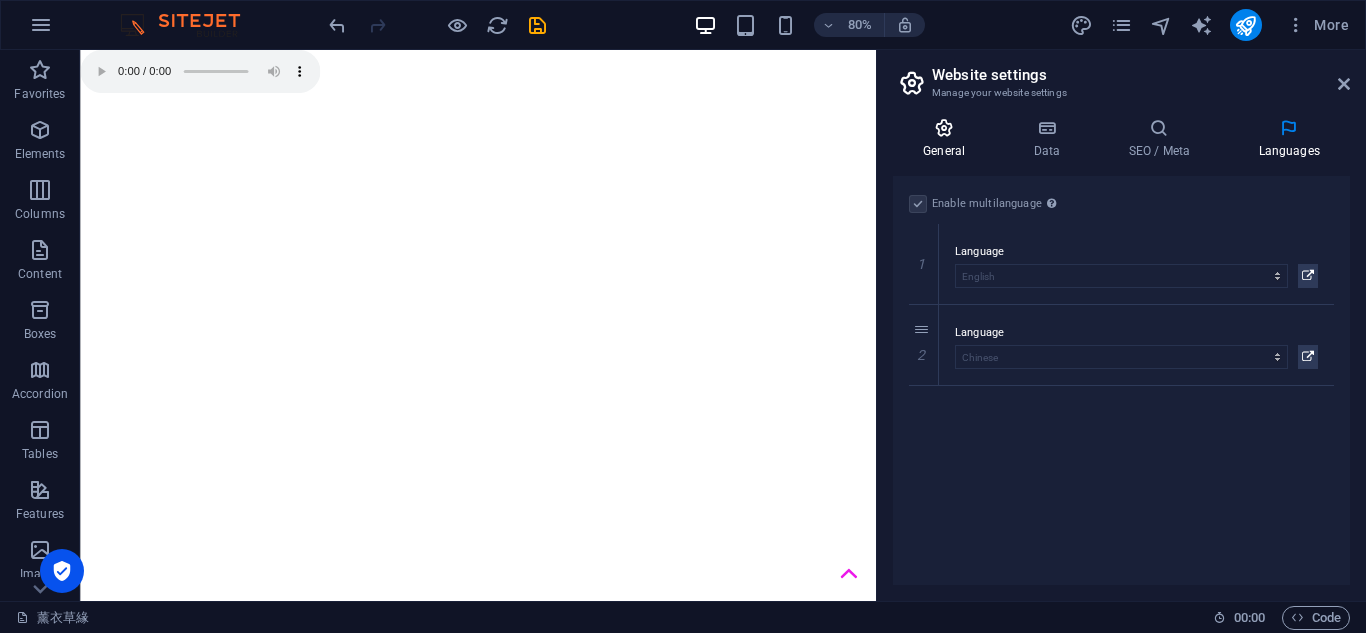 click at bounding box center (944, 128) 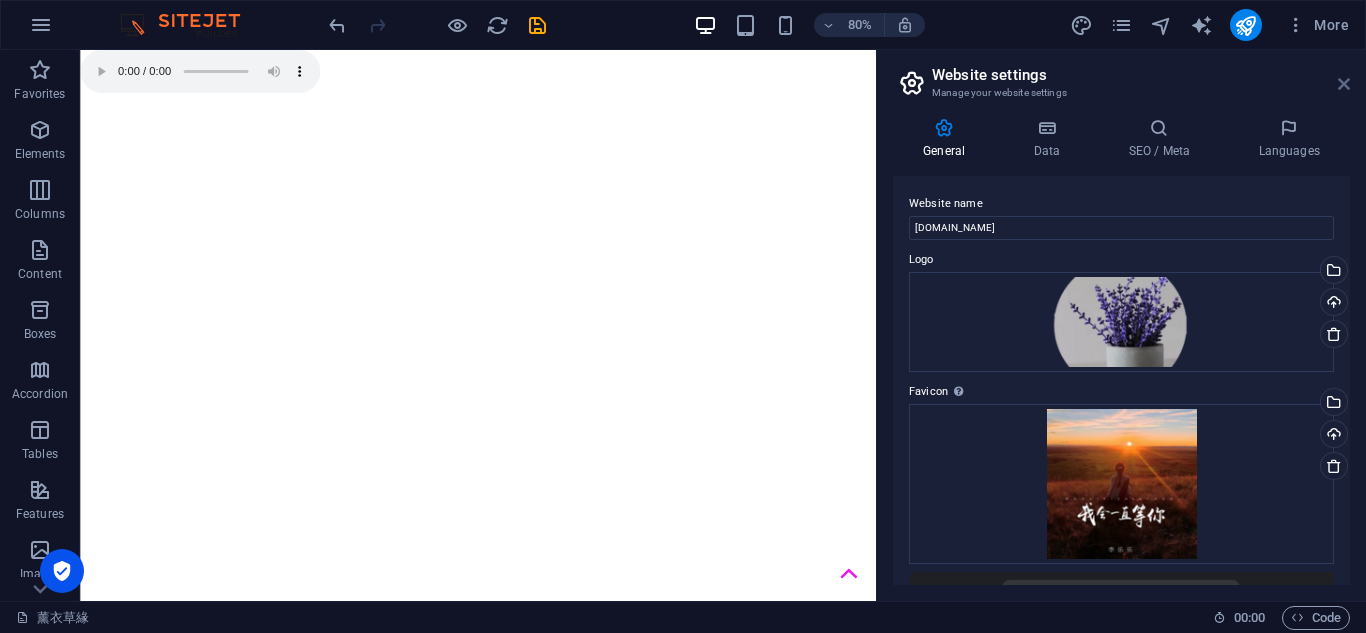 click at bounding box center (1344, 84) 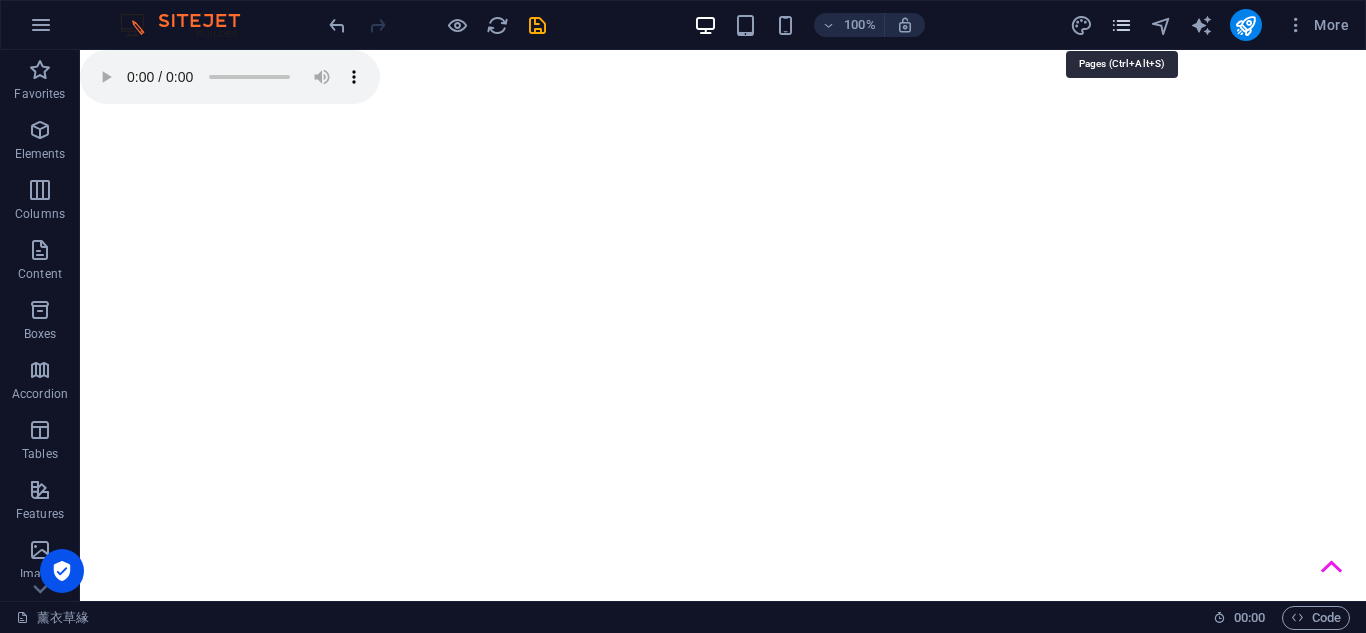 click at bounding box center [1121, 25] 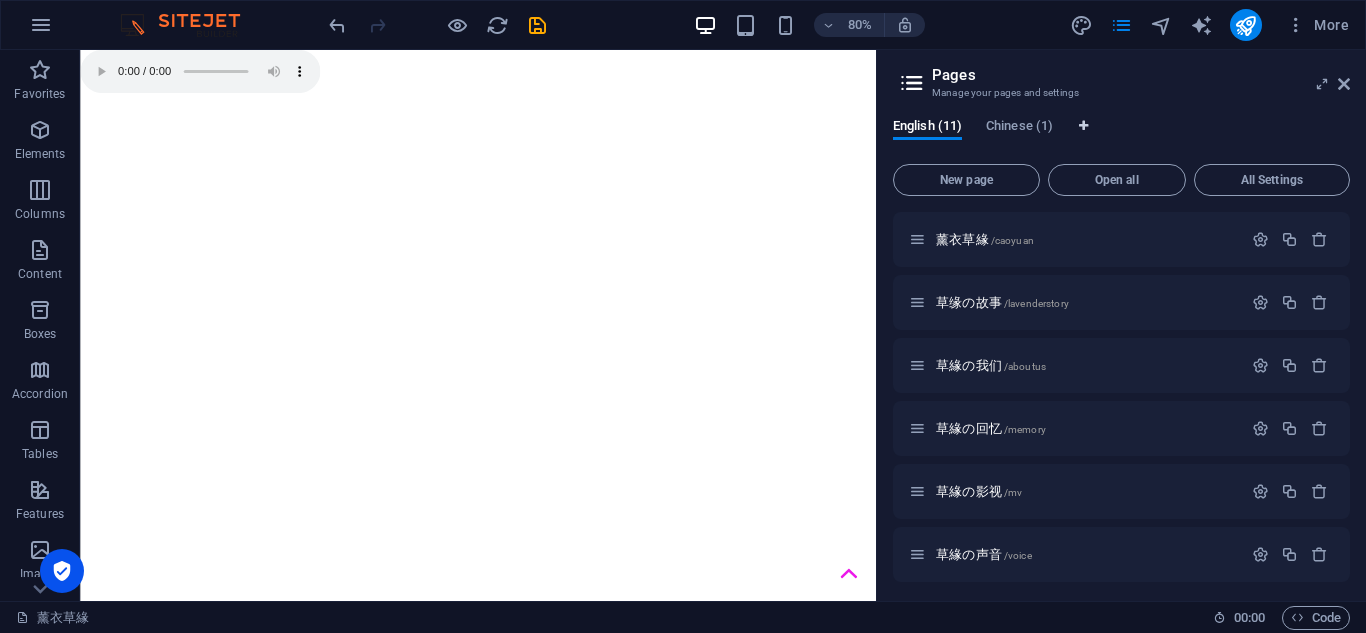 click at bounding box center (1083, 126) 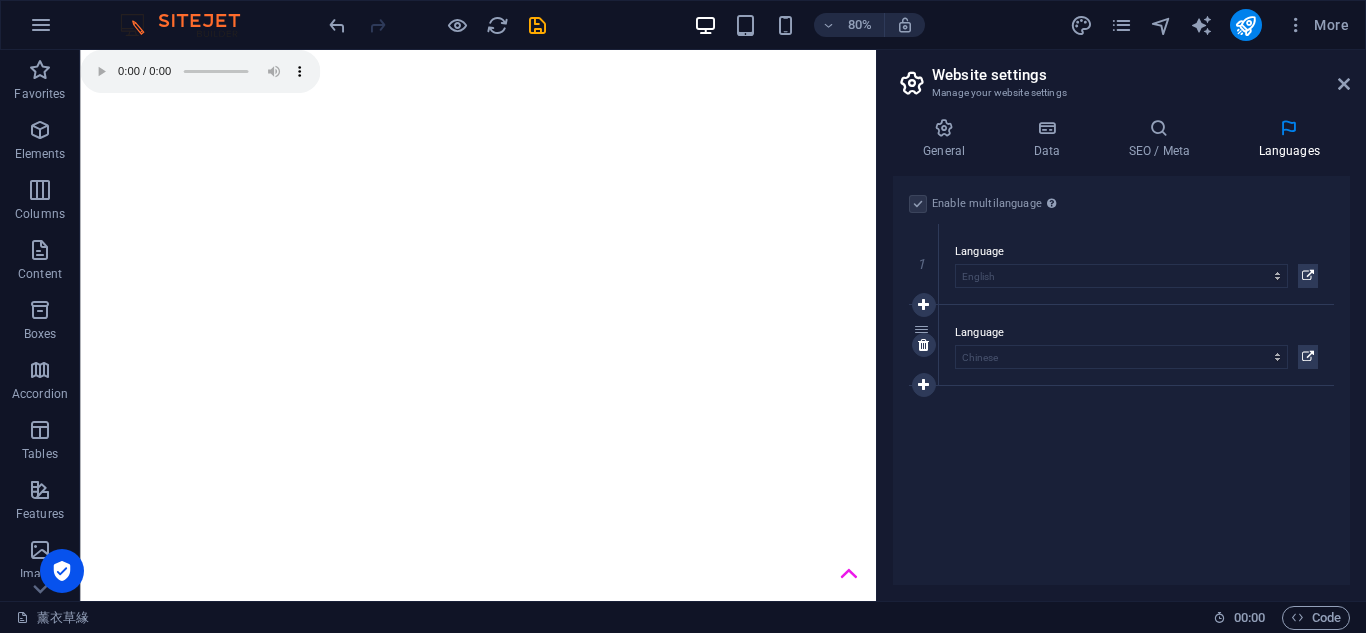 click on "Language Abkhazian Afar Afrikaans Akan Albanian Amharic Arabic Aragonese Armenian Assamese Avaric Avestan Aymara Azerbaijani Bambara Bashkir Basque Belarusian Bengali Bihari languages Bislama Bokmål Bosnian Breton Bulgarian Burmese Catalan Central Khmer Chamorro Chechen Chinese Church Slavic Chuvash Cornish Corsican Cree Croatian Czech Danish Dutch Dzongkha English Esperanto Estonian Ewe Faroese Farsi (Persian) Fijian Finnish French Fulah Gaelic Galician Ganda Georgian German Greek Greenlandic Guaraní Gujarati Haitian Creole Hausa Hebrew Herero Hindi Hiri Motu Hungarian Icelandic Ido Igbo Indonesian Interlingua Interlingue Inuktitut Inupiaq Irish Italian Japanese Javanese Kannada Kanuri Kashmiri Kazakh Kikuyu Kinyarwanda Komi Kongo Korean Kurdish Kwanyama Kyrgyz Lao Latin Latvian Limburgish Lingala Lithuanian Luba-[GEOGRAPHIC_DATA] [GEOGRAPHIC_DATA] Macedonian Malagasy Malay Malayalam Maldivian Maltese Manx Maori Marathi [GEOGRAPHIC_DATA] Mongolian [GEOGRAPHIC_DATA] Navajo [GEOGRAPHIC_DATA] Nepali North Ndebele Northern Sami Norwegian Nuosu Nyanja" at bounding box center [1136, 345] 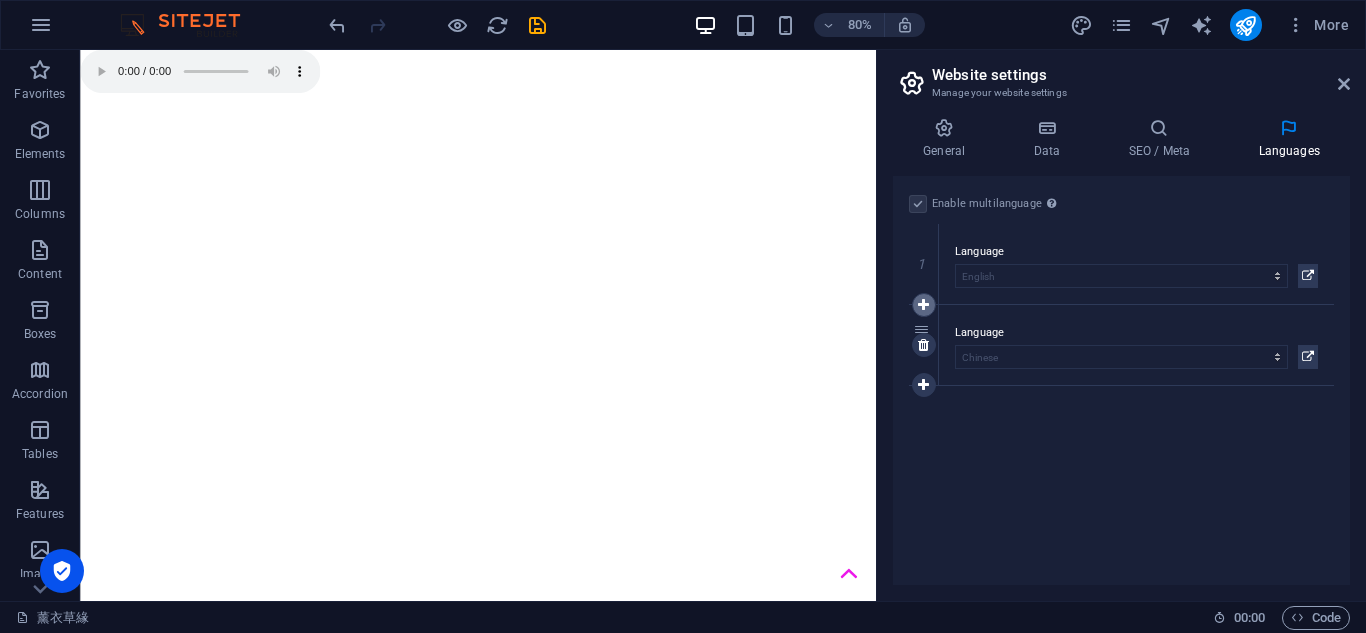 click at bounding box center (923, 305) 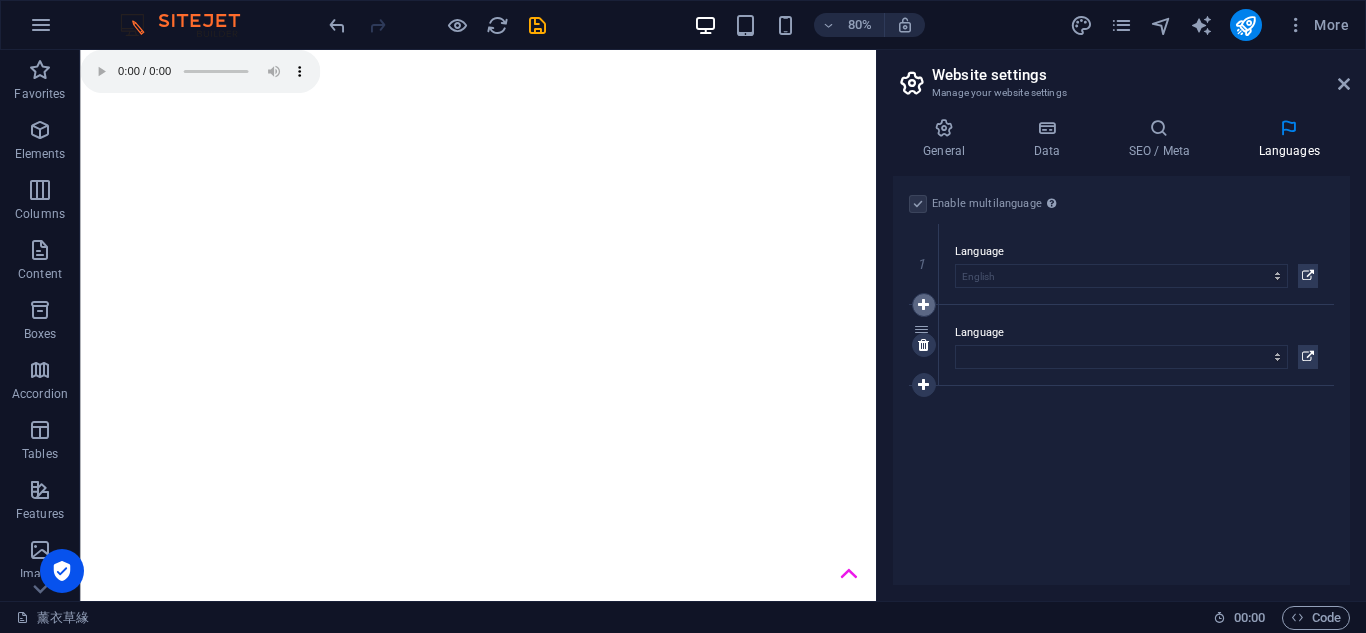 select on "30" 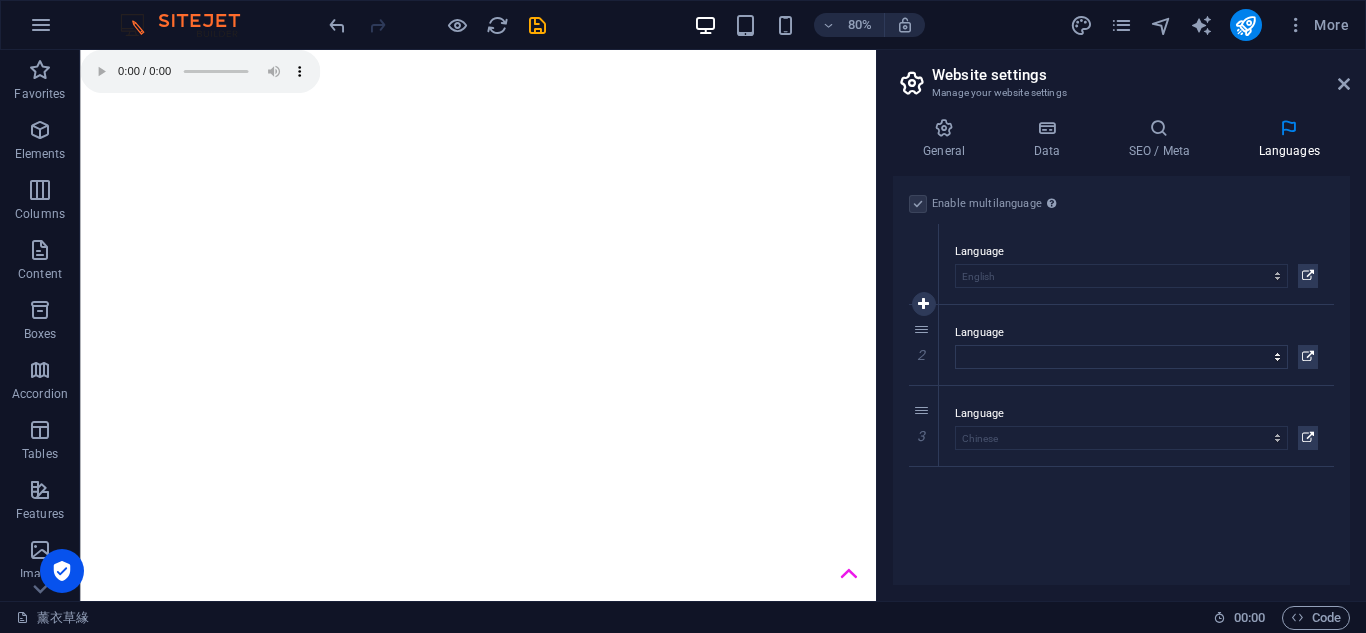 click on "1" at bounding box center (924, 264) 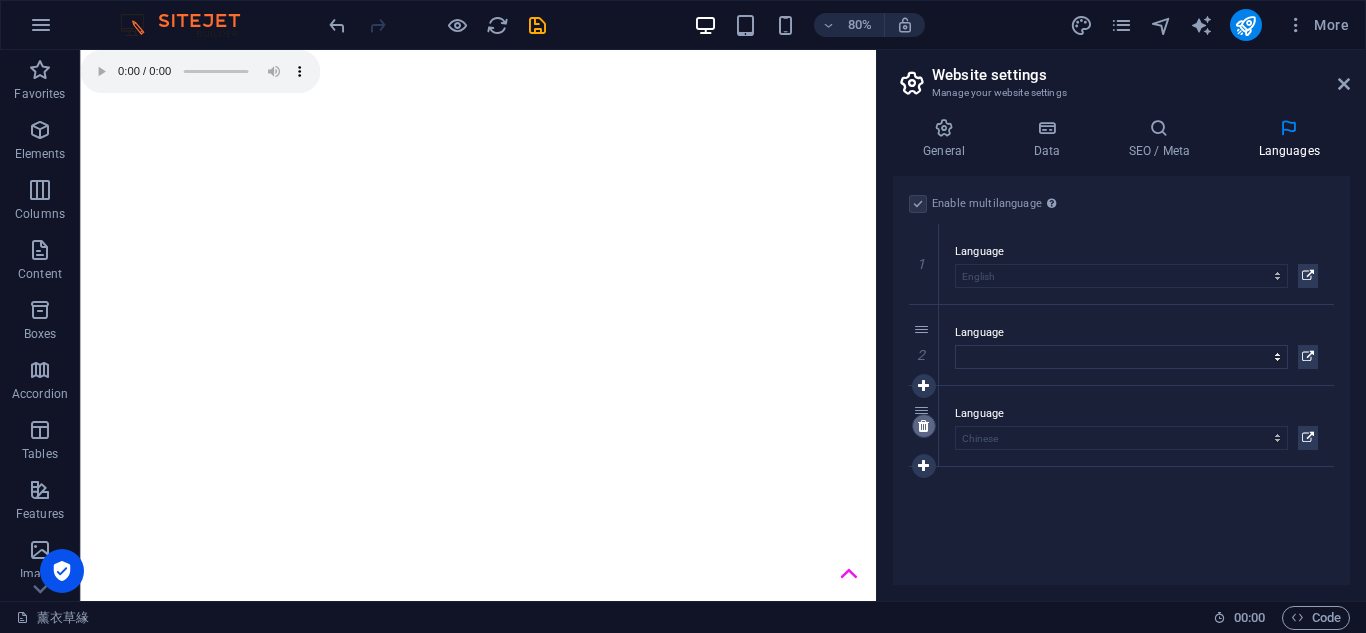 click at bounding box center (924, 426) 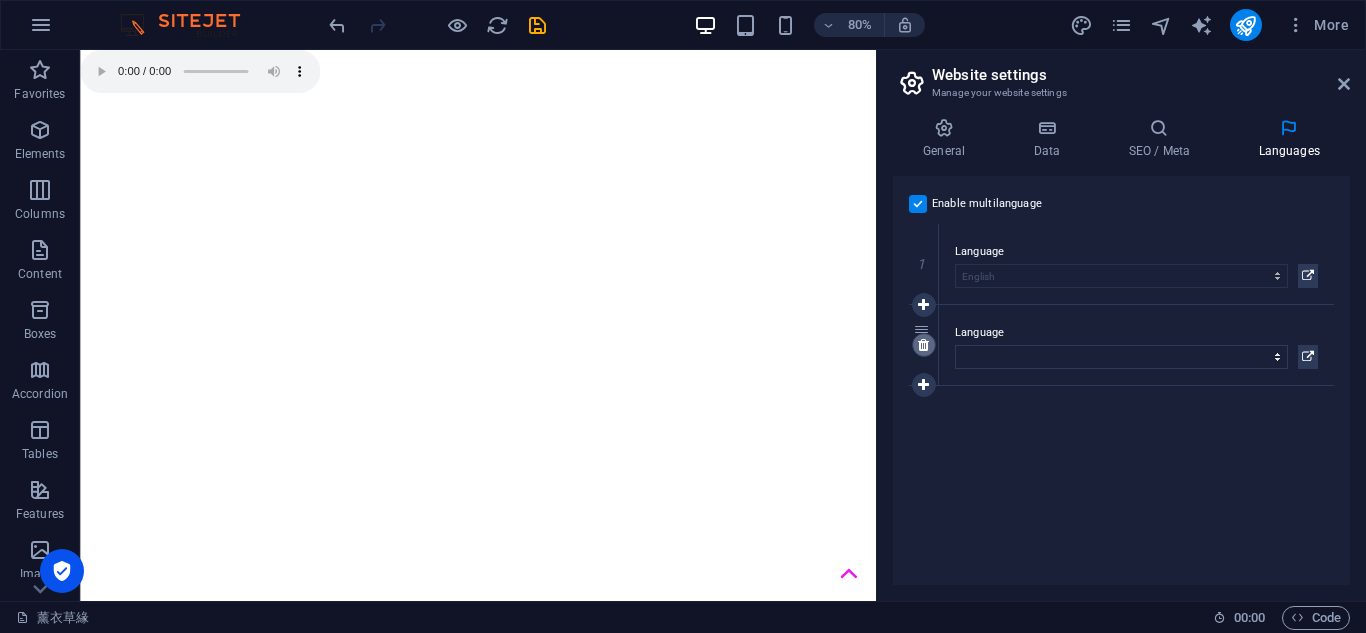 click at bounding box center [924, 345] 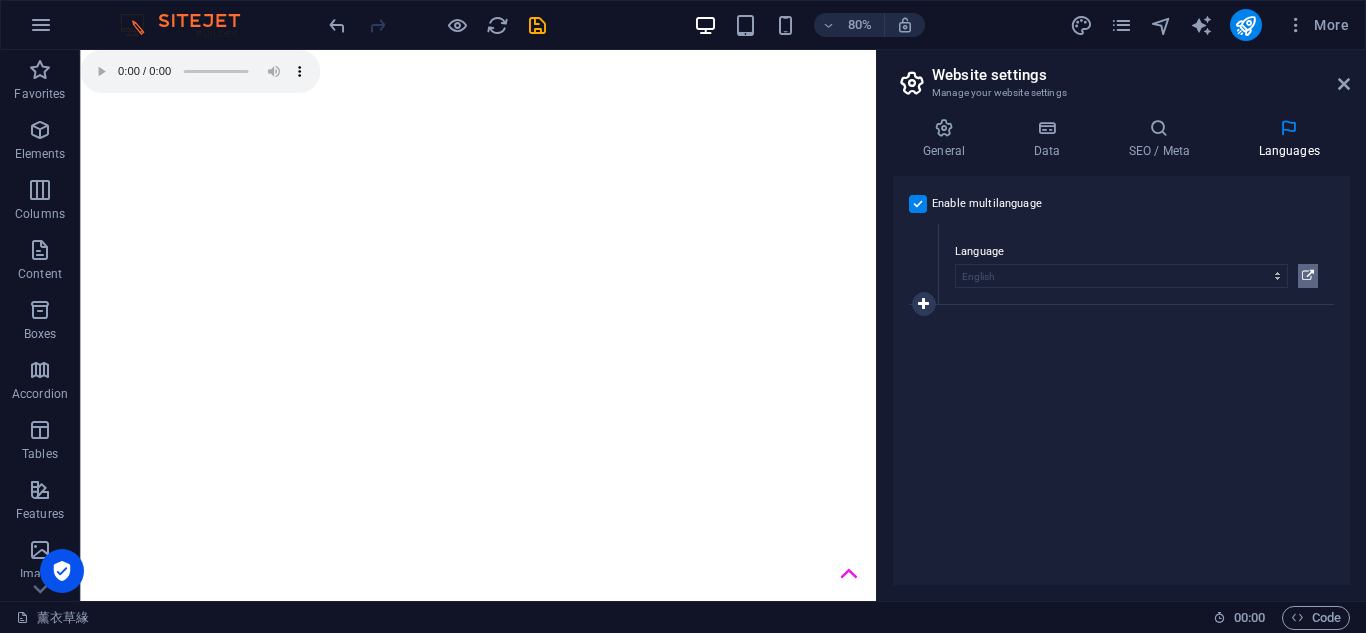 click at bounding box center (1308, 276) 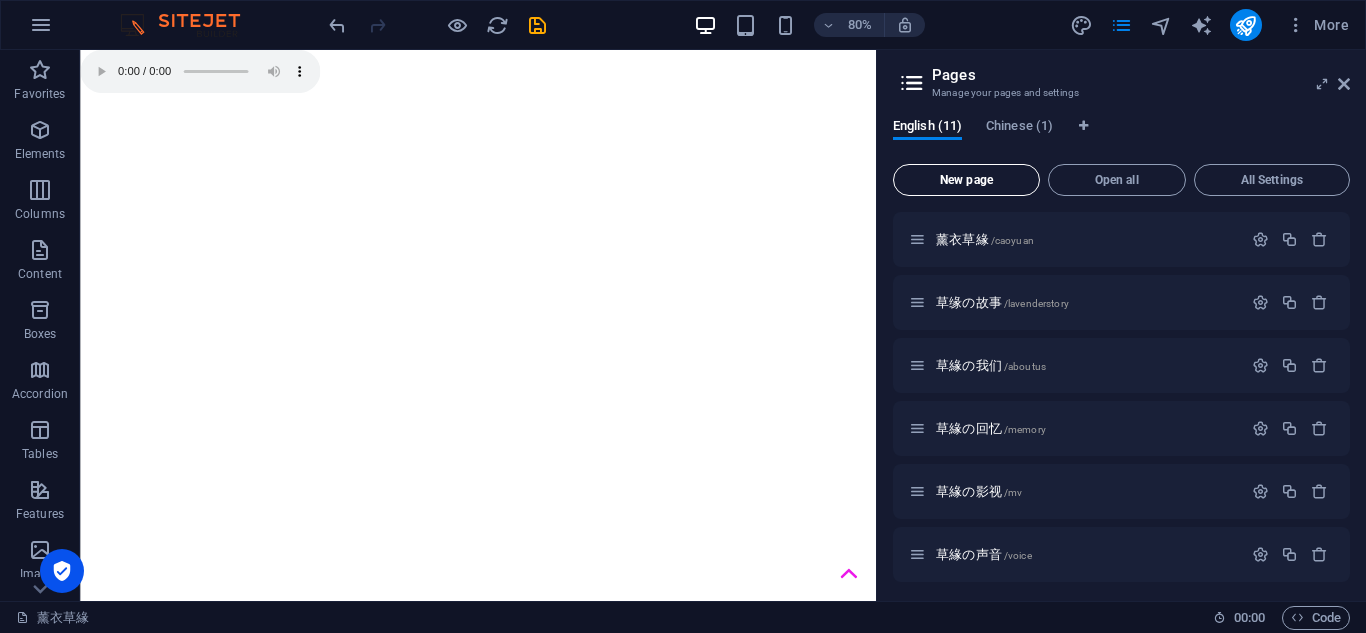 click on "New page" at bounding box center (966, 180) 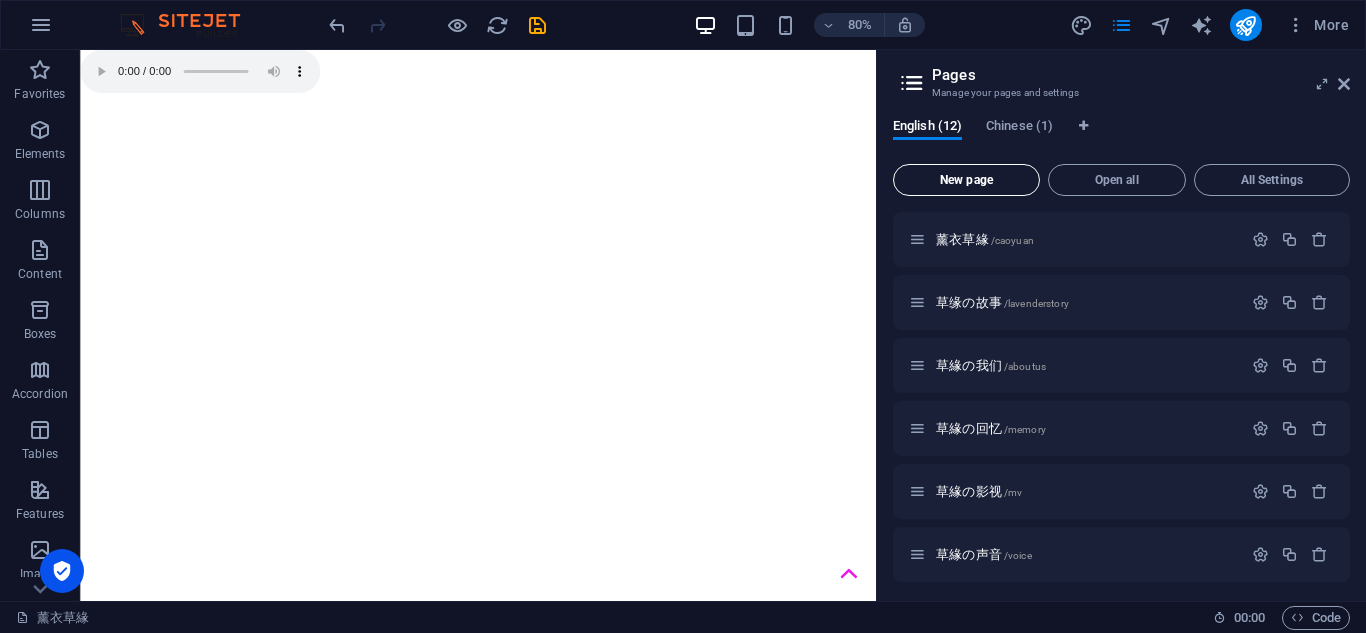 scroll, scrollTop: 610, scrollLeft: 0, axis: vertical 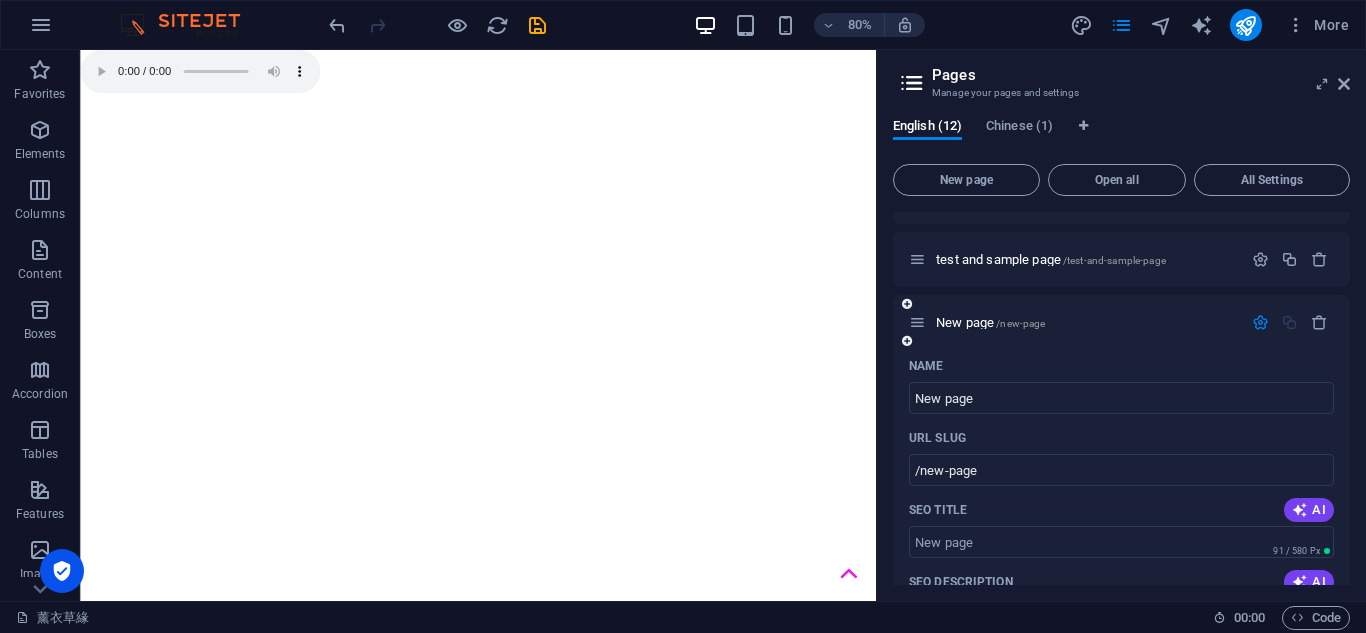 click at bounding box center (1260, 322) 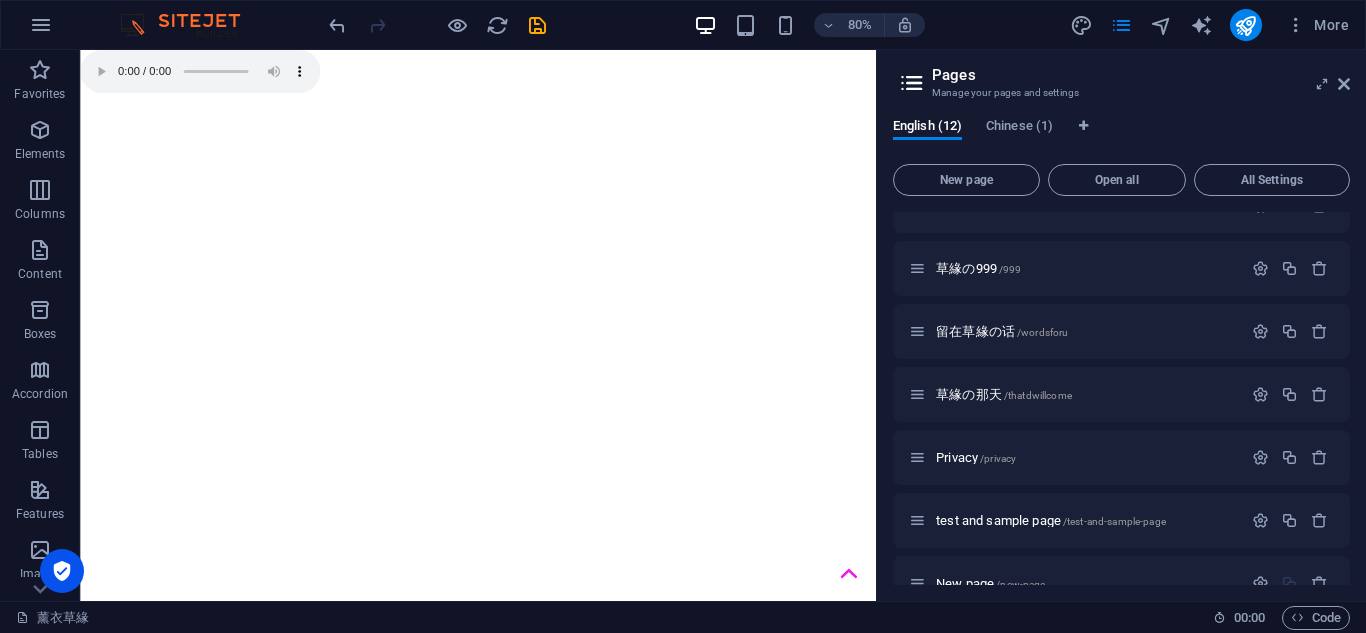 scroll, scrollTop: 383, scrollLeft: 0, axis: vertical 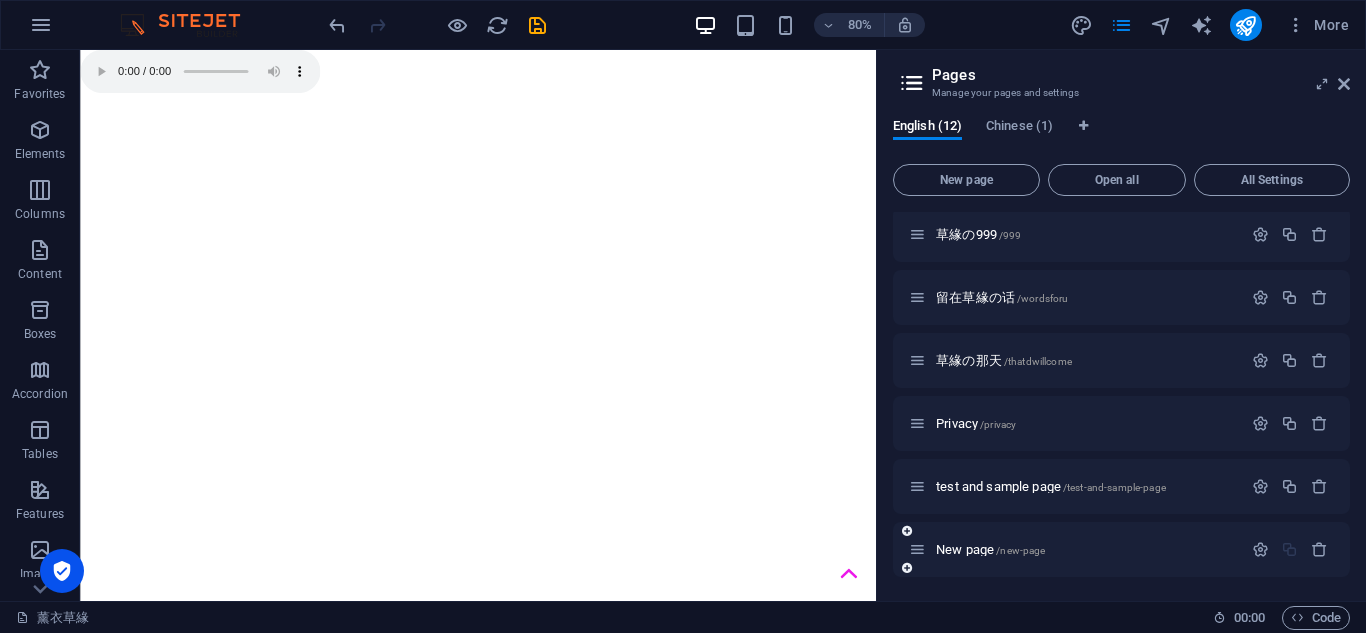 click on "New page /new-page" at bounding box center [1075, 549] 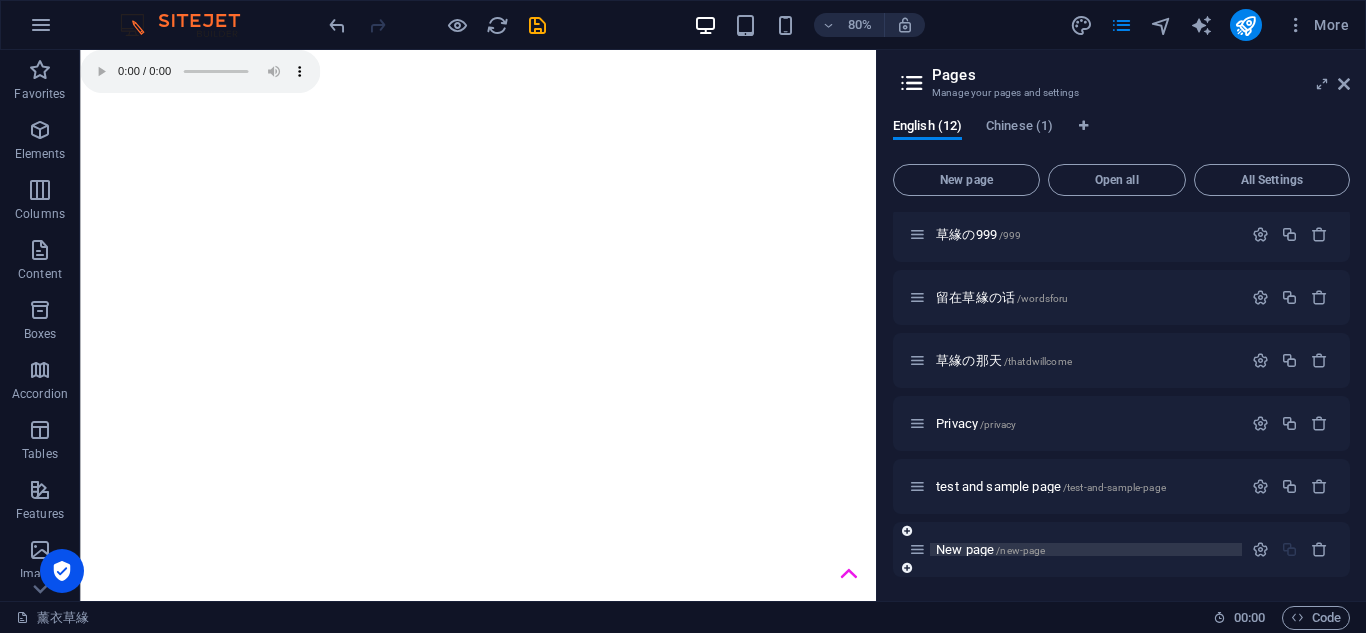 click on "/new-page" at bounding box center [1020, 550] 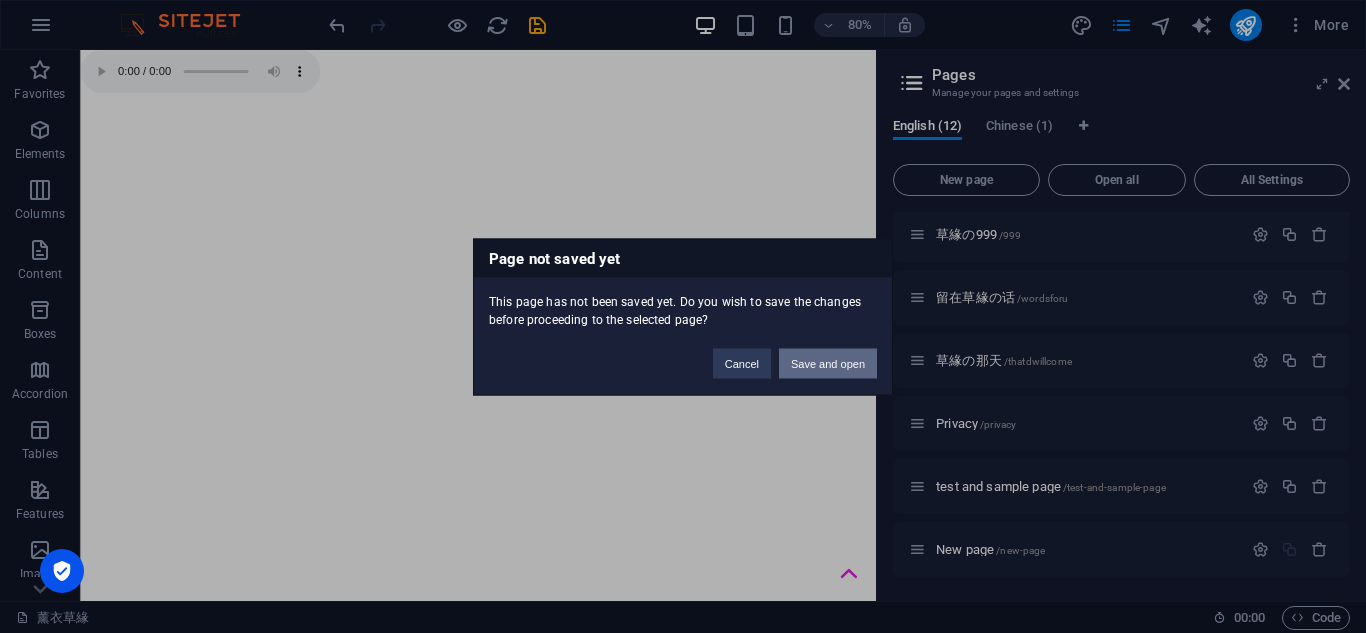 click on "Save and open" at bounding box center [828, 363] 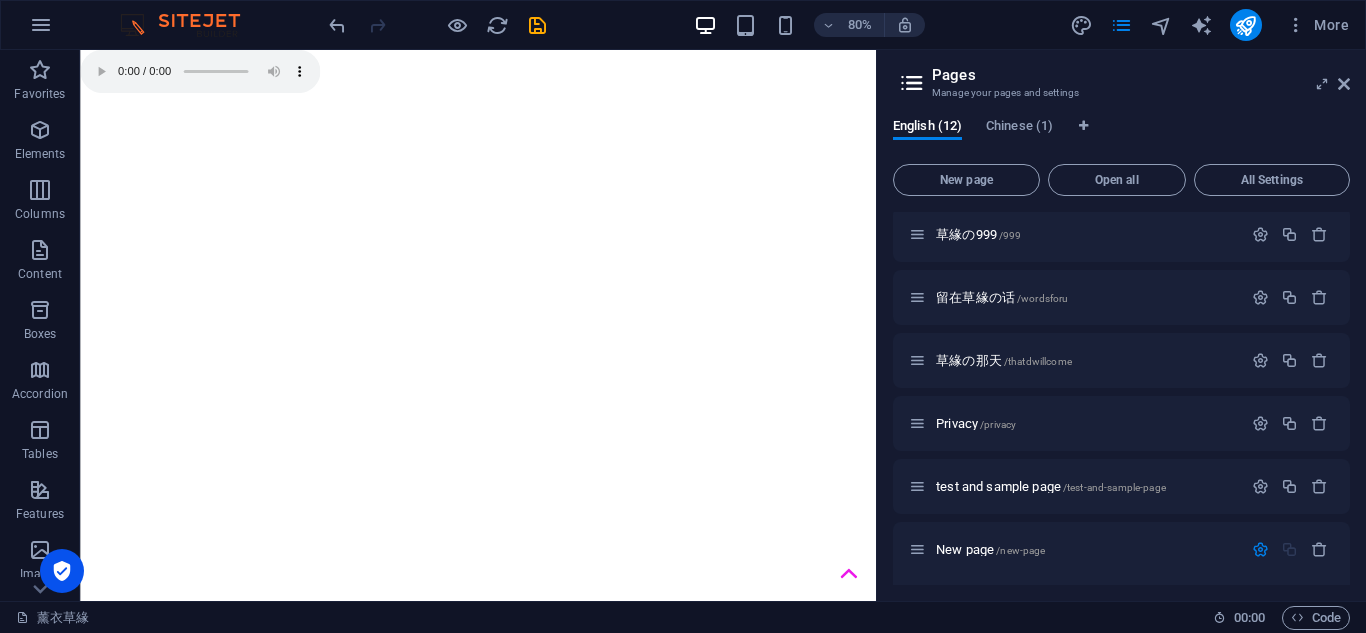 scroll, scrollTop: 610, scrollLeft: 0, axis: vertical 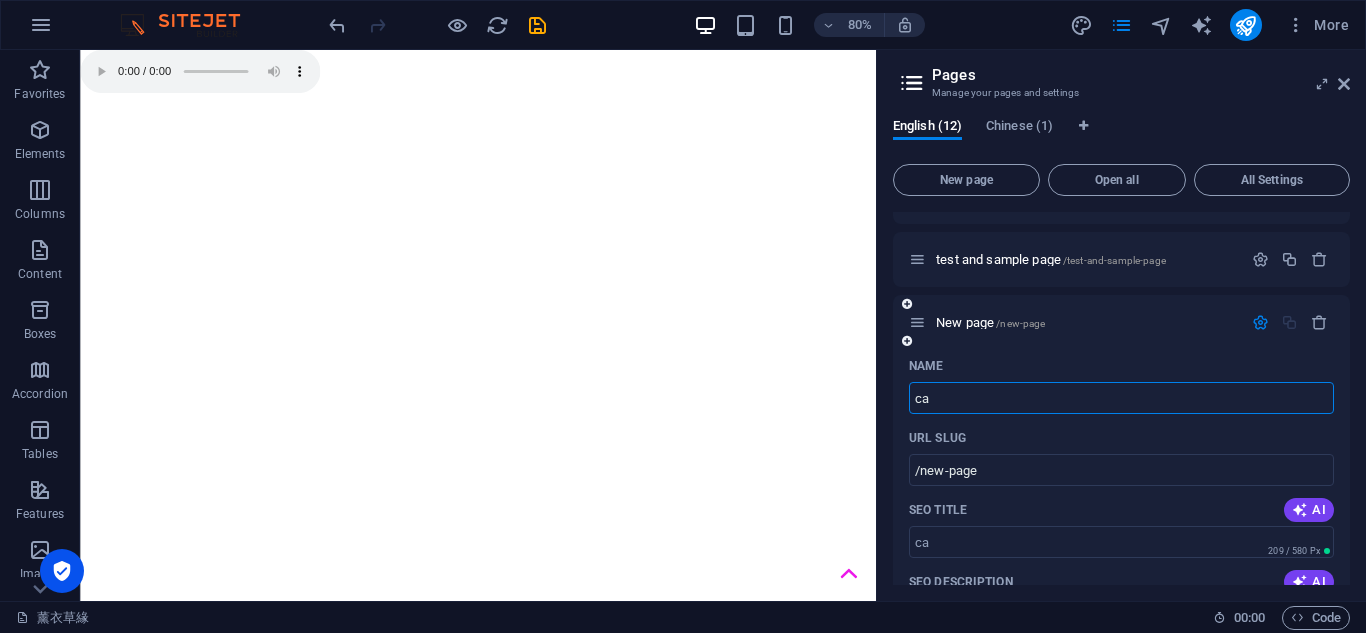 type on "ca" 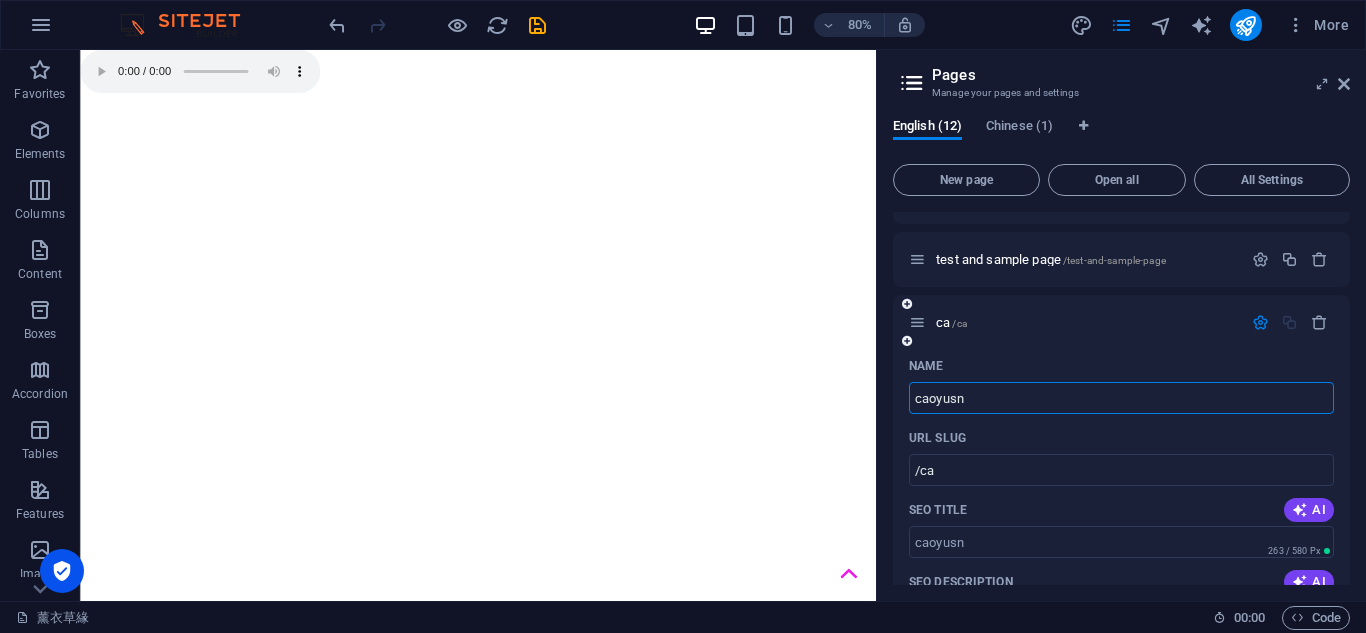 type on "caoyusn" 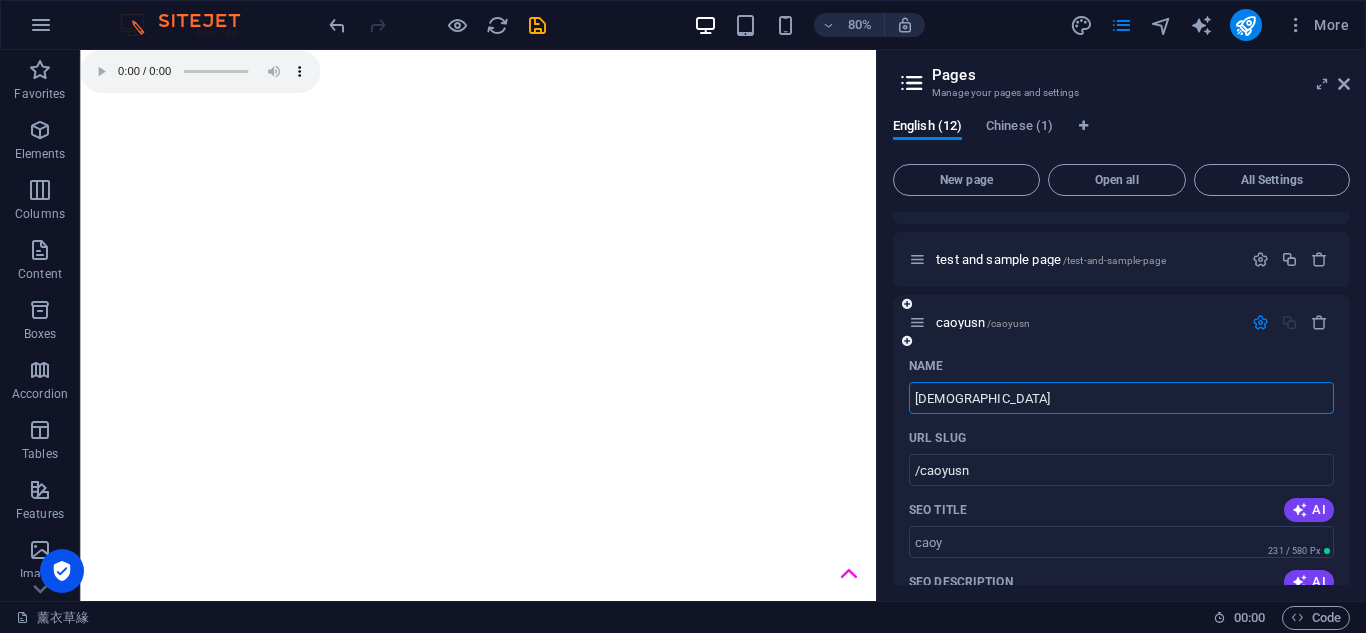 type on "[DEMOGRAPHIC_DATA]" 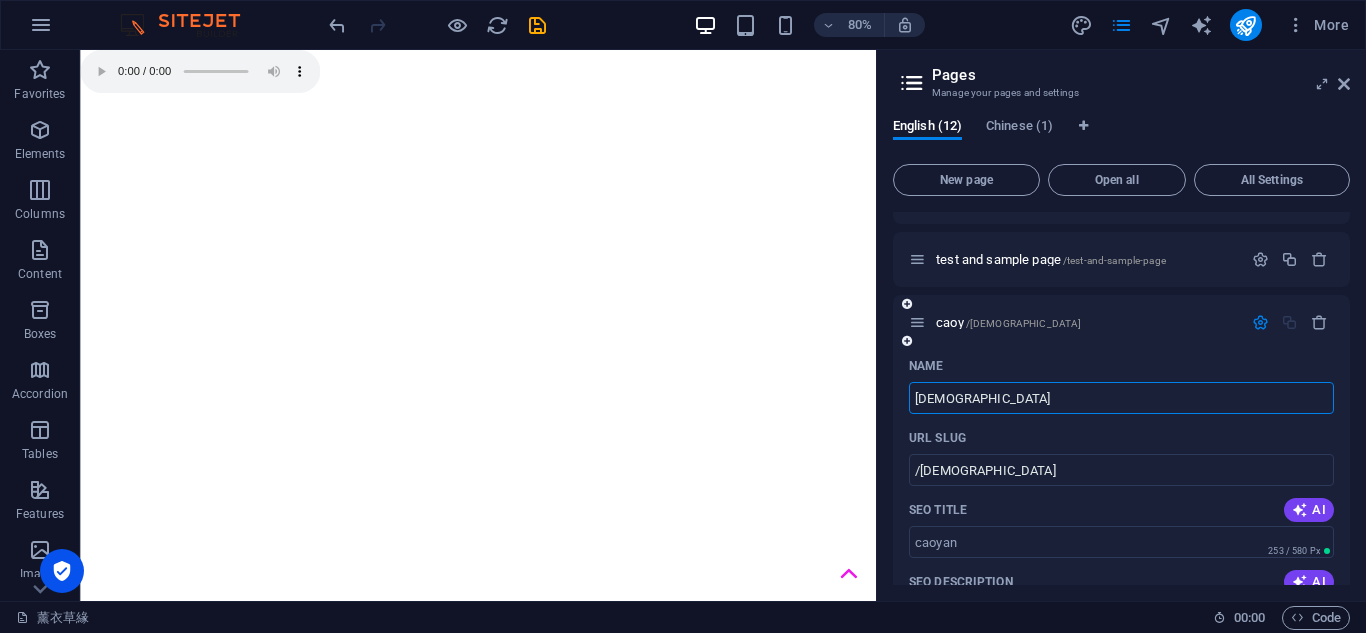 type on "[DEMOGRAPHIC_DATA]" 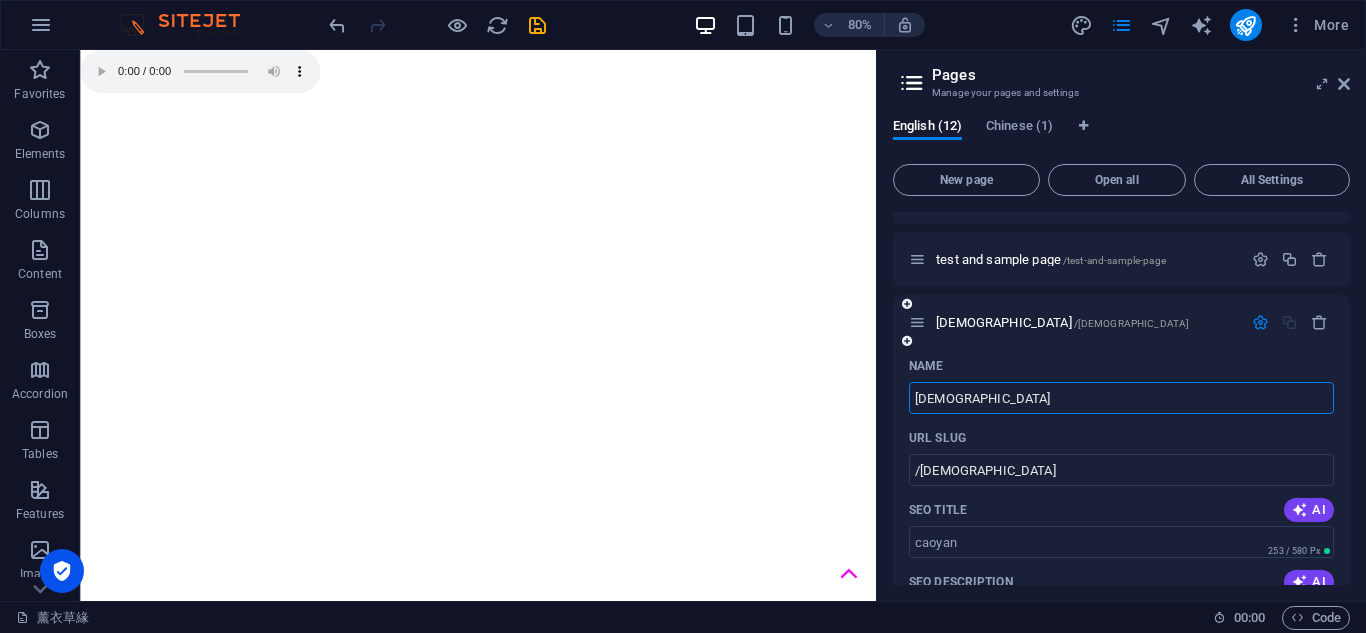 type on "[DEMOGRAPHIC_DATA]" 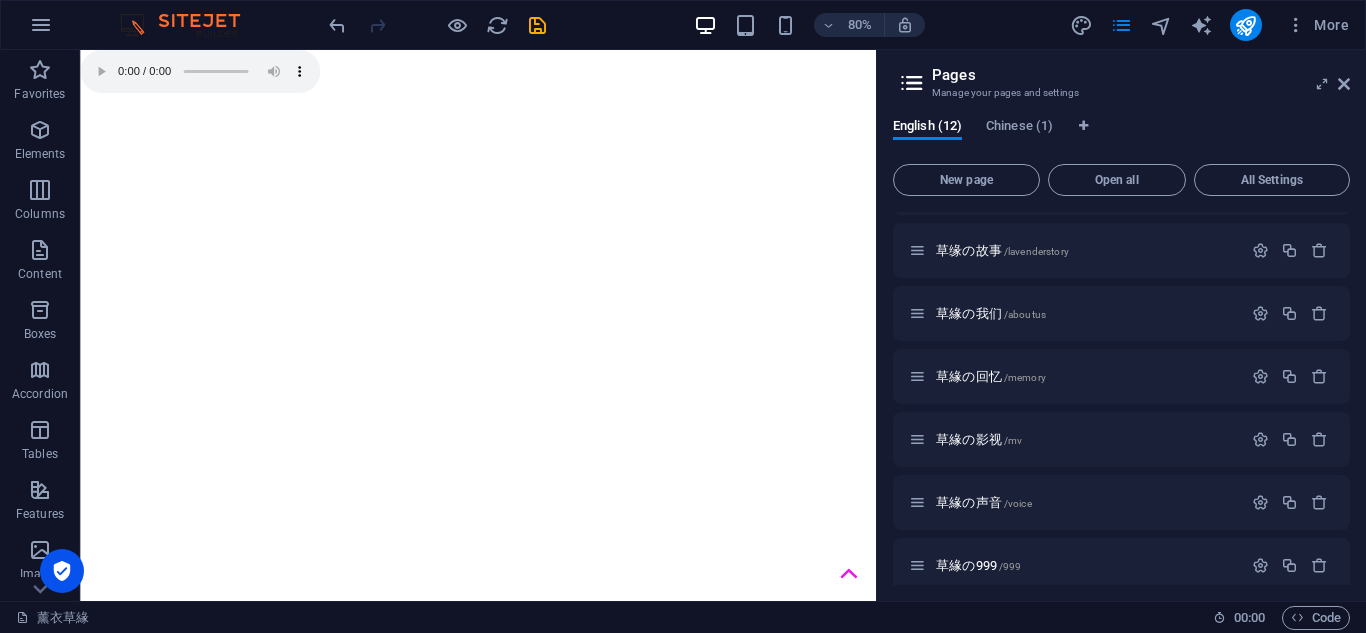scroll, scrollTop: 0, scrollLeft: 0, axis: both 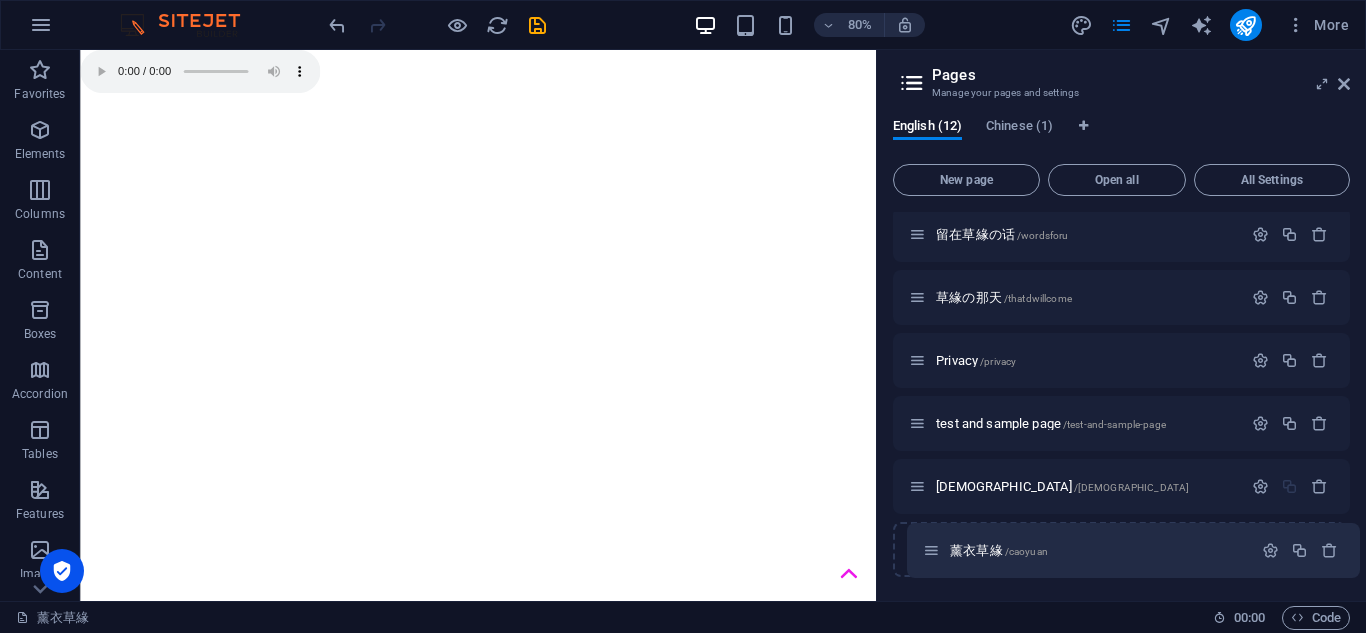 drag, startPoint x: 911, startPoint y: 244, endPoint x: 925, endPoint y: 563, distance: 319.30707 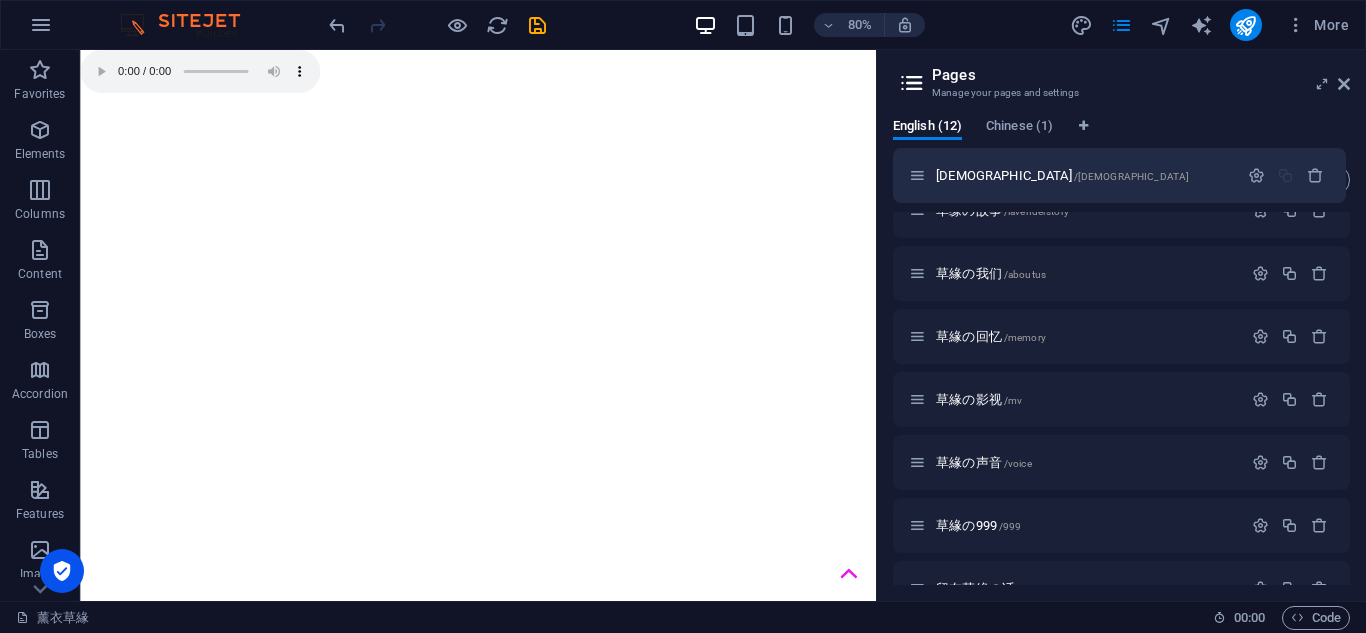 scroll, scrollTop: 0, scrollLeft: 0, axis: both 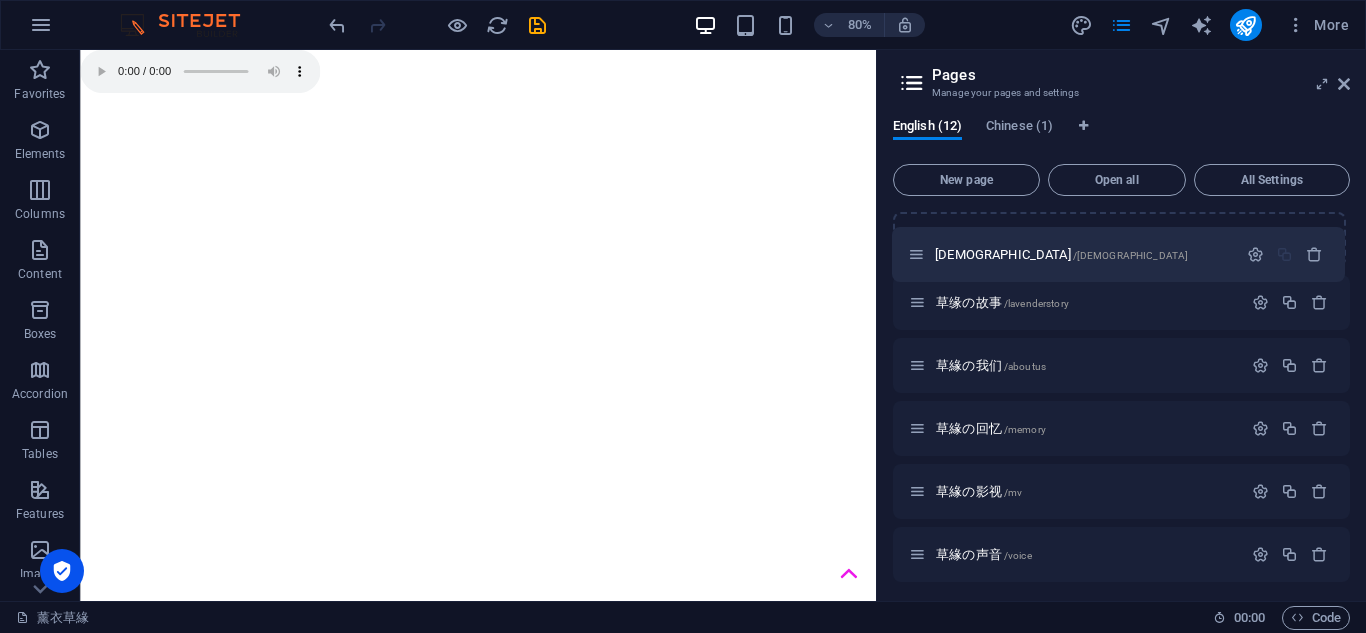 drag, startPoint x: 923, startPoint y: 488, endPoint x: 918, endPoint y: 248, distance: 240.05208 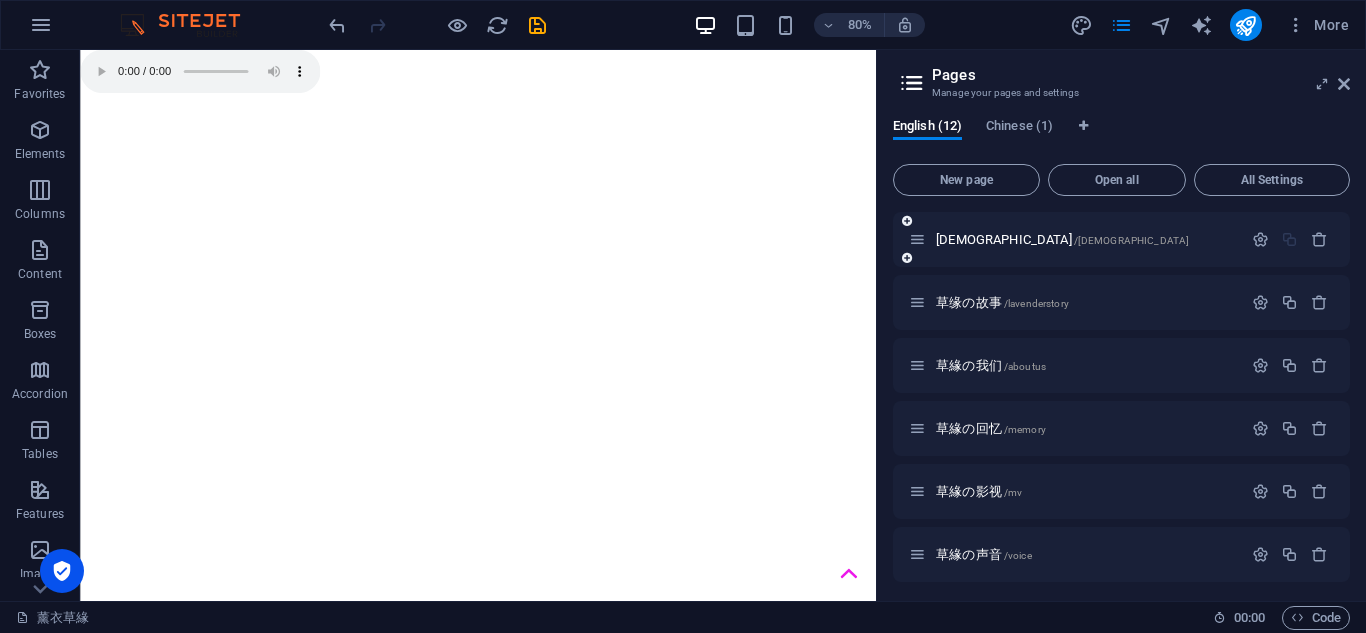 click on "[PERSON_NAME] /[PERSON_NAME]" at bounding box center (1075, 239) 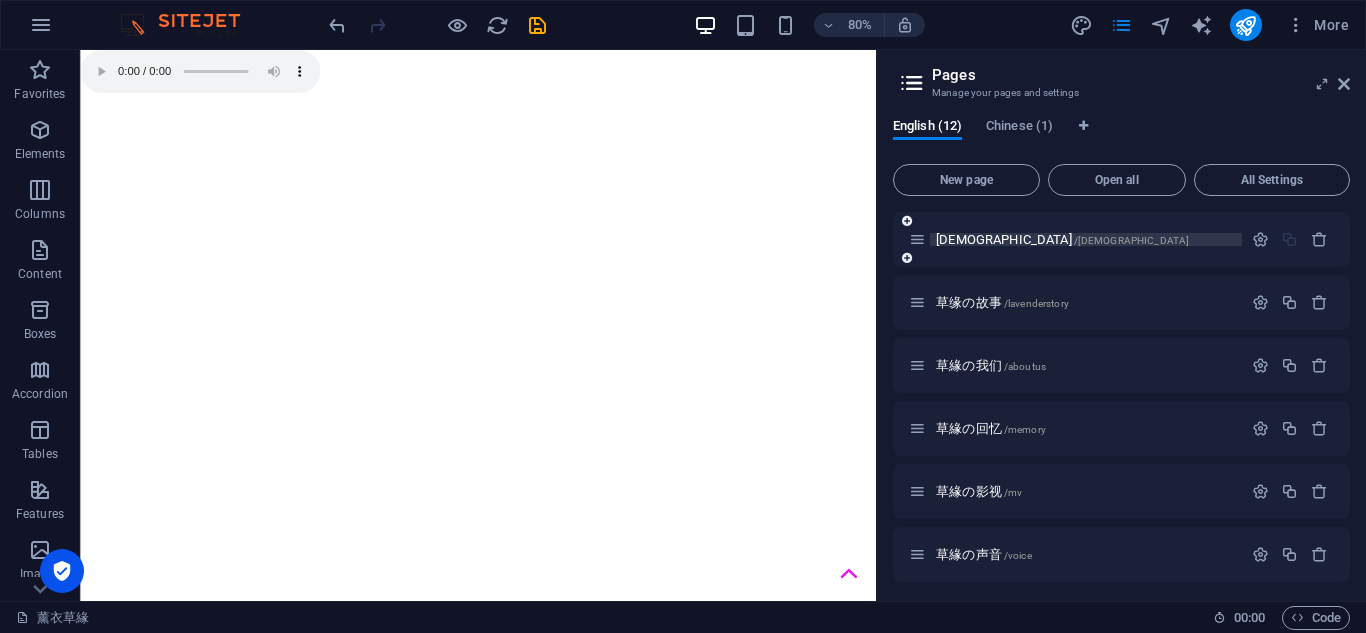 click on "[PERSON_NAME] /[PERSON_NAME]" at bounding box center [1062, 239] 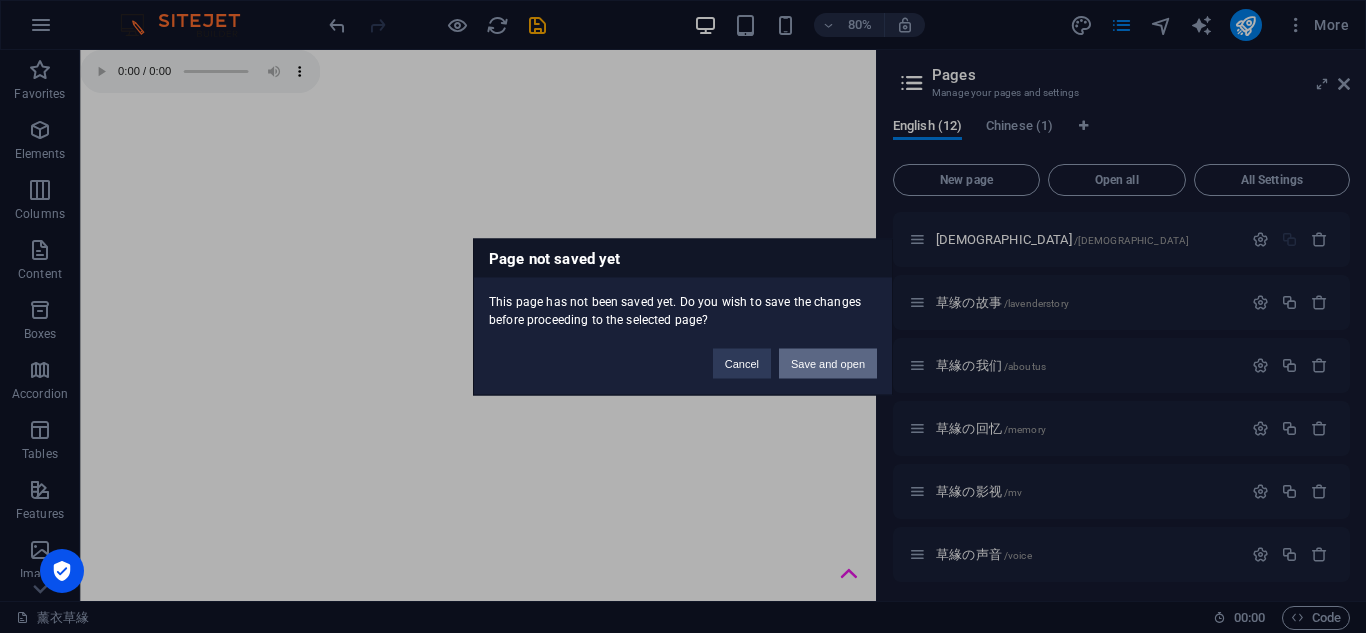 click on "Save and open" at bounding box center (828, 363) 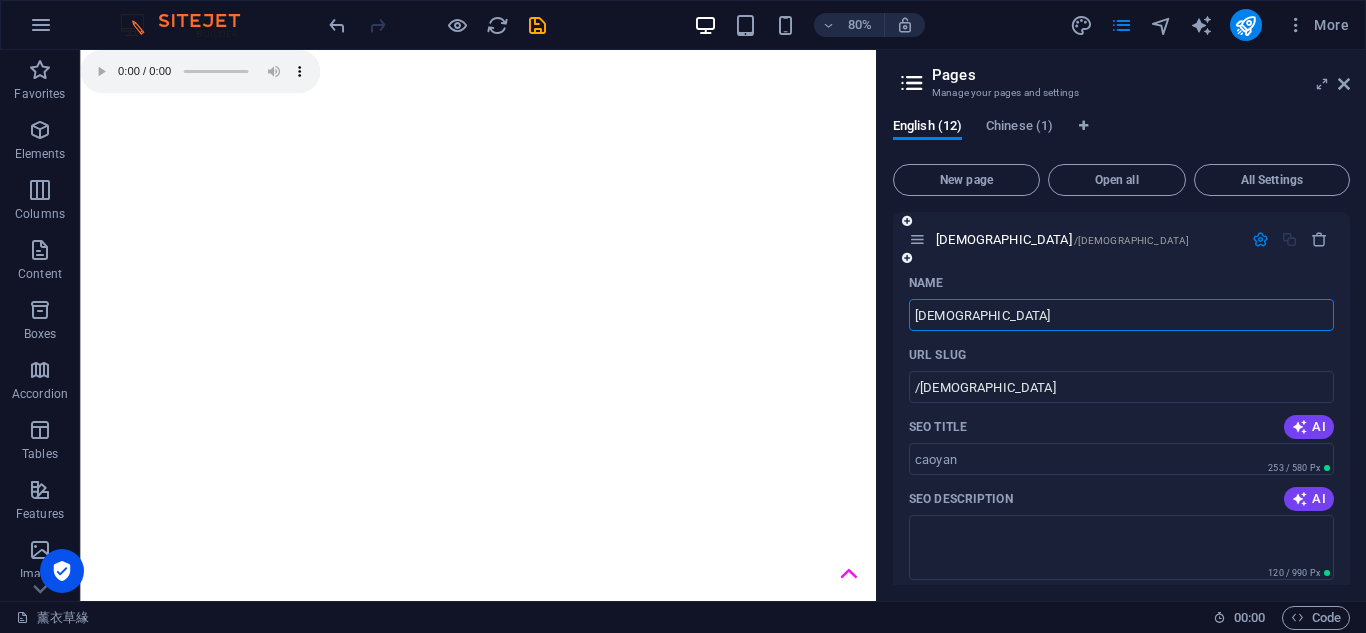 click at bounding box center (917, 239) 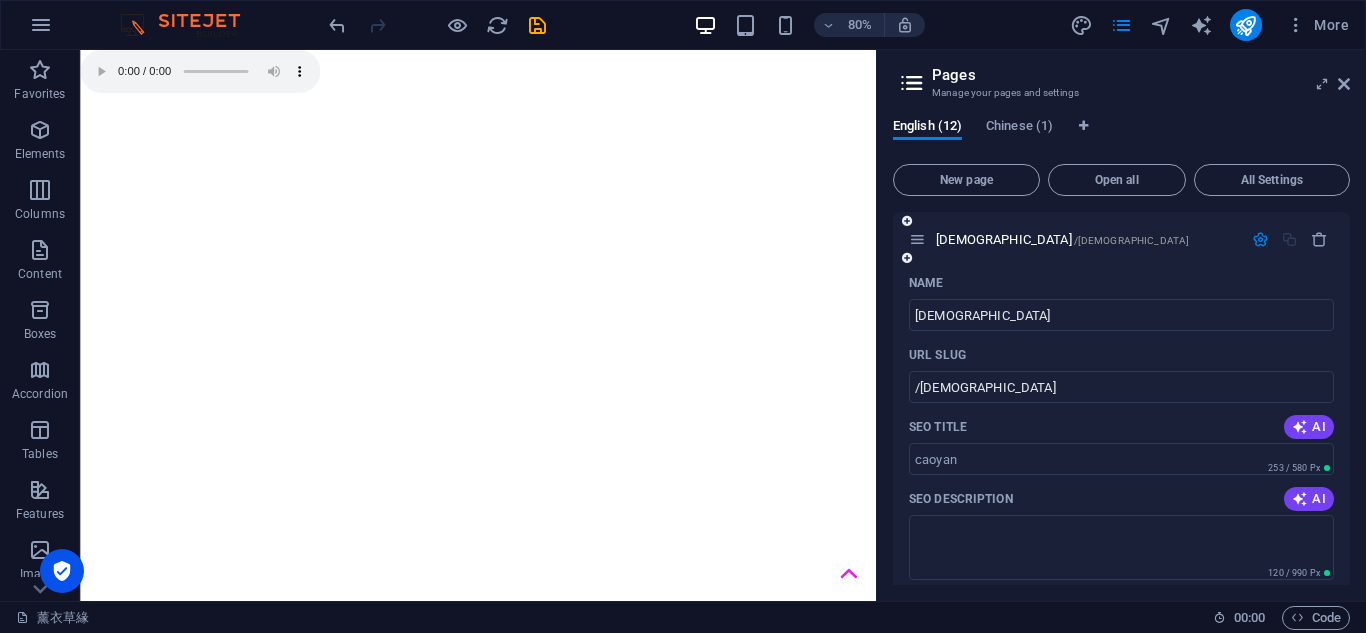 click at bounding box center [1260, 239] 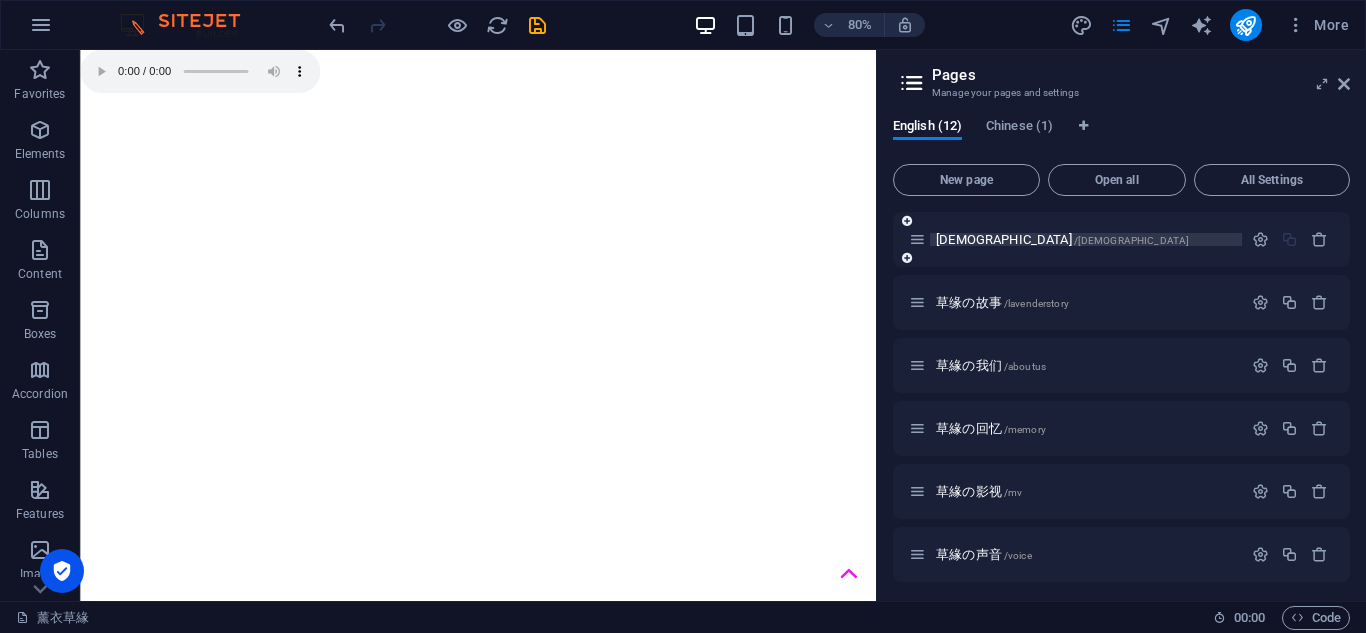 click on "[PERSON_NAME] /[PERSON_NAME]" at bounding box center (1086, 239) 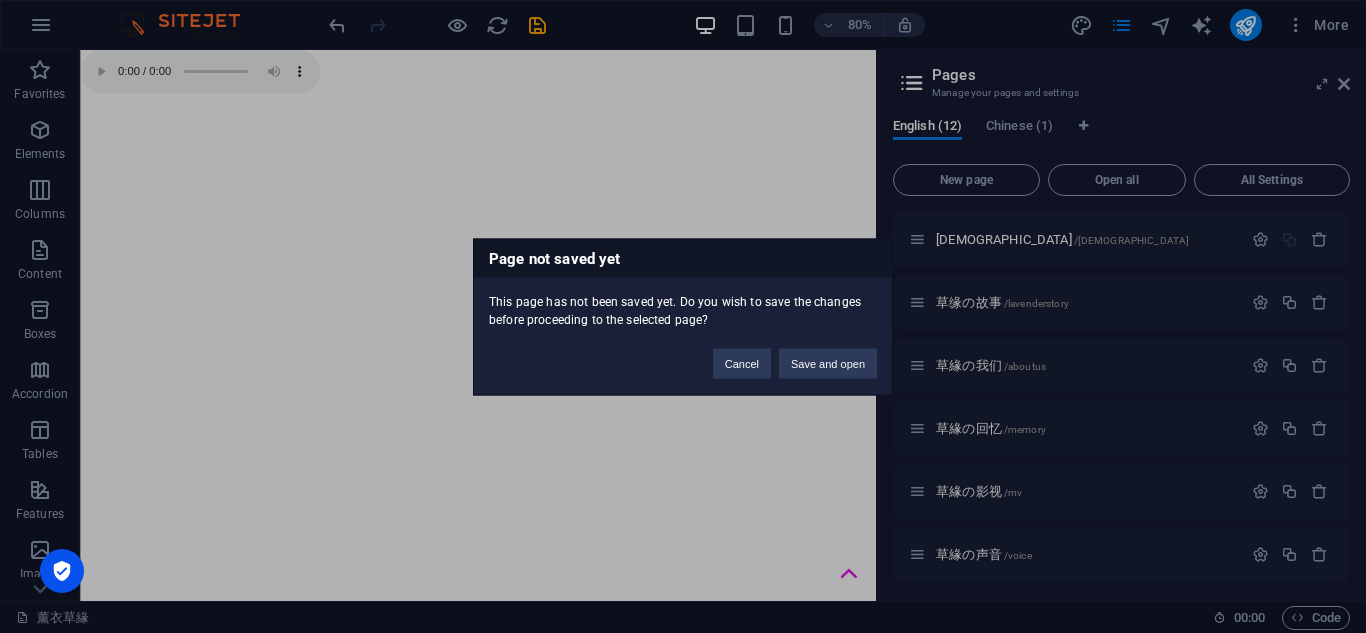 drag, startPoint x: 863, startPoint y: 248, endPoint x: 759, endPoint y: 247, distance: 104.00481 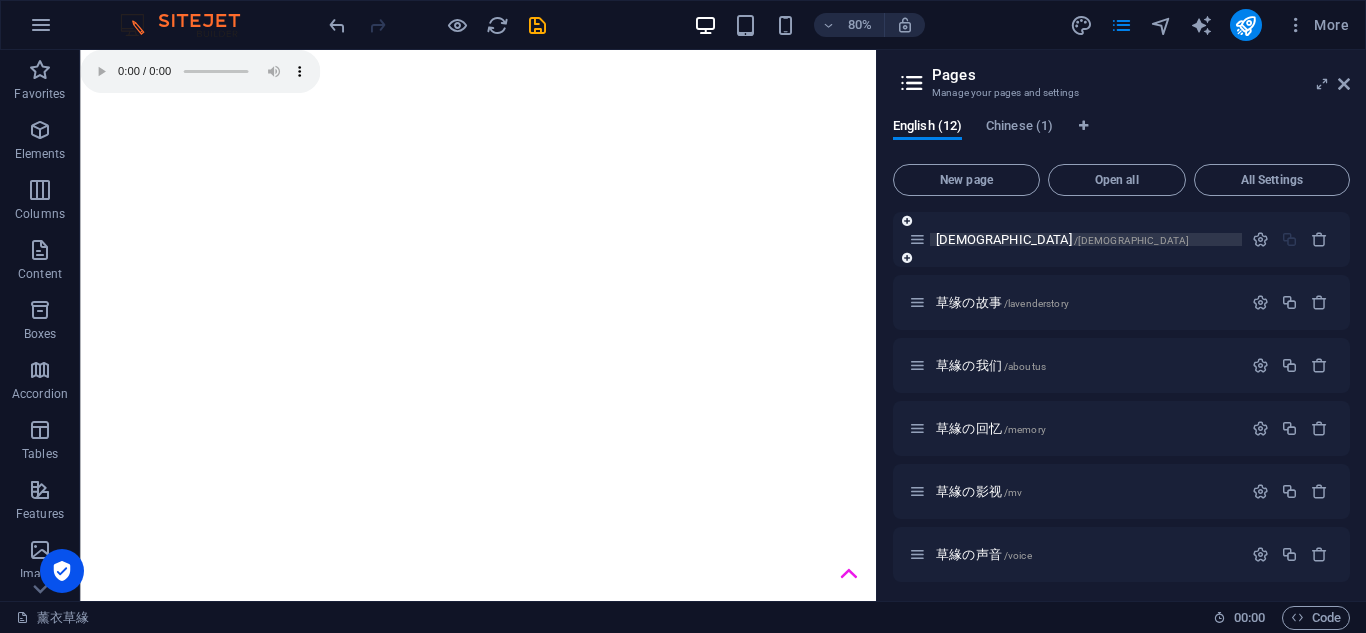 click on "[PERSON_NAME] /[PERSON_NAME]" at bounding box center [1086, 239] 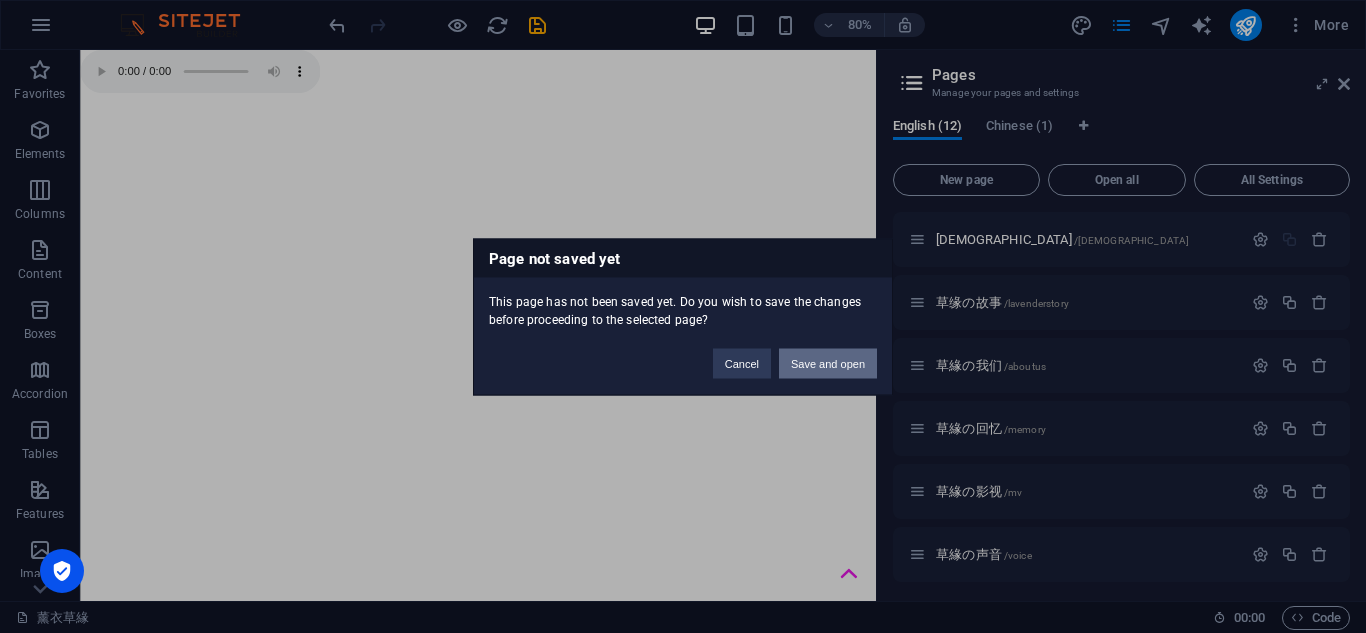 click on "Save and open" at bounding box center [828, 363] 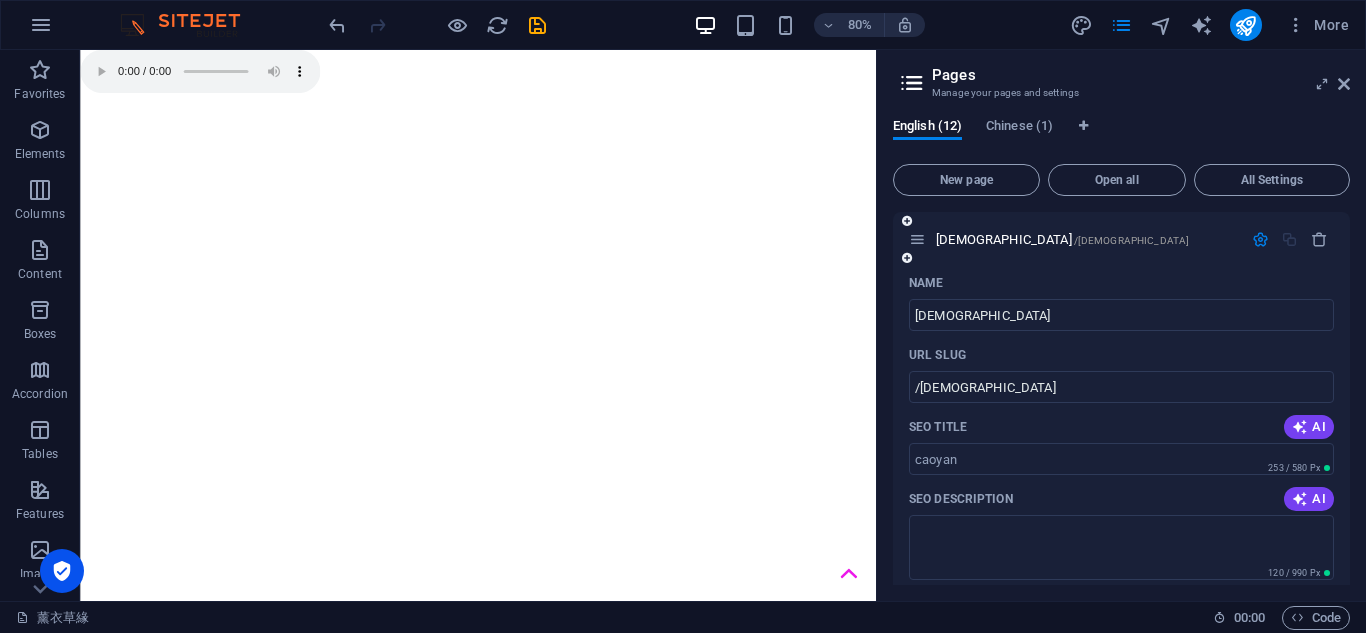 click at bounding box center (1260, 239) 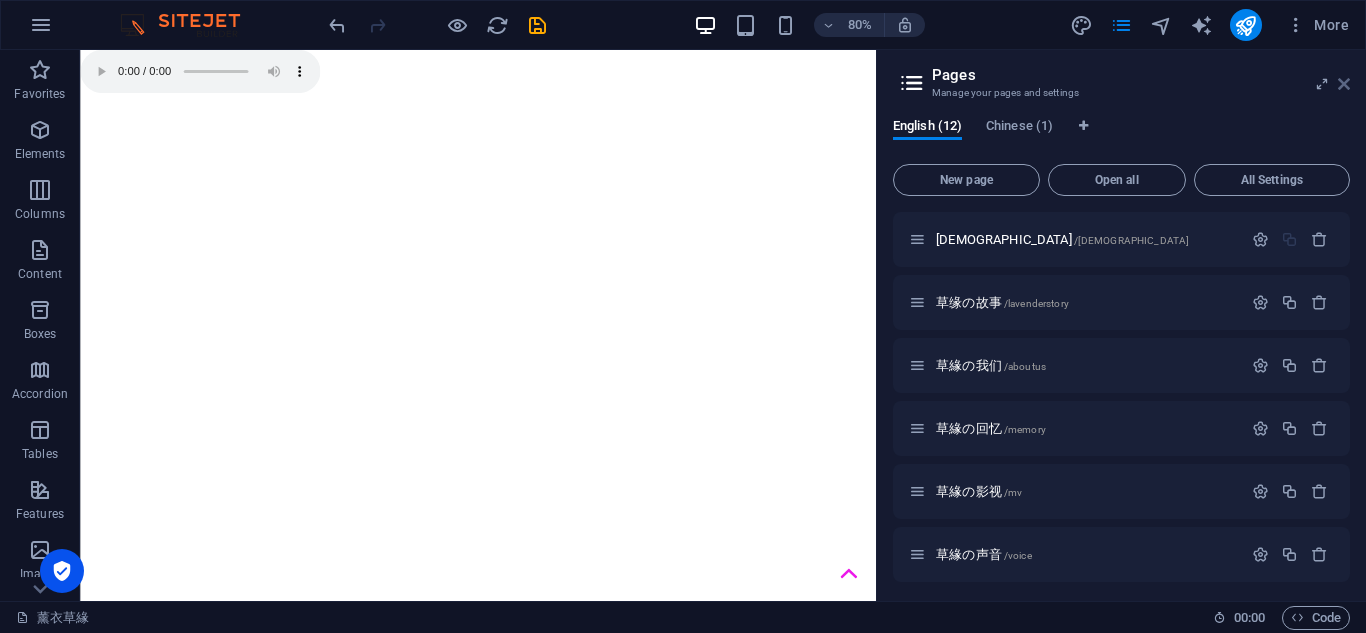 click at bounding box center [1344, 84] 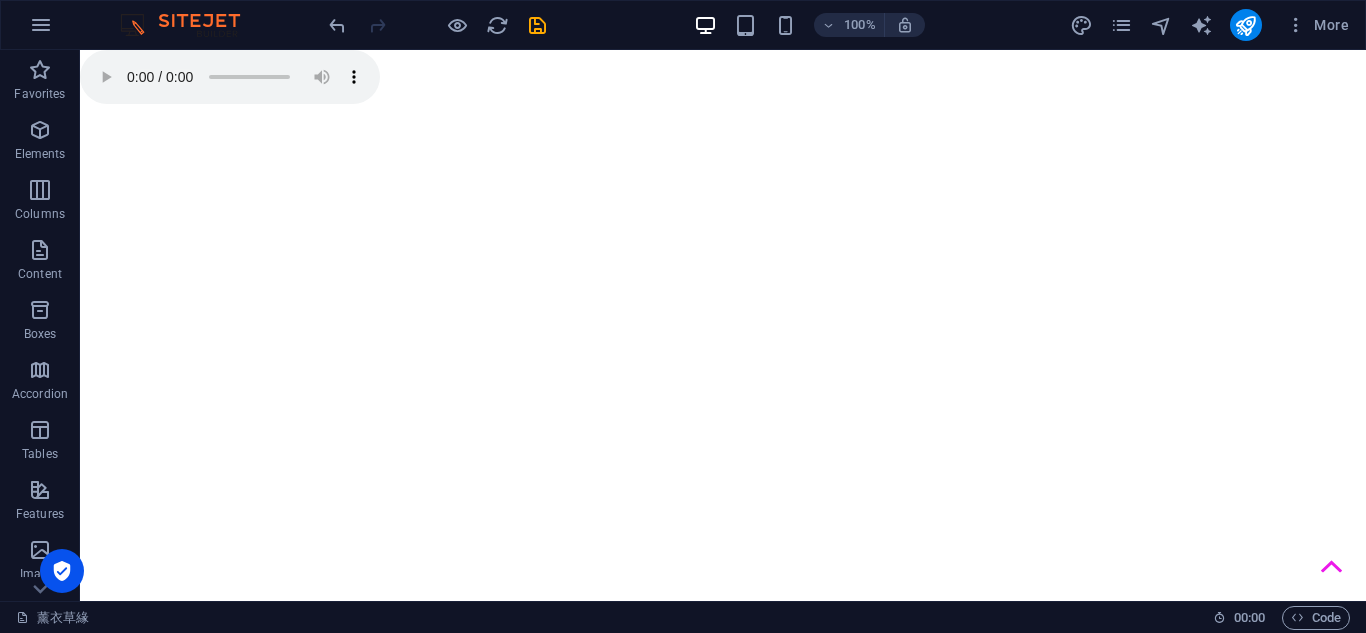 click on "Skip to main content
source scr "[URL][DOMAIN_NAME]"" at bounding box center [723, 80] 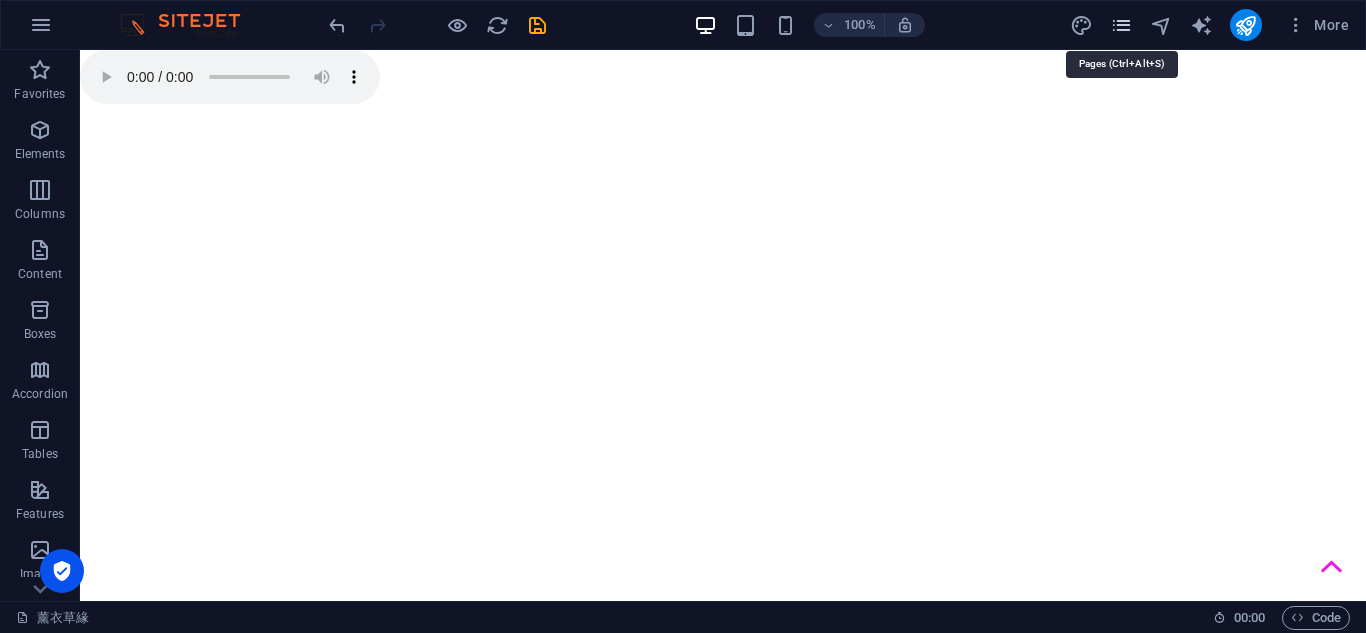 click at bounding box center [1121, 25] 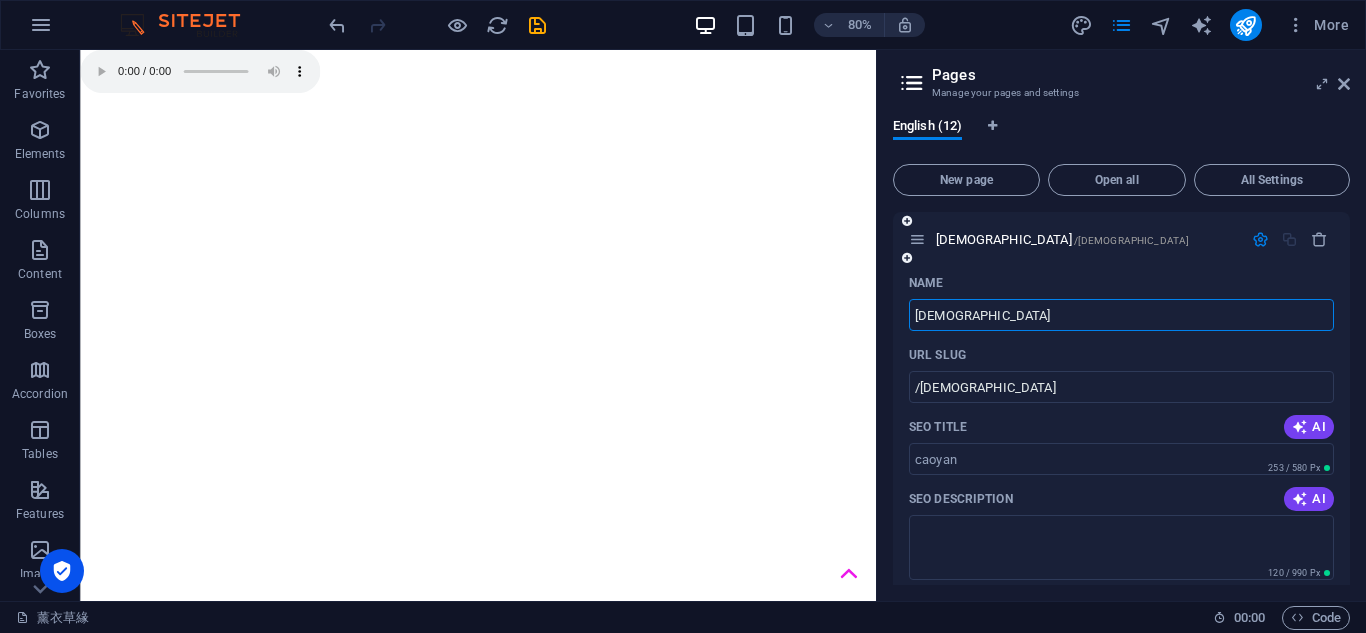 click at bounding box center [917, 239] 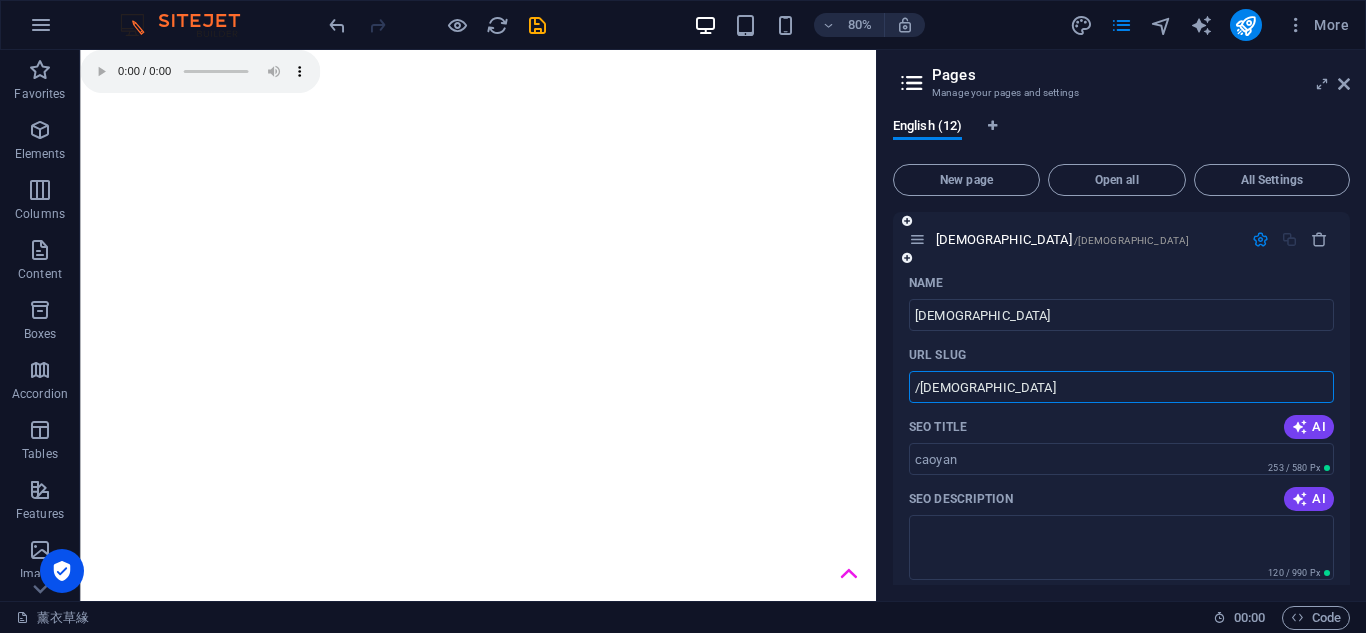 click on "/[DEMOGRAPHIC_DATA]" at bounding box center [1121, 387] 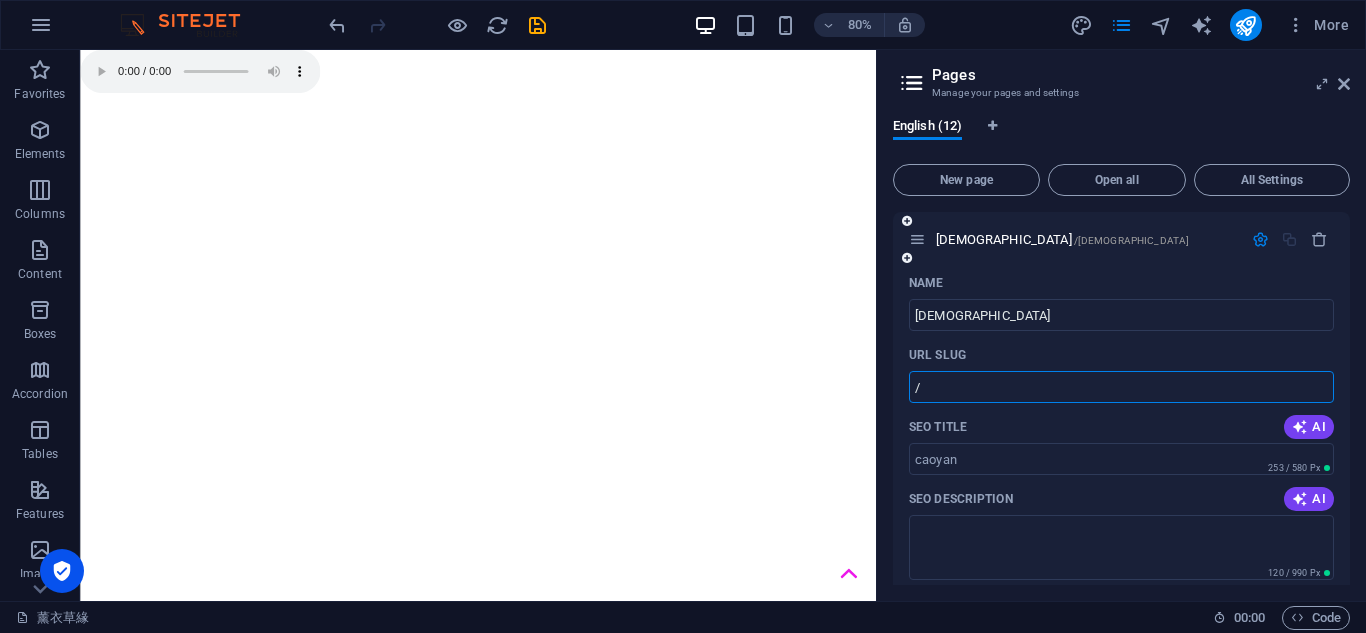 type on "/" 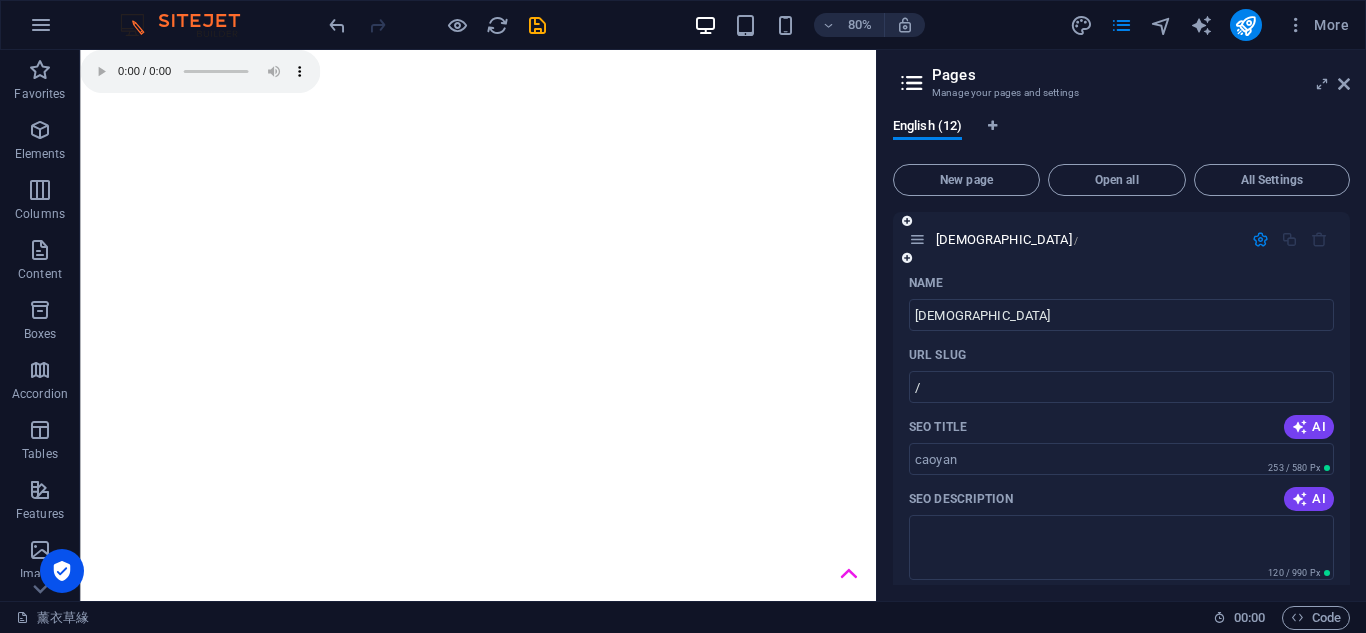 drag, startPoint x: 1243, startPoint y: 242, endPoint x: 1254, endPoint y: 242, distance: 11 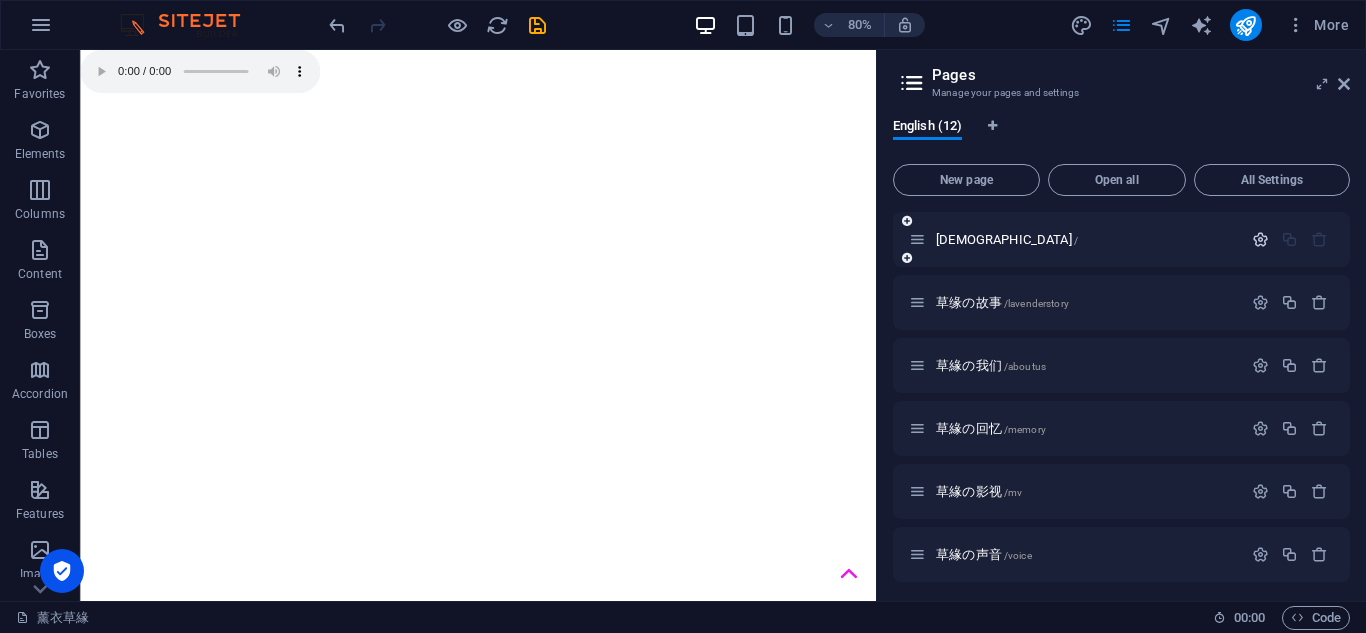 click at bounding box center [1260, 239] 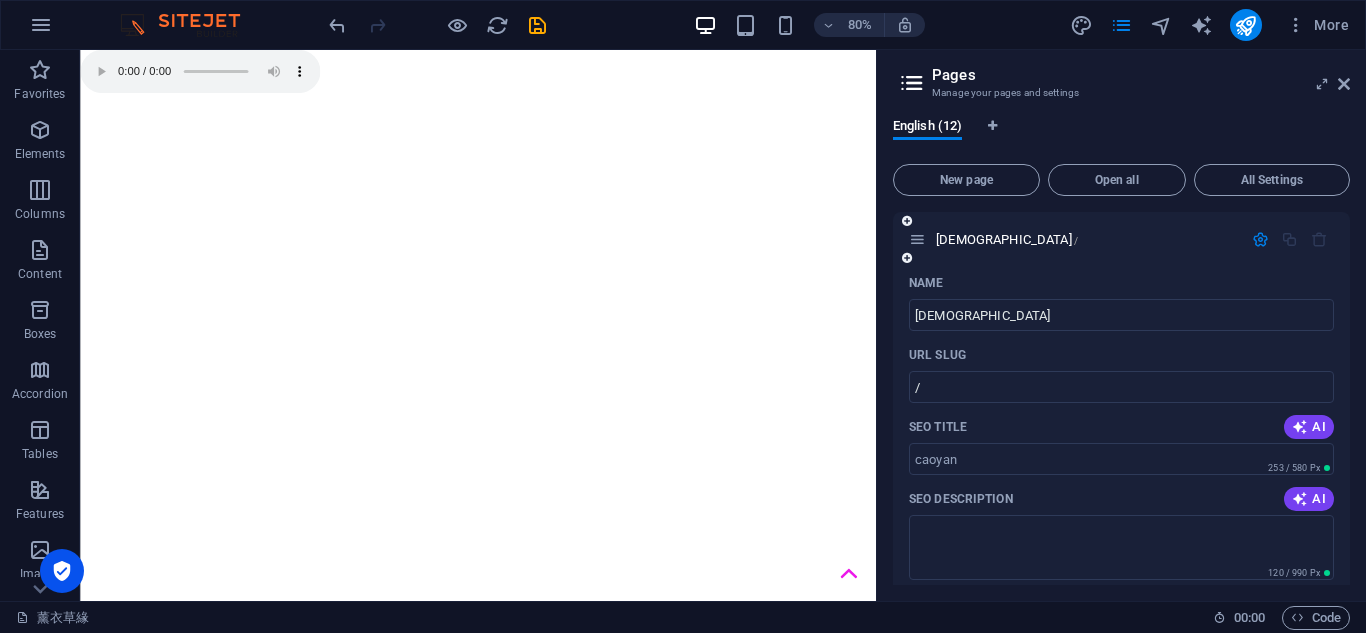 click at bounding box center (1260, 239) 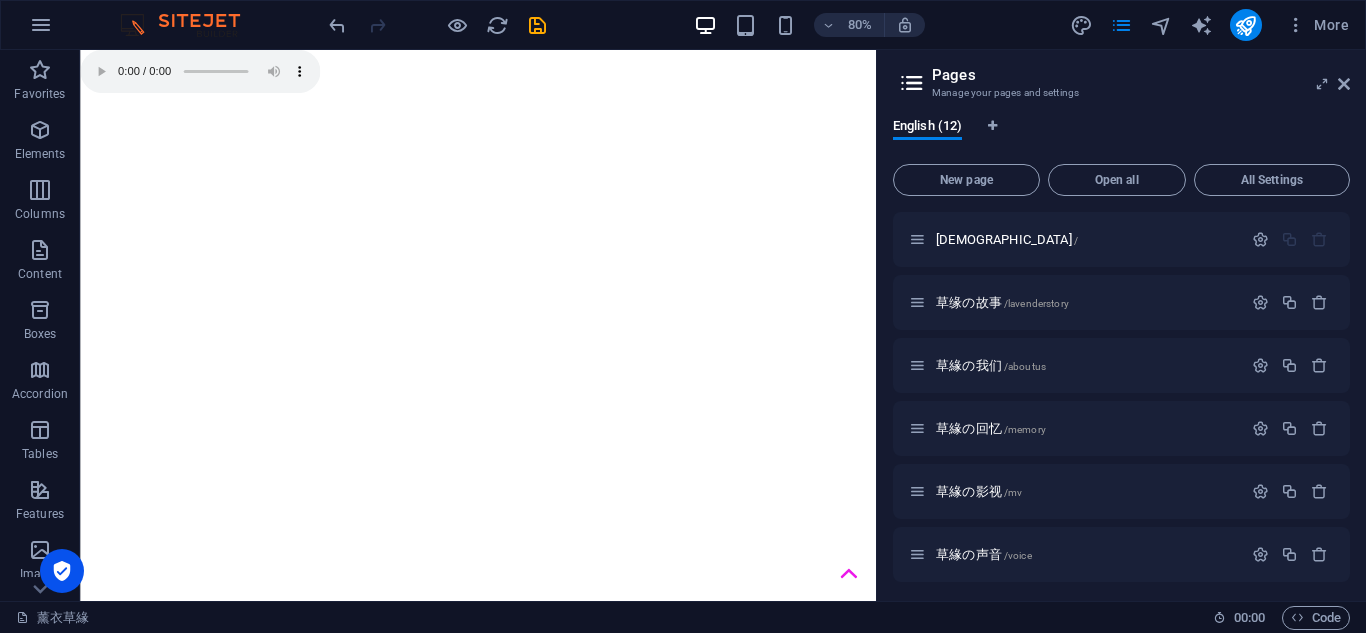 drag, startPoint x: 731, startPoint y: 531, endPoint x: 717, endPoint y: 531, distance: 14 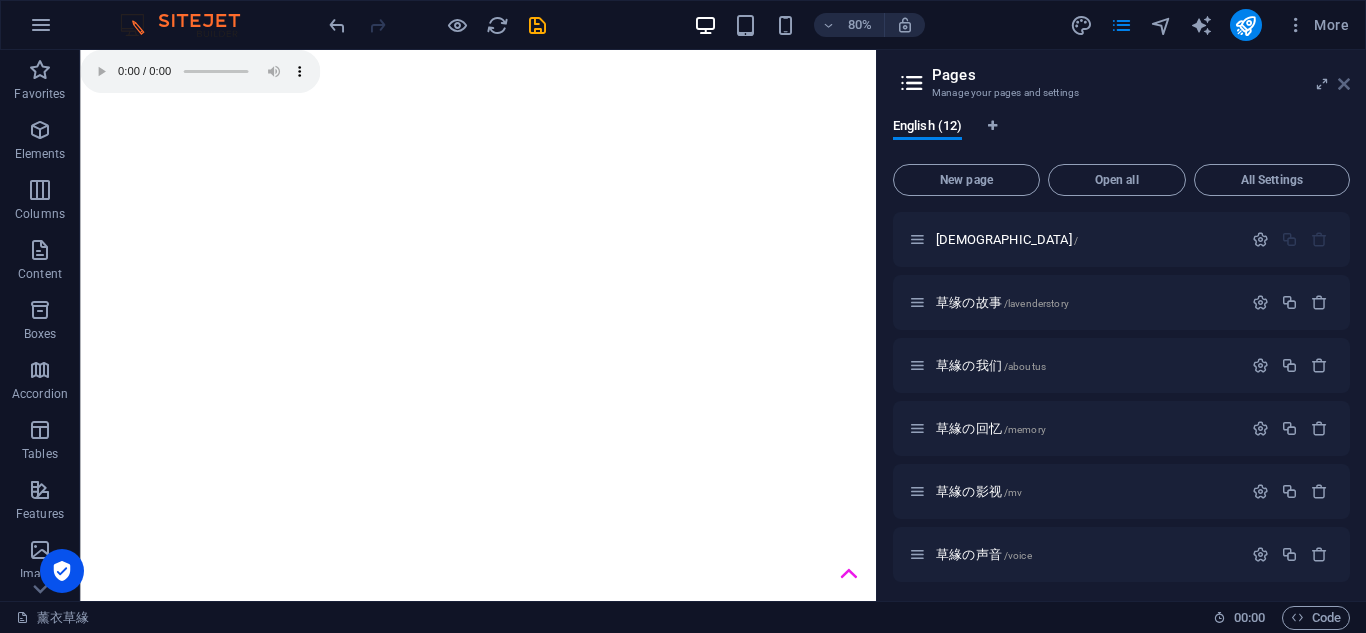 click at bounding box center [1344, 84] 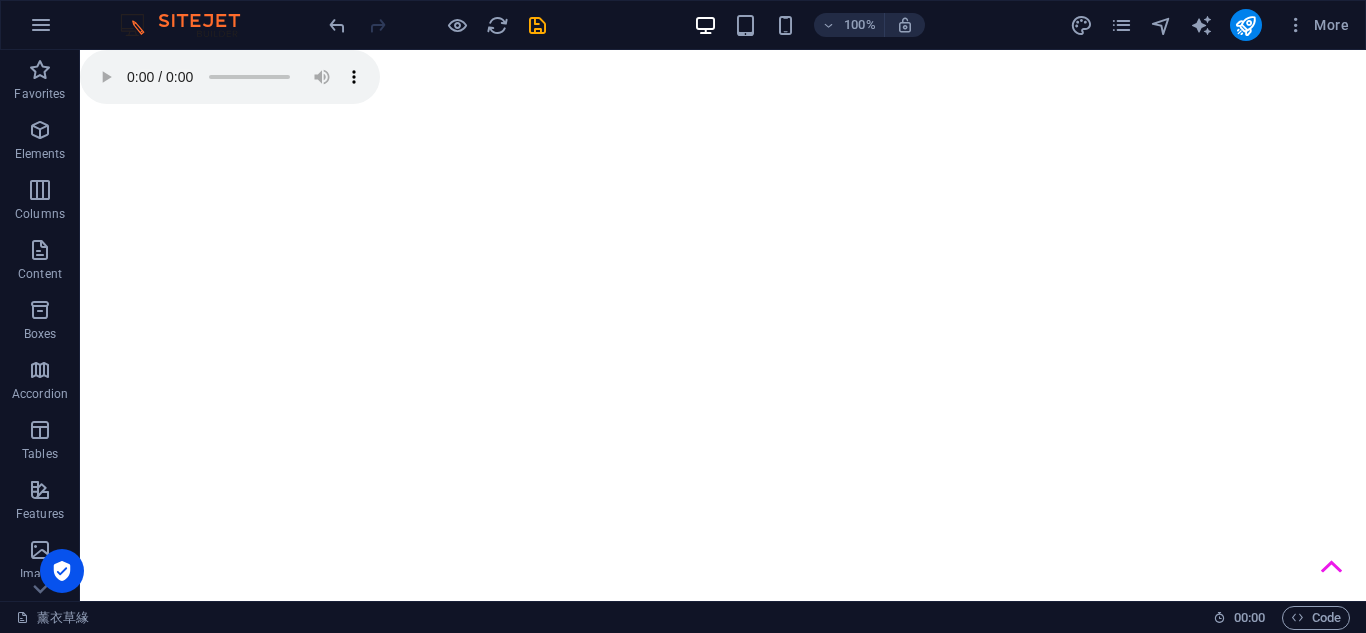 click on "Skip to main content
source scr "[URL][DOMAIN_NAME]"" at bounding box center [723, 80] 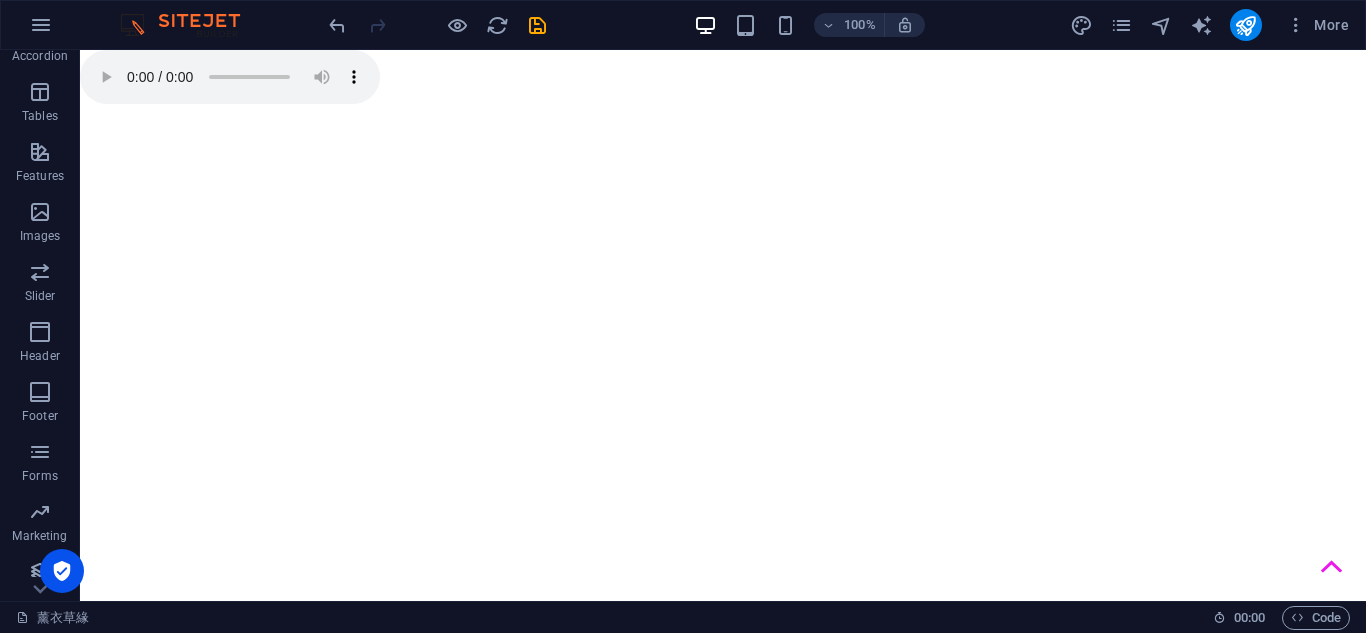 scroll, scrollTop: 349, scrollLeft: 0, axis: vertical 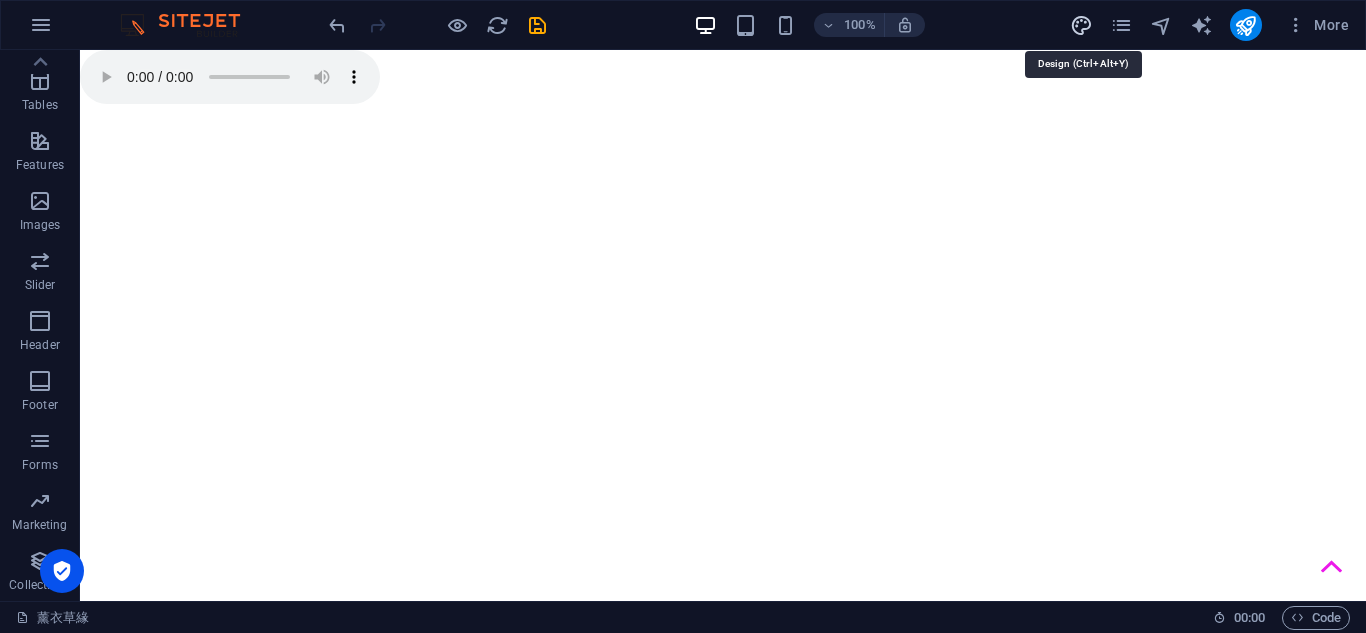 click at bounding box center [1081, 25] 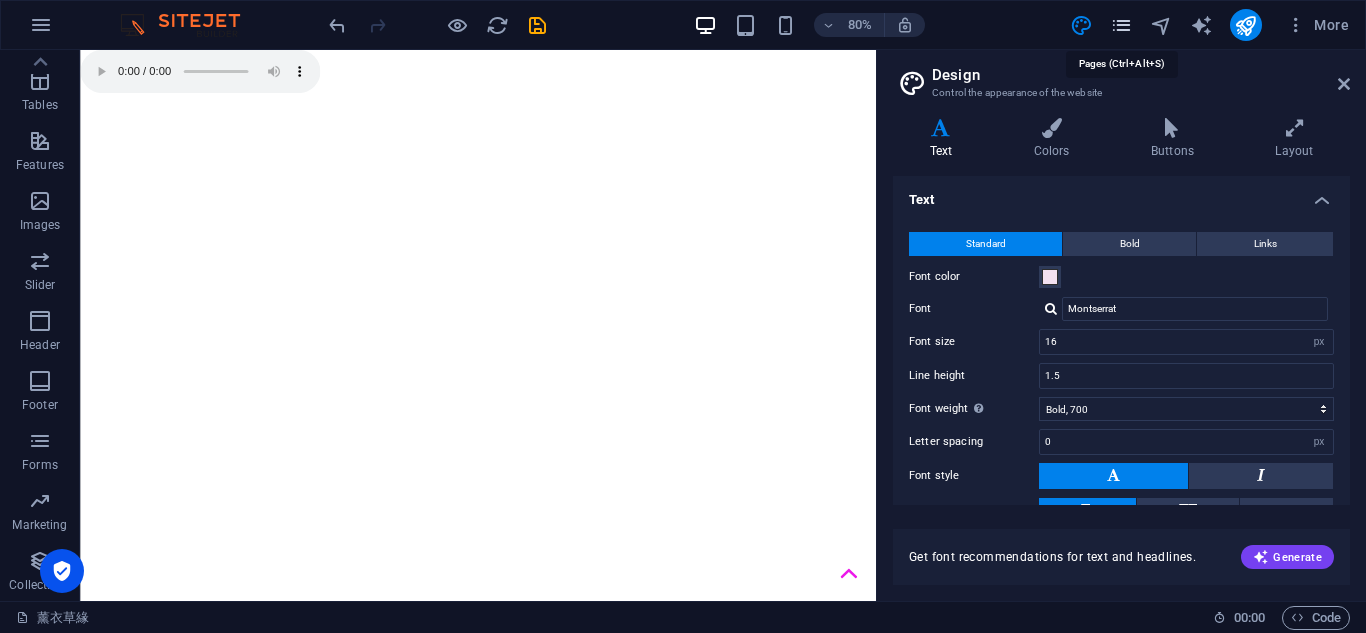 click at bounding box center [1121, 25] 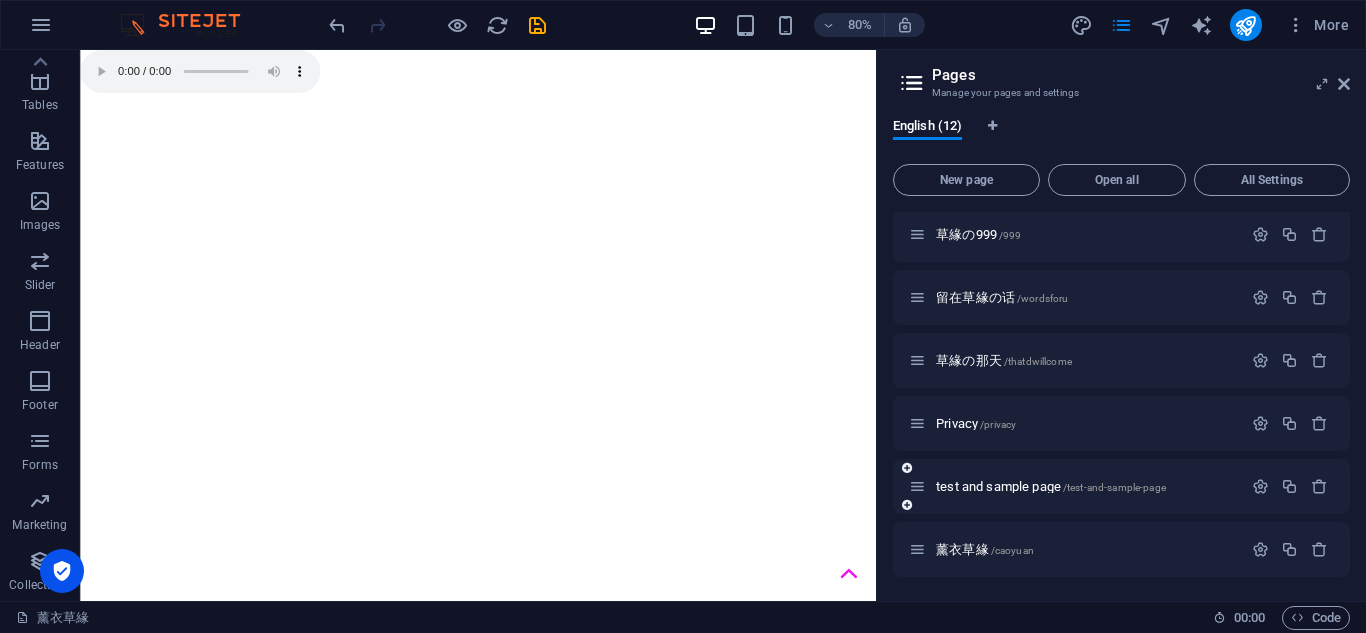 scroll, scrollTop: 0, scrollLeft: 0, axis: both 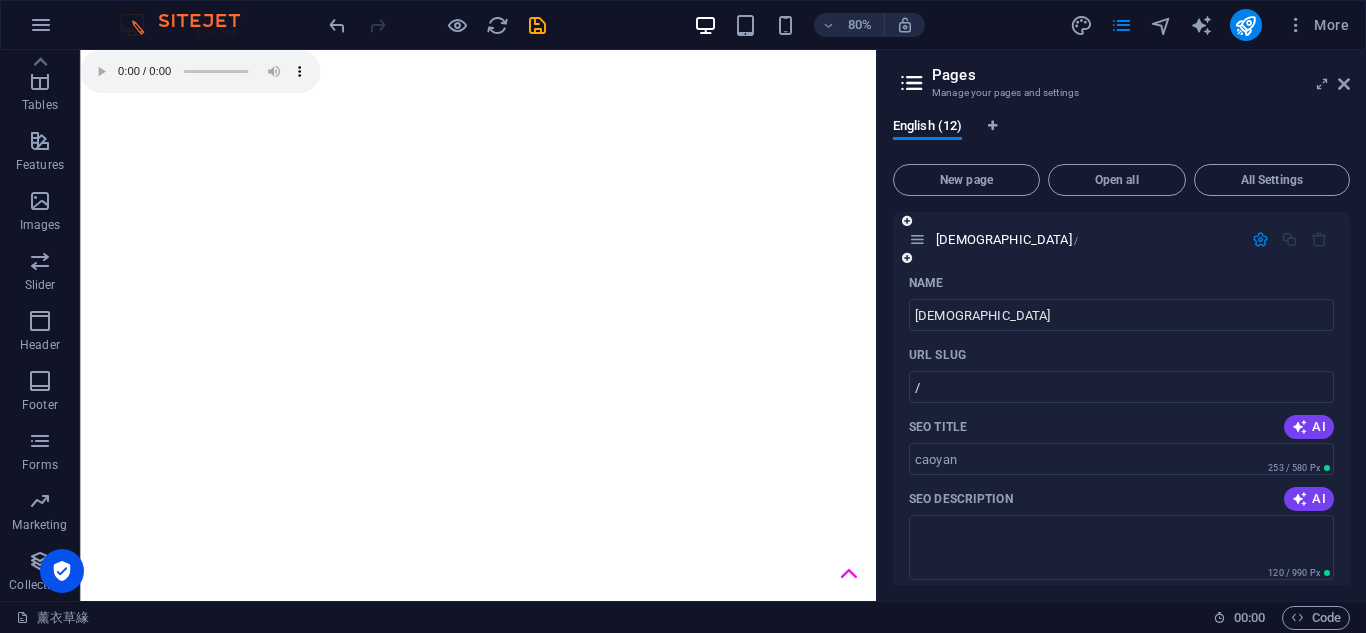 click at bounding box center (1290, 240) 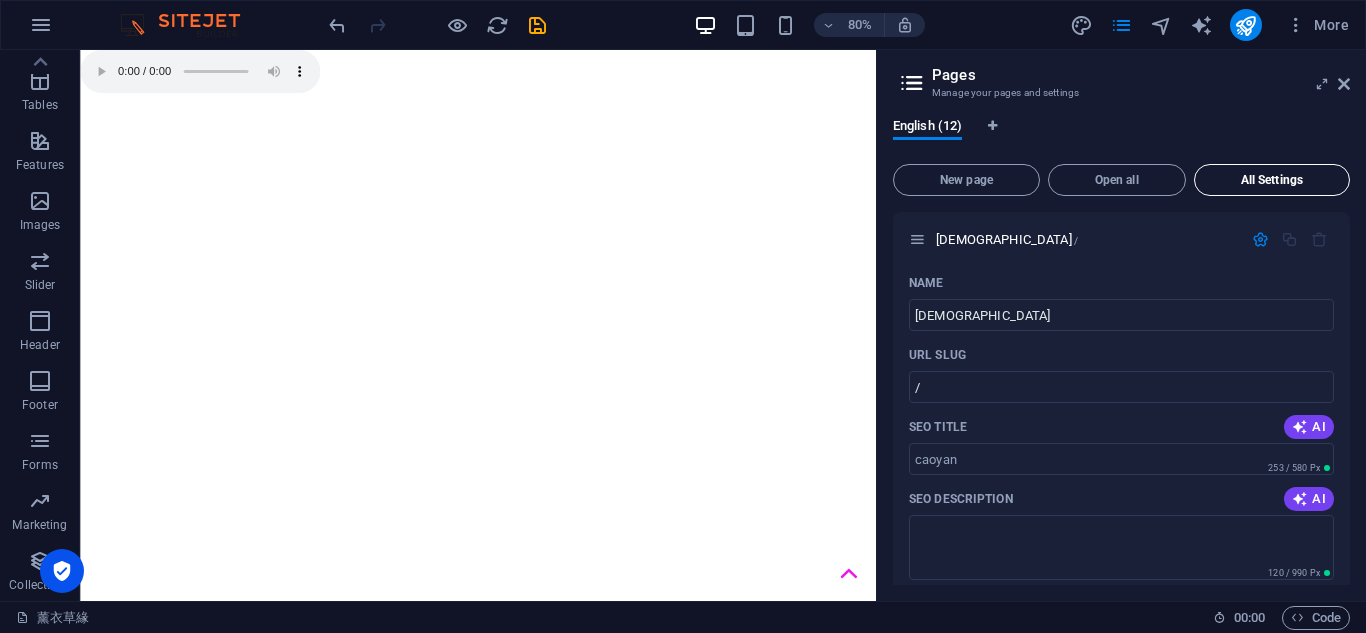 click on "All Settings" at bounding box center (1272, 180) 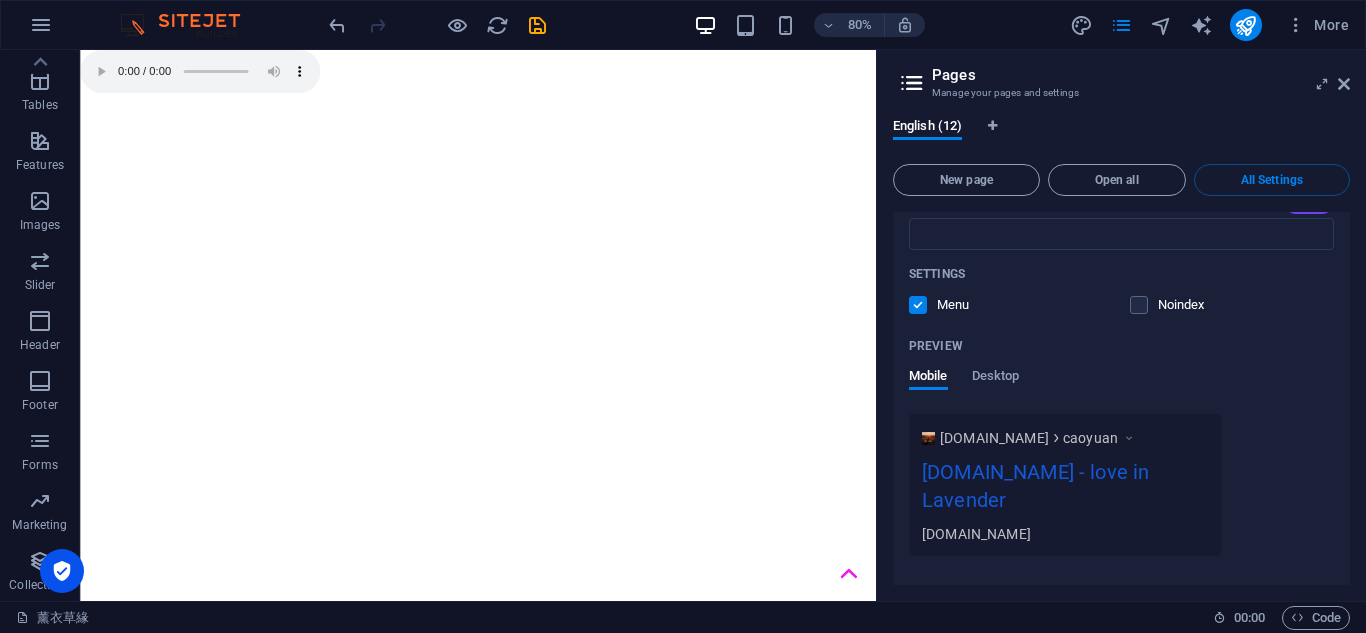 scroll, scrollTop: 9366, scrollLeft: 0, axis: vertical 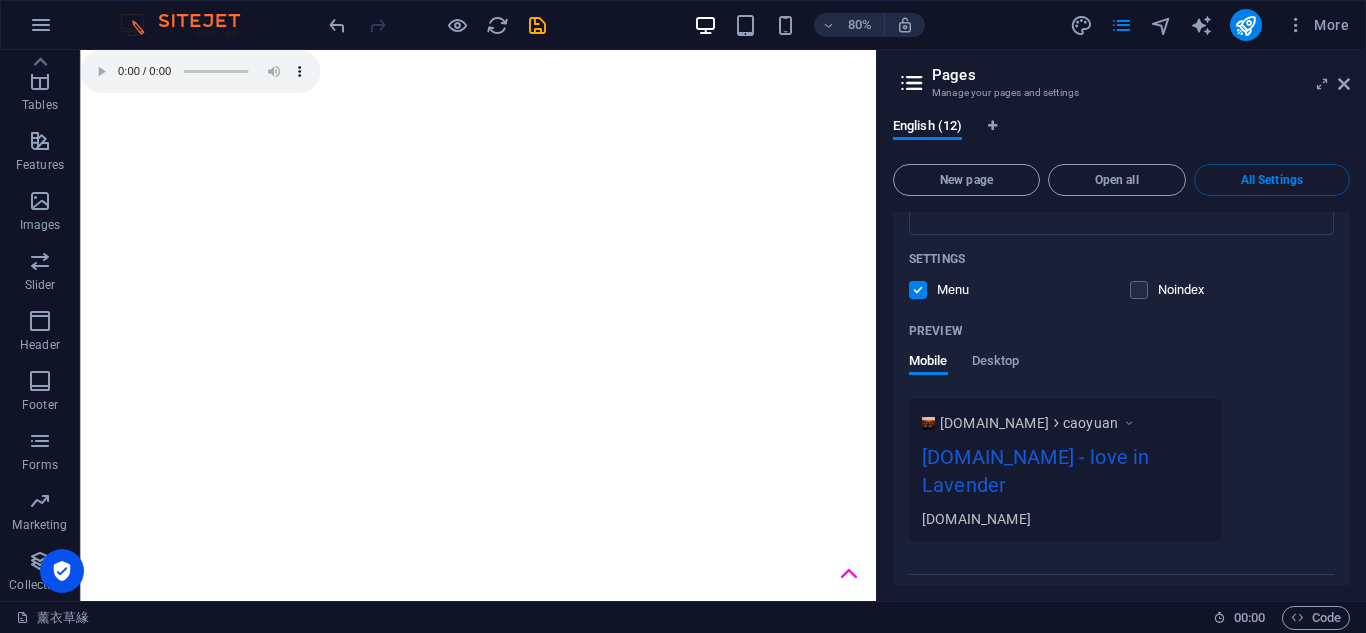 click at bounding box center (1153, 290) 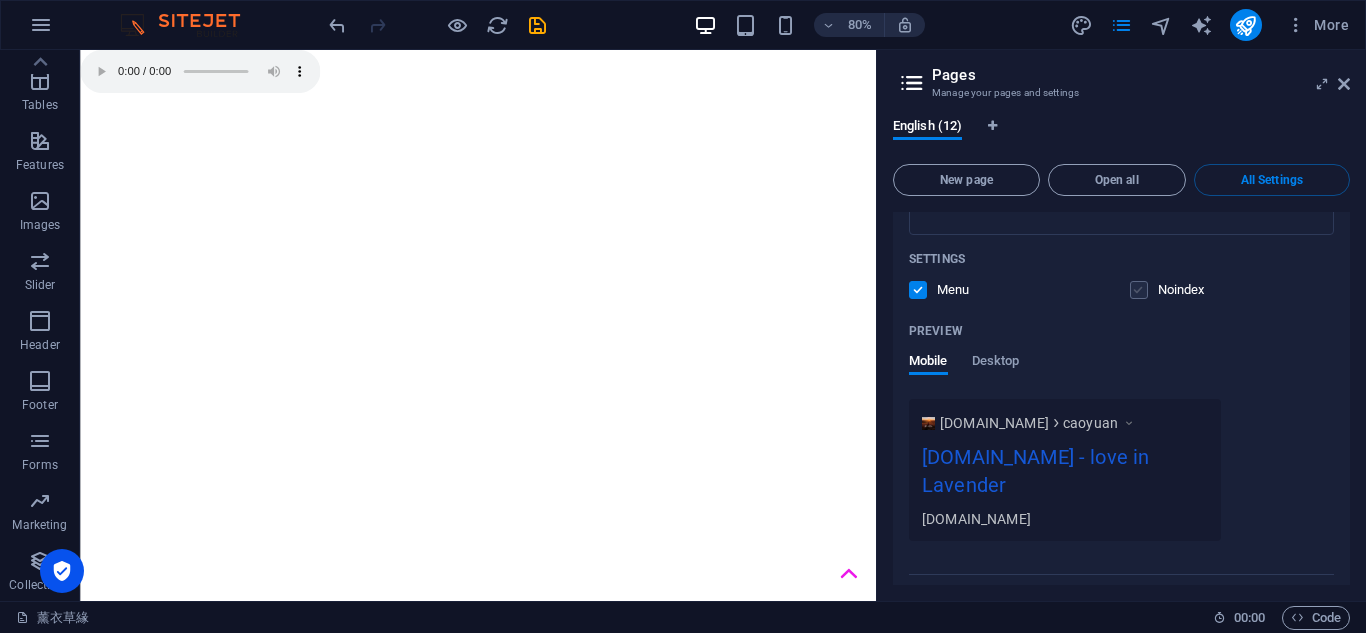 click at bounding box center (1139, 290) 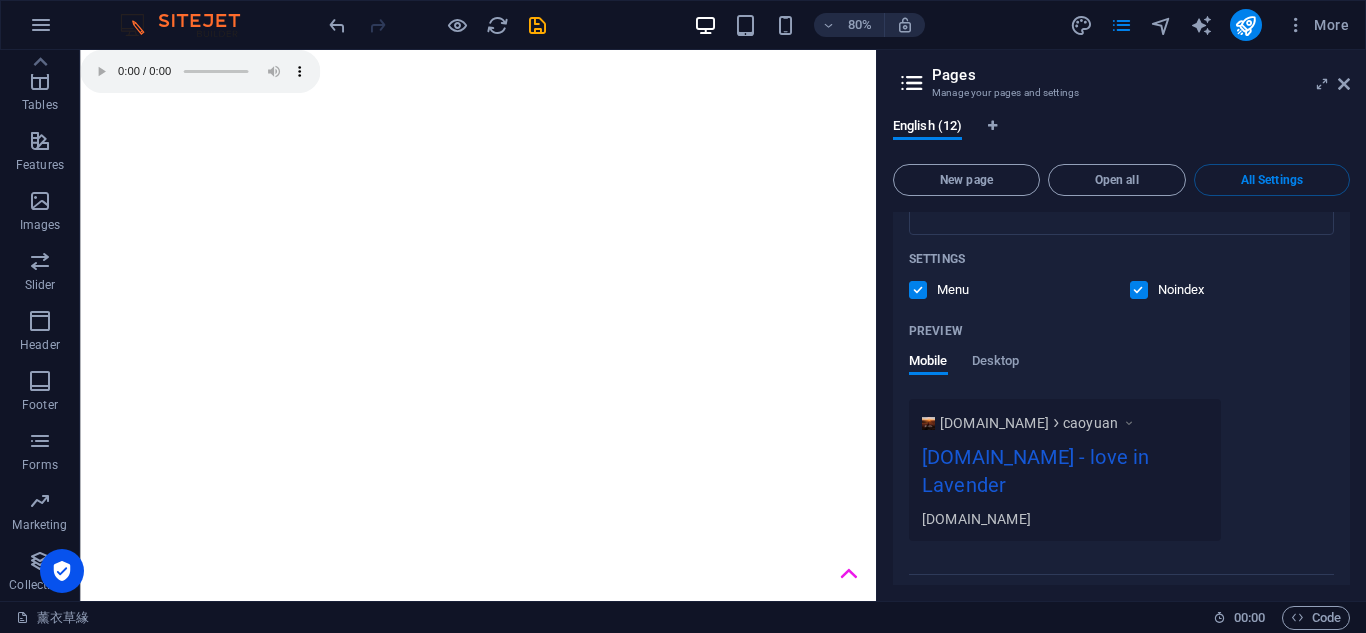 click at bounding box center [918, 290] 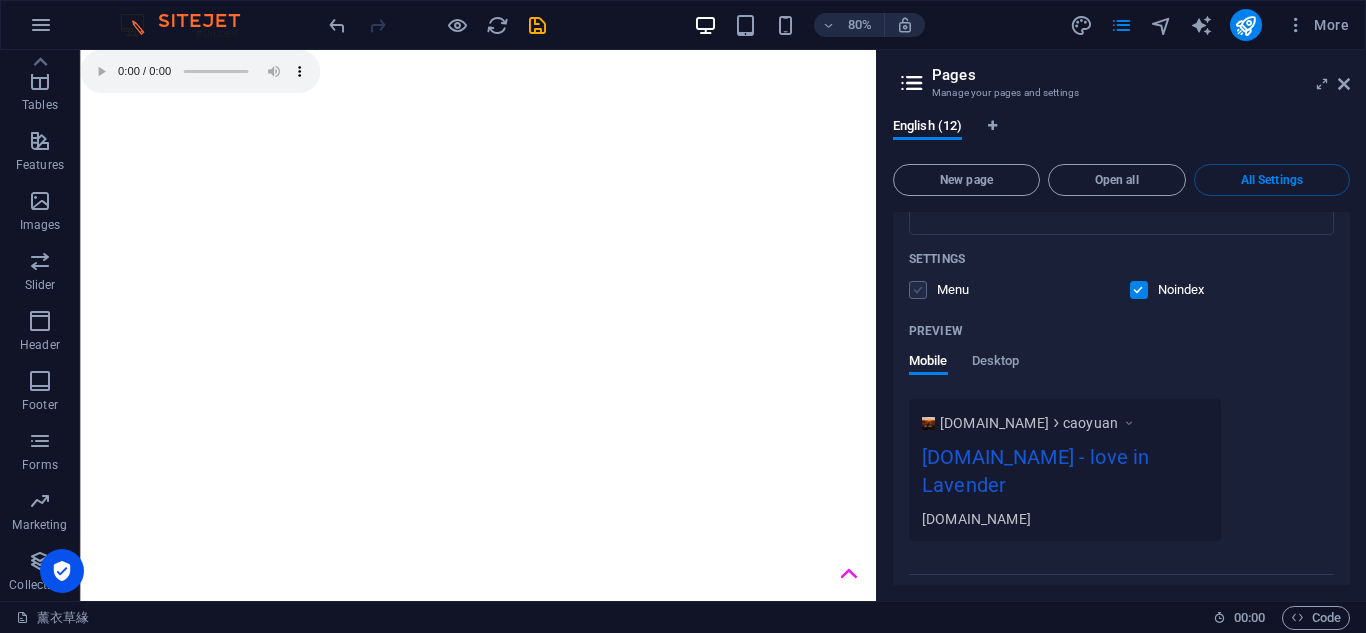 click at bounding box center [918, 290] 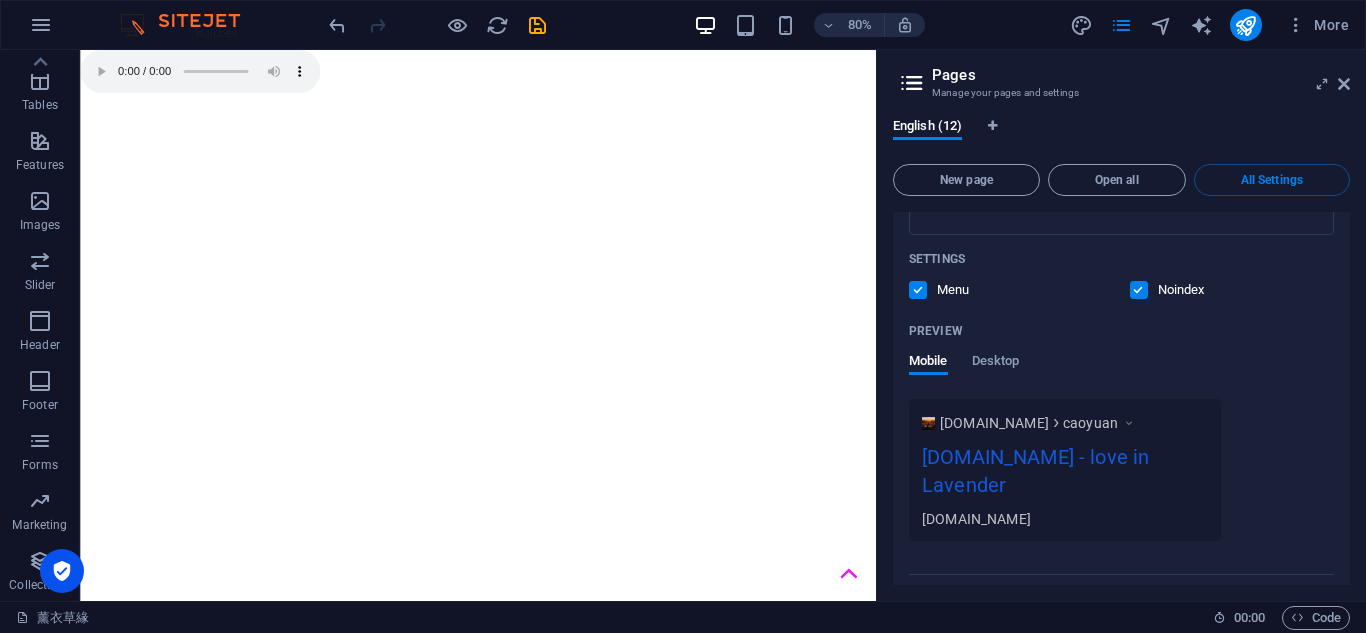 click at bounding box center (1139, 290) 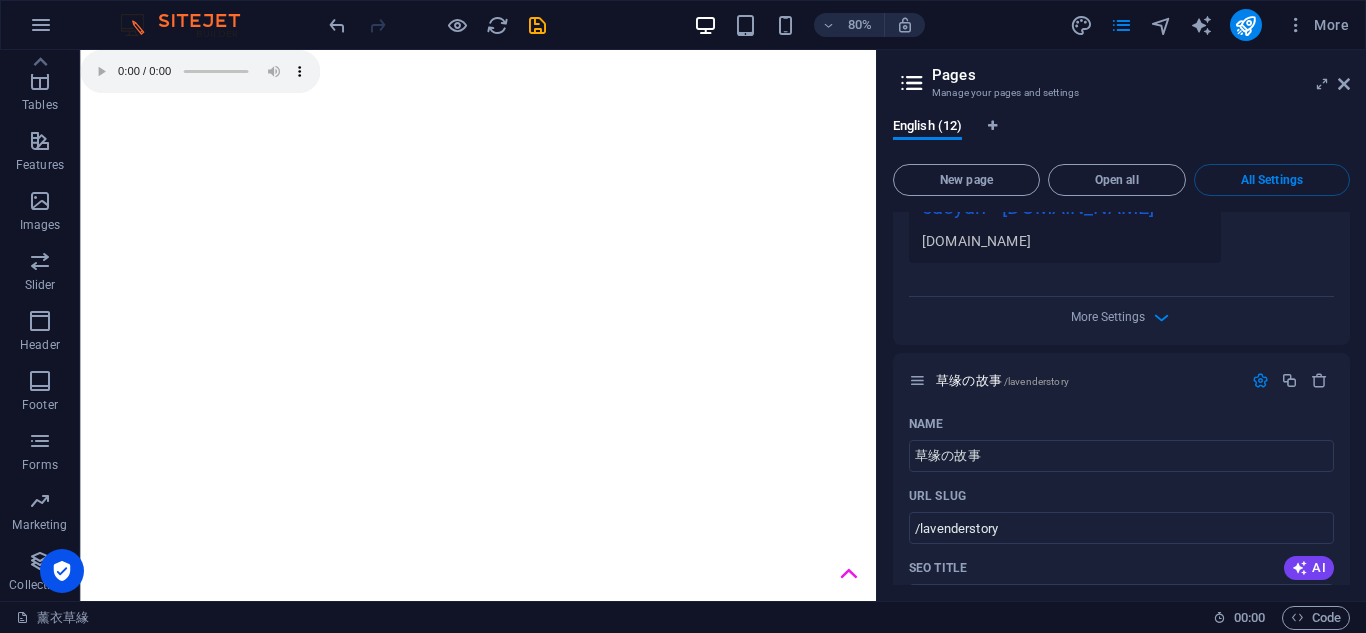 scroll, scrollTop: 0, scrollLeft: 0, axis: both 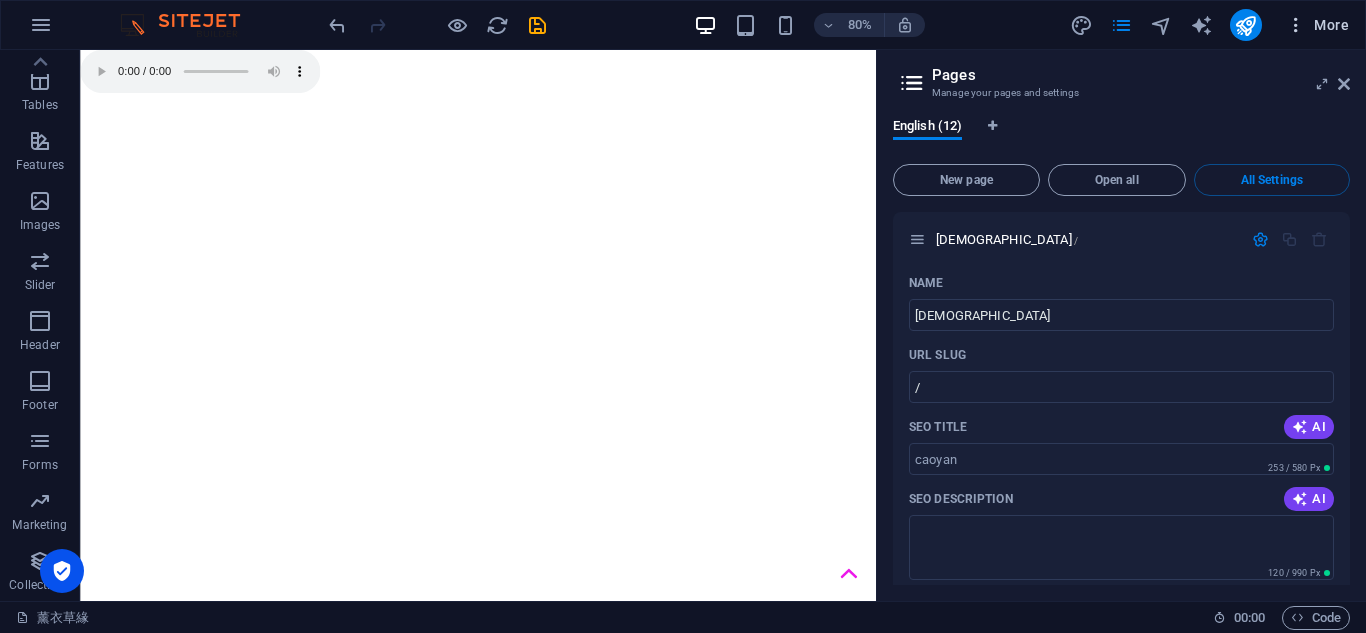 click at bounding box center [1296, 25] 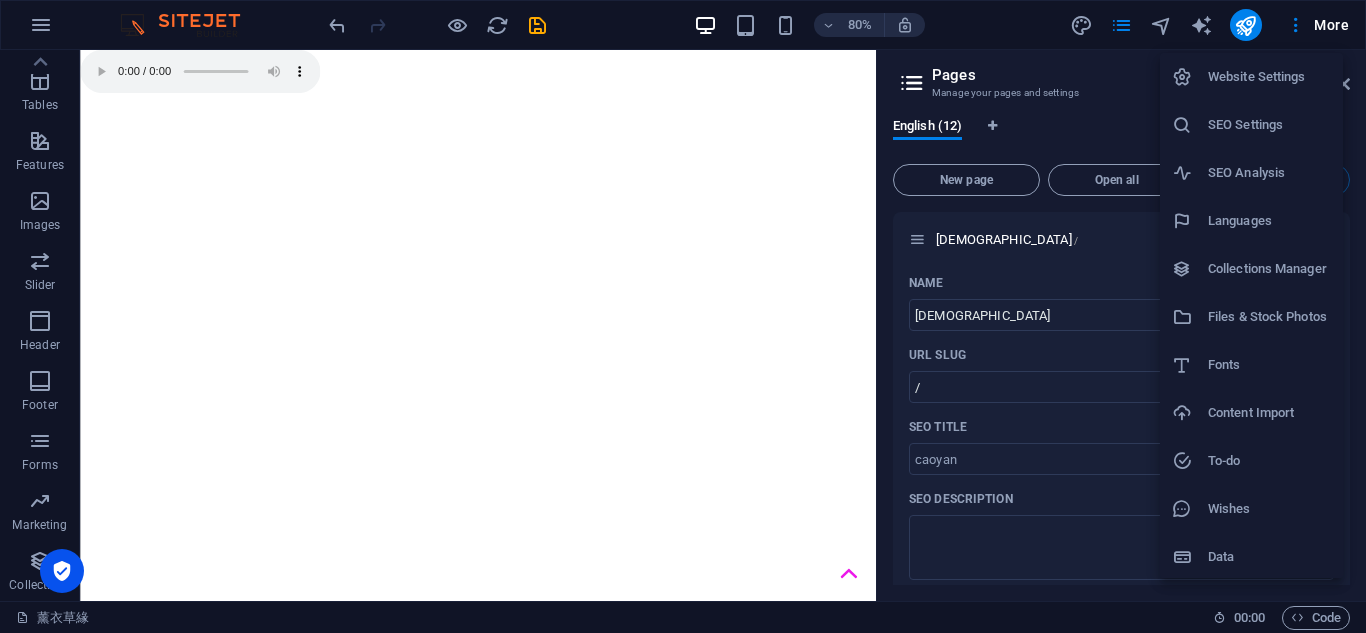 click on "SEO Settings" at bounding box center [1269, 125] 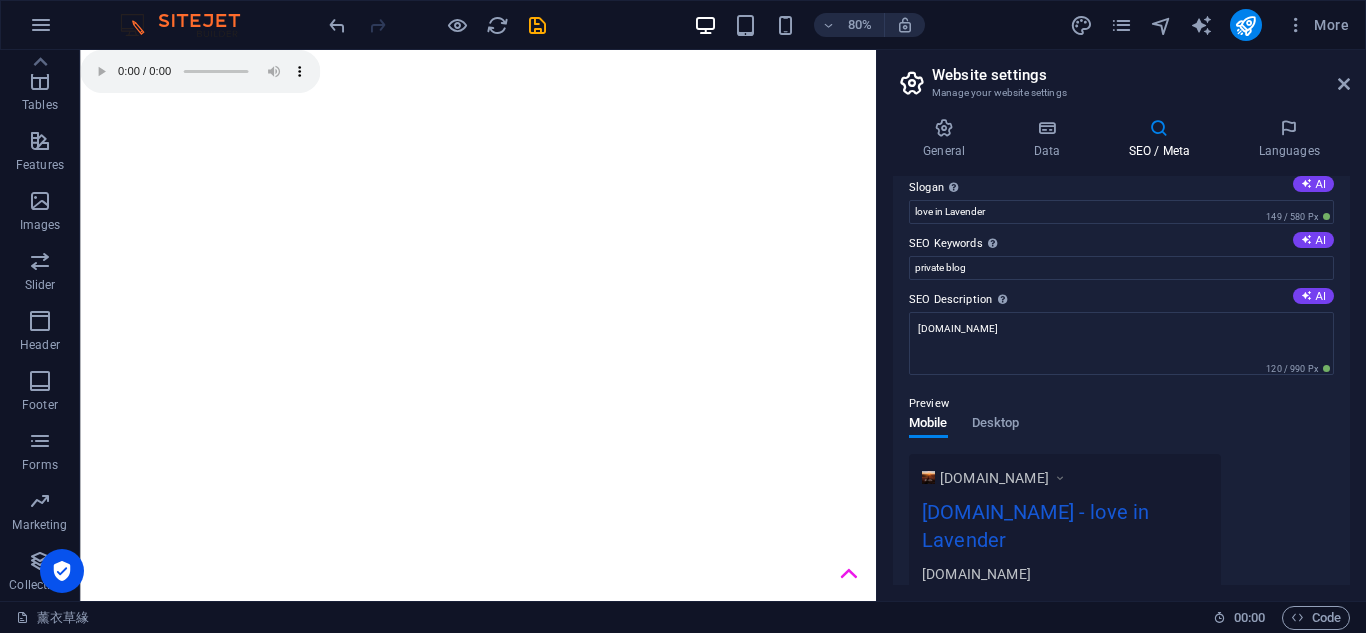 scroll, scrollTop: 0, scrollLeft: 0, axis: both 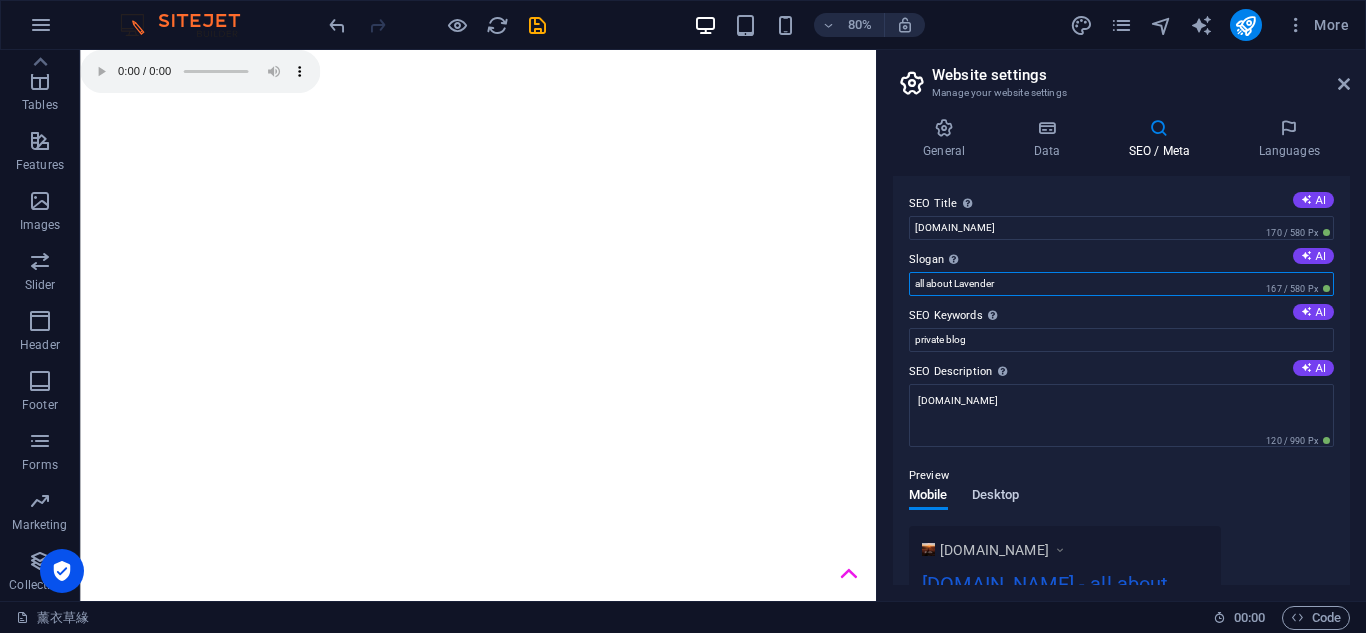 type on "all about Lavender" 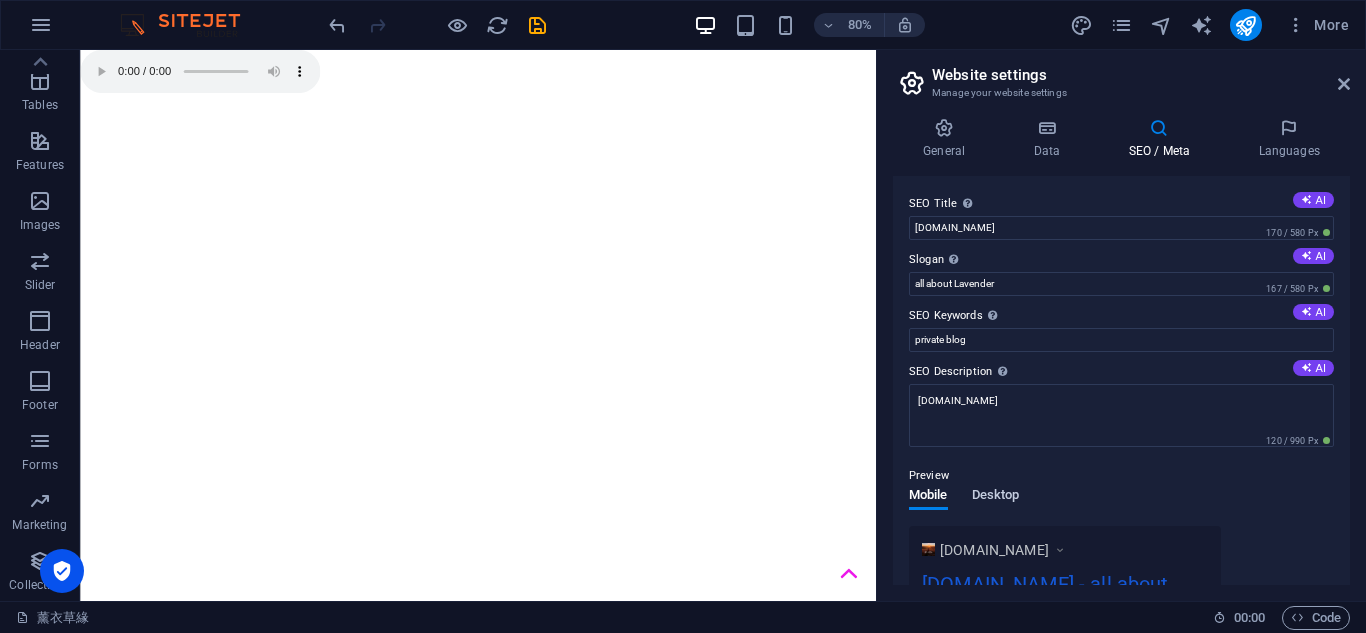 click on "Desktop" at bounding box center (996, 497) 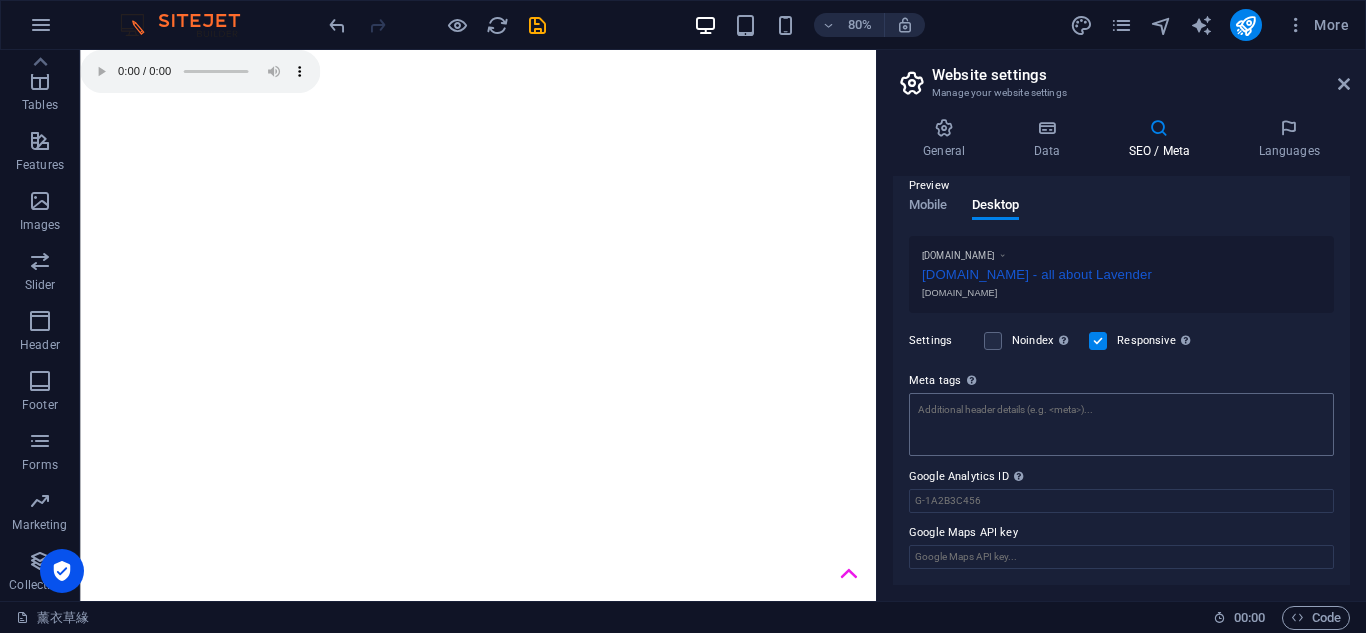 scroll, scrollTop: 0, scrollLeft: 0, axis: both 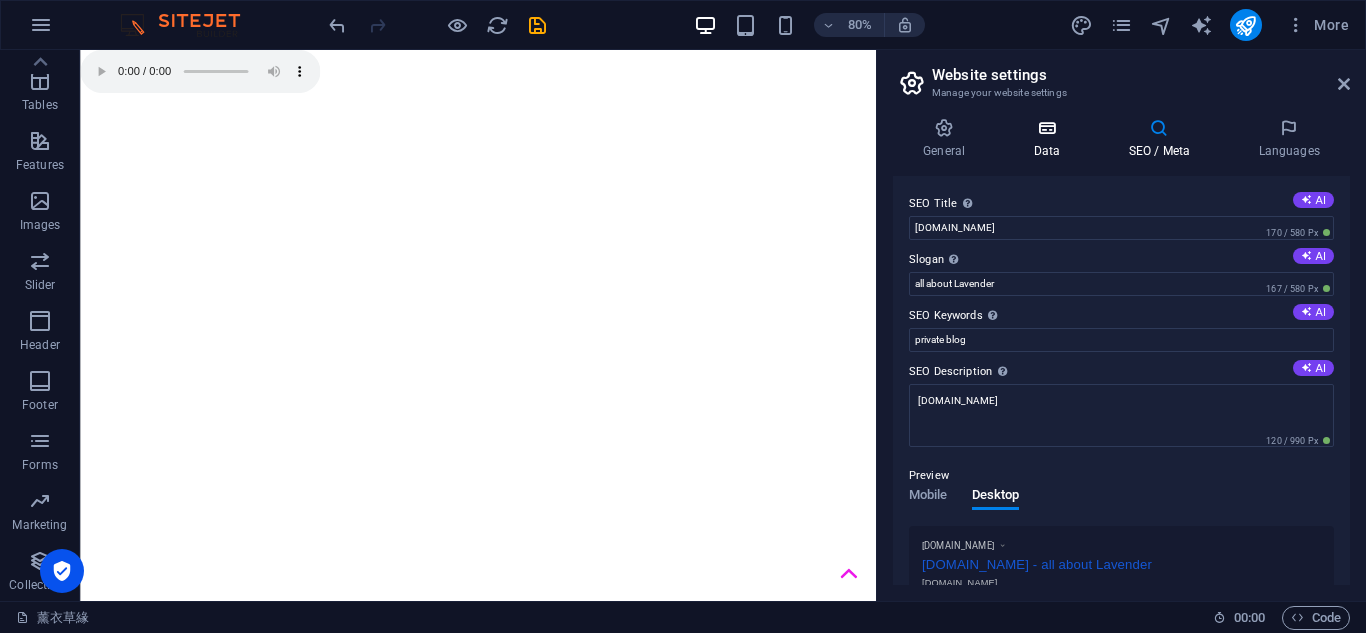click on "Data" at bounding box center (1050, 139) 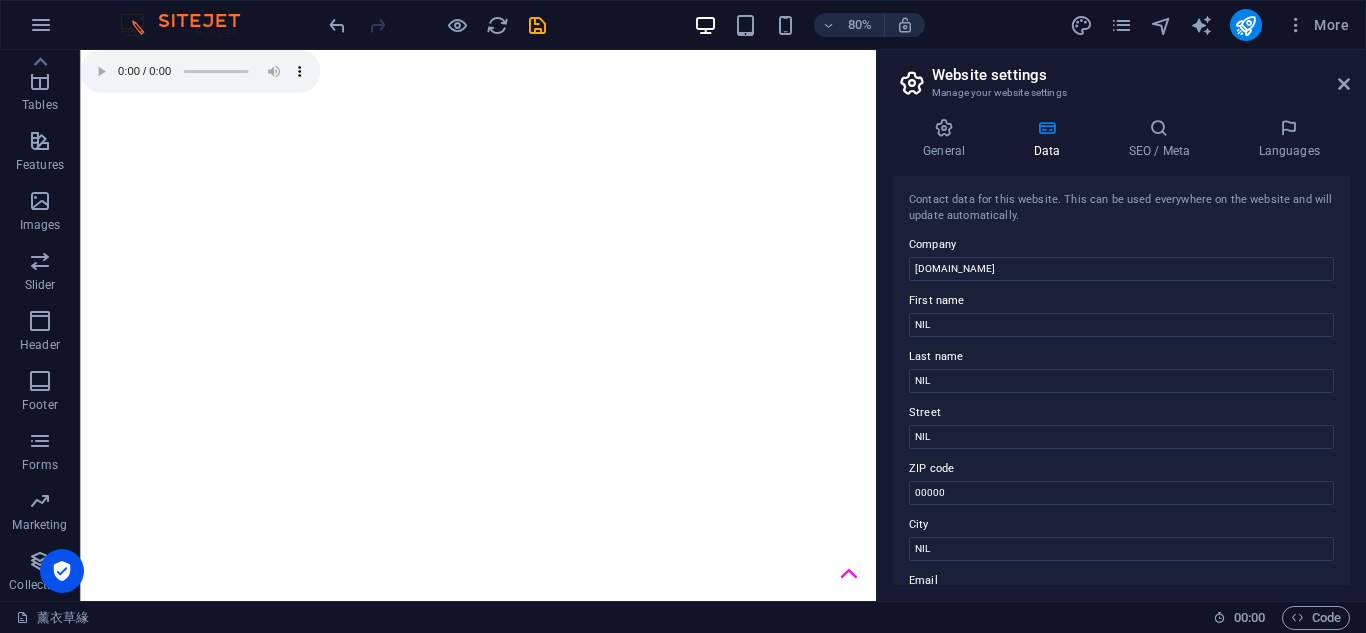 scroll, scrollTop: 333, scrollLeft: 0, axis: vertical 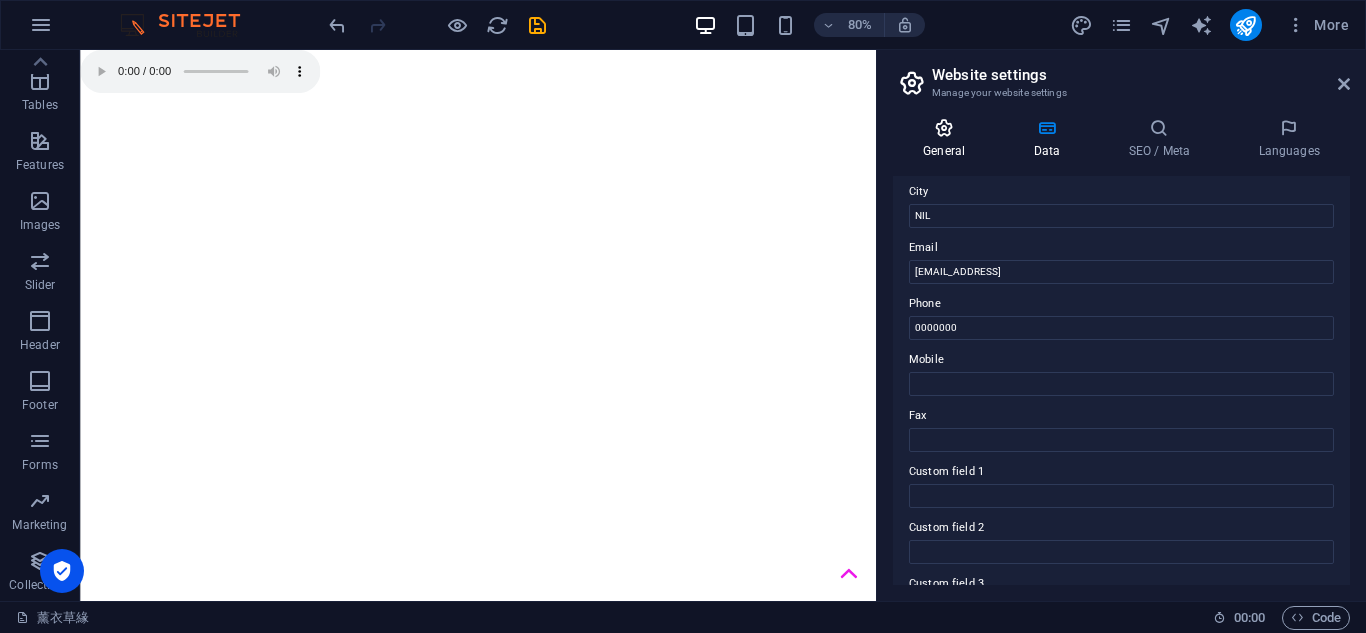 click at bounding box center (944, 128) 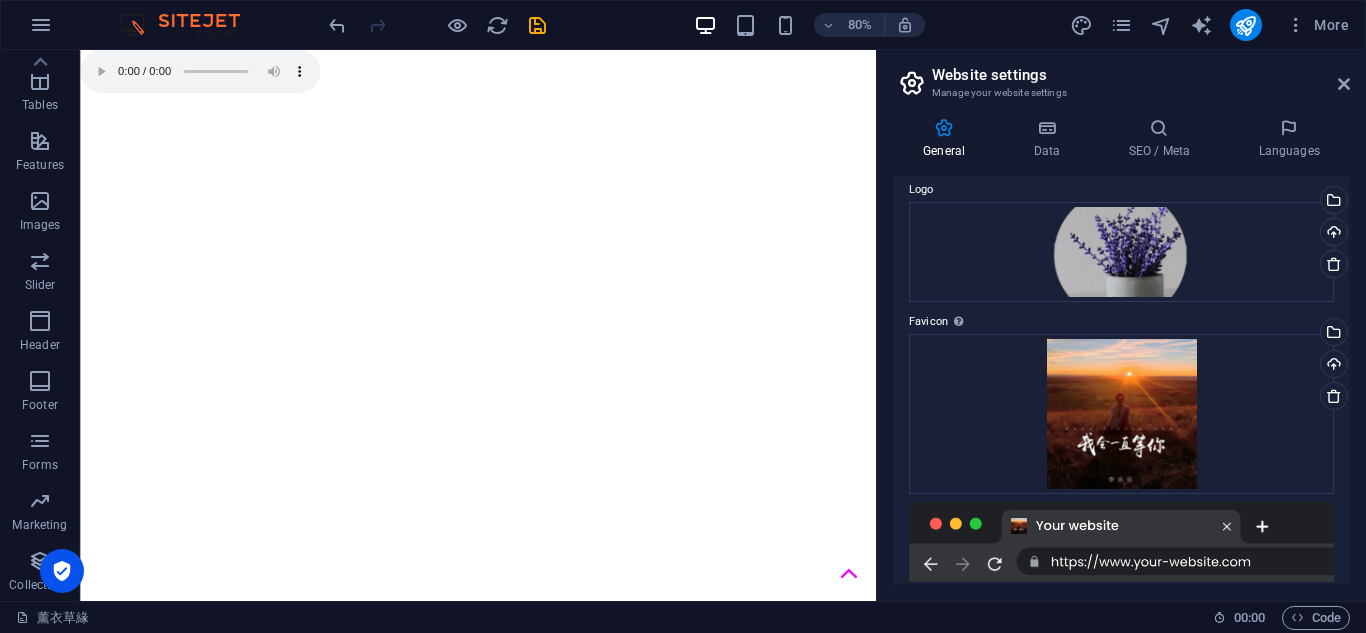 scroll, scrollTop: 0, scrollLeft: 0, axis: both 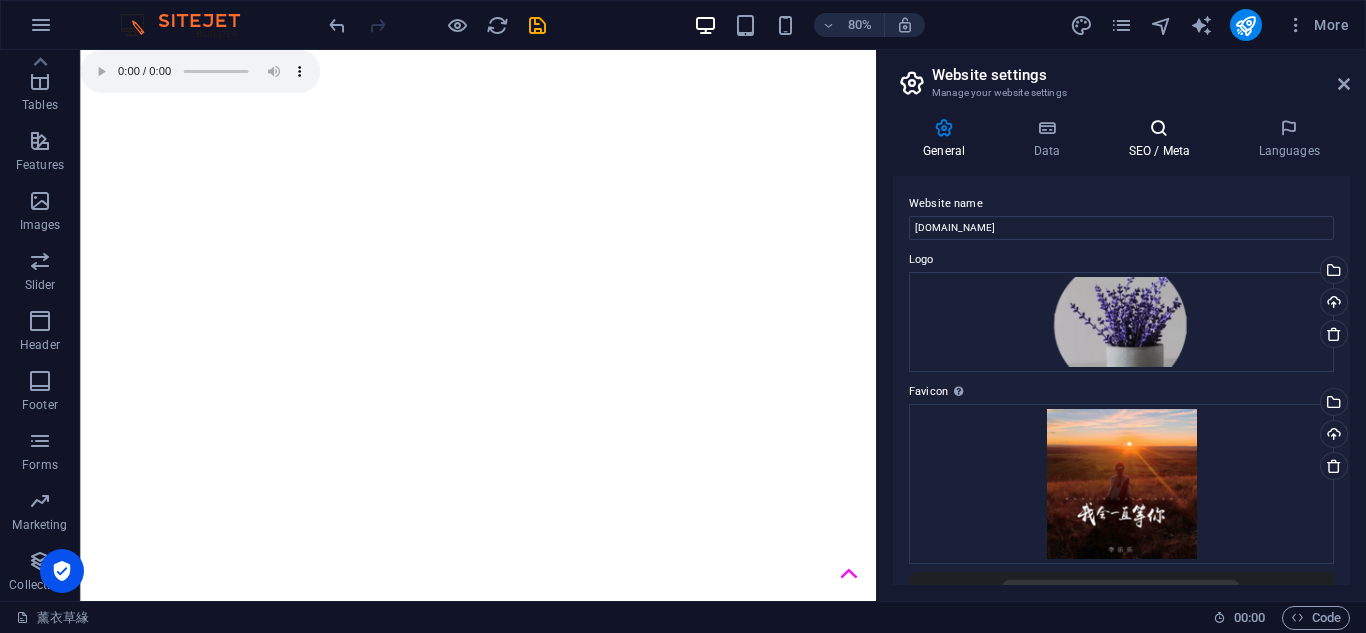 click at bounding box center [1159, 128] 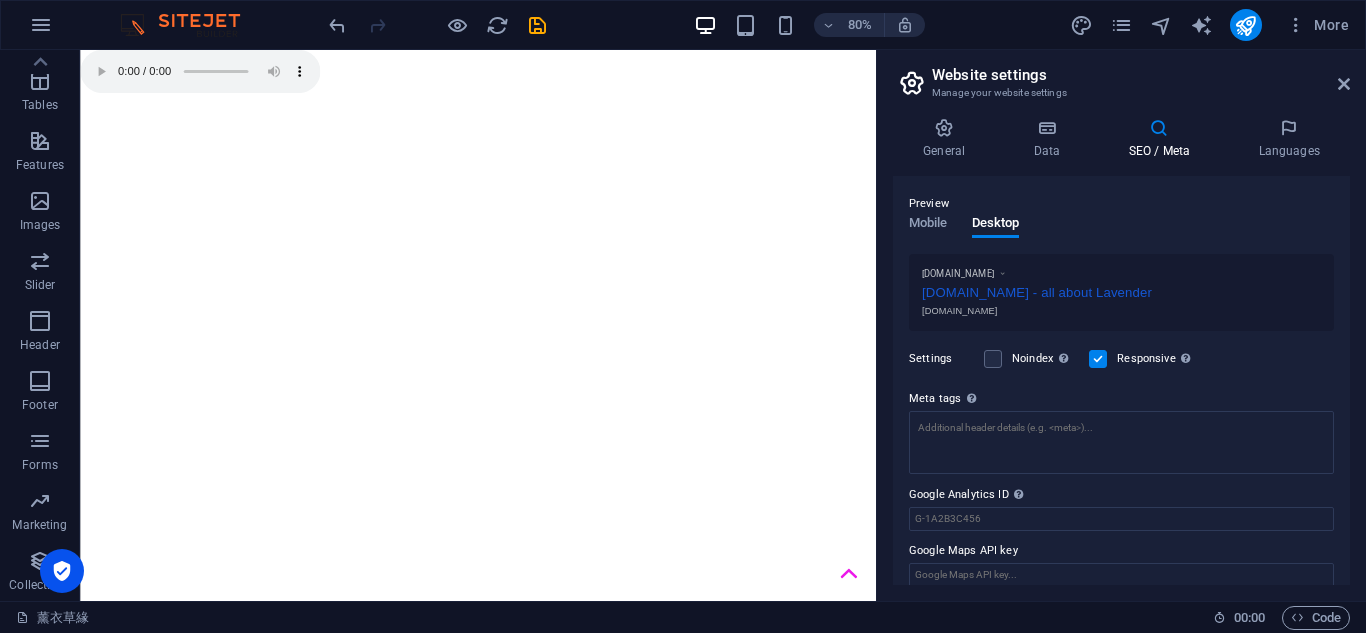 scroll, scrollTop: 290, scrollLeft: 0, axis: vertical 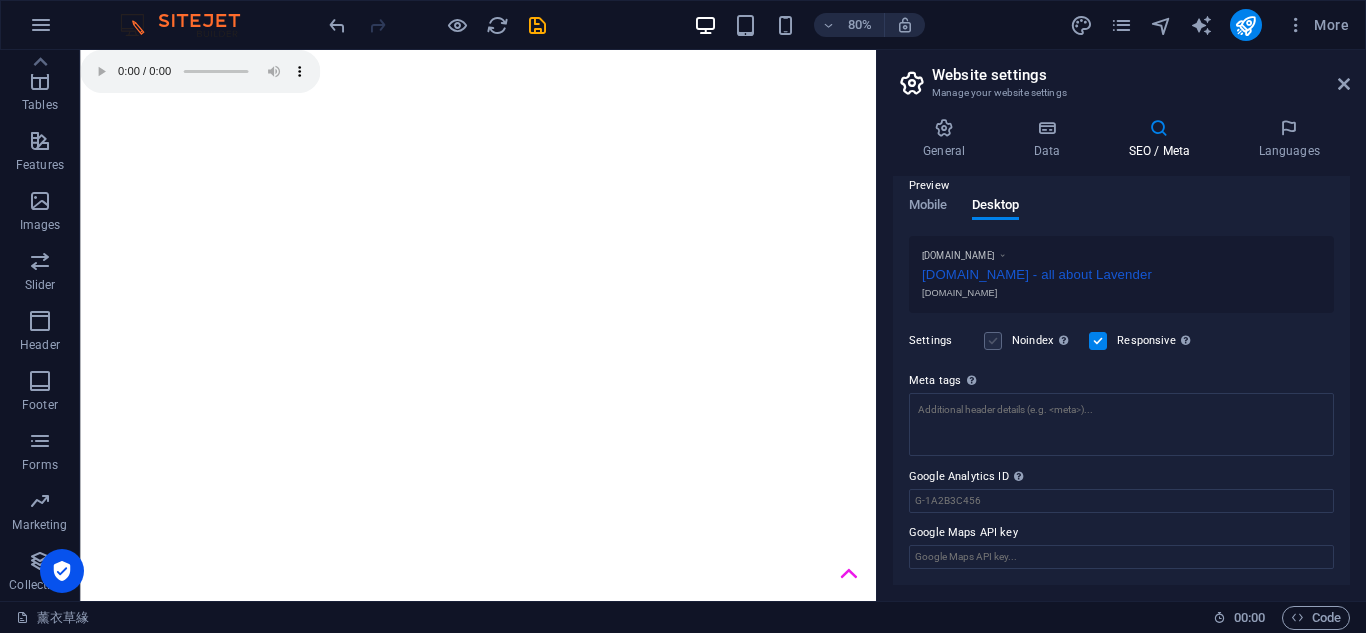 click at bounding box center (993, 341) 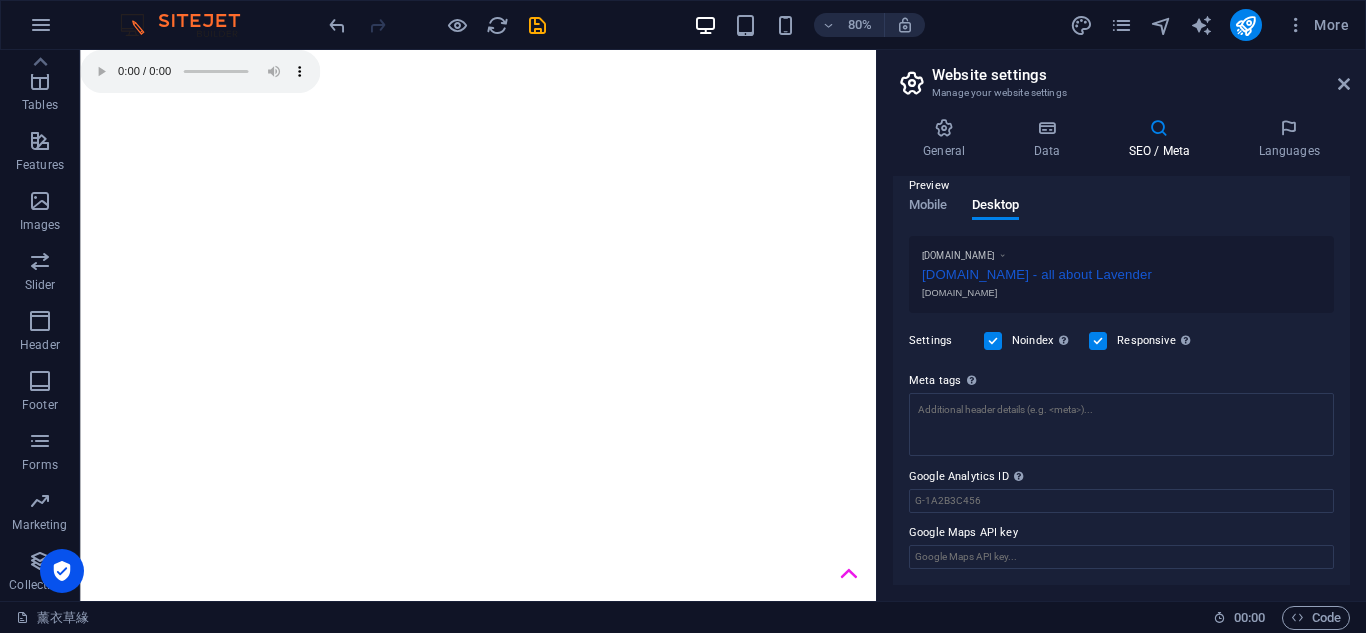 click at bounding box center [1098, 341] 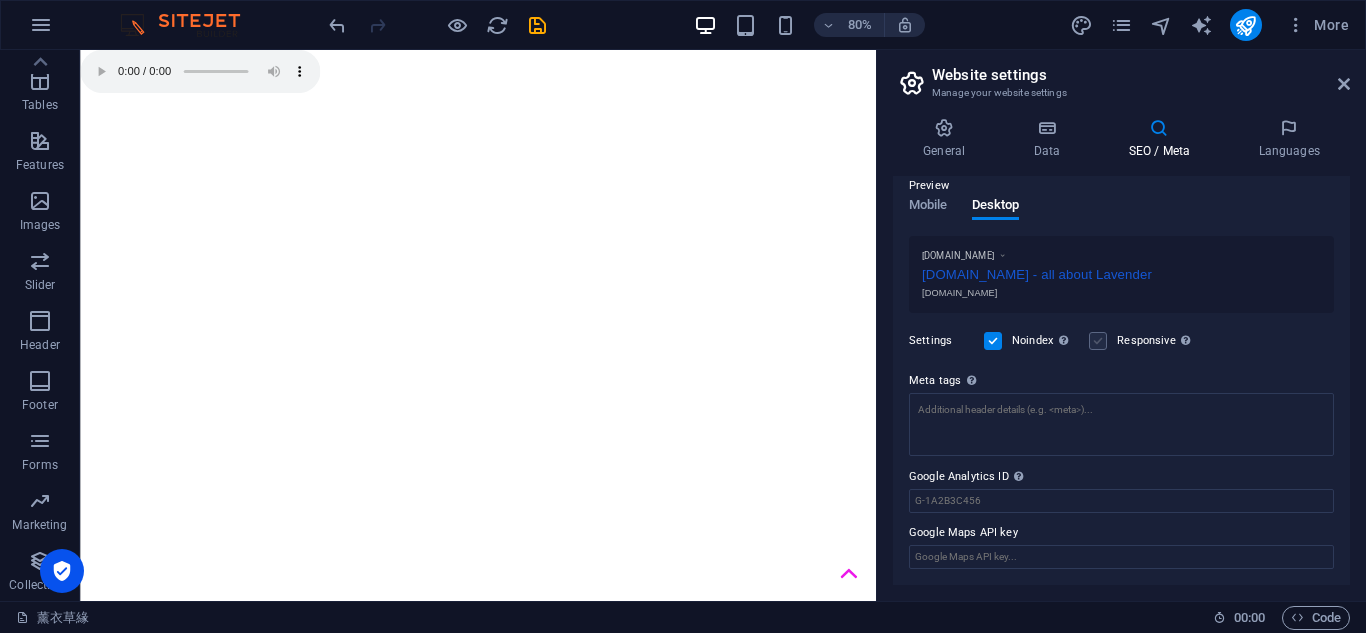 click at bounding box center (1098, 341) 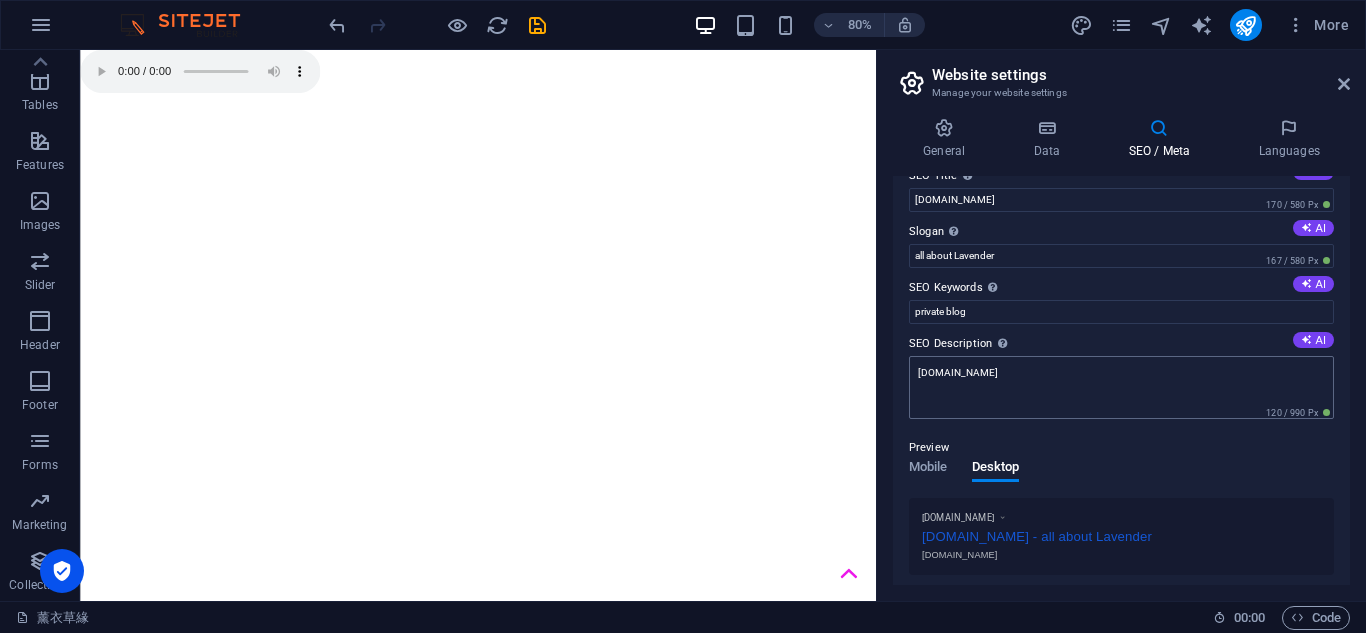 scroll, scrollTop: 0, scrollLeft: 0, axis: both 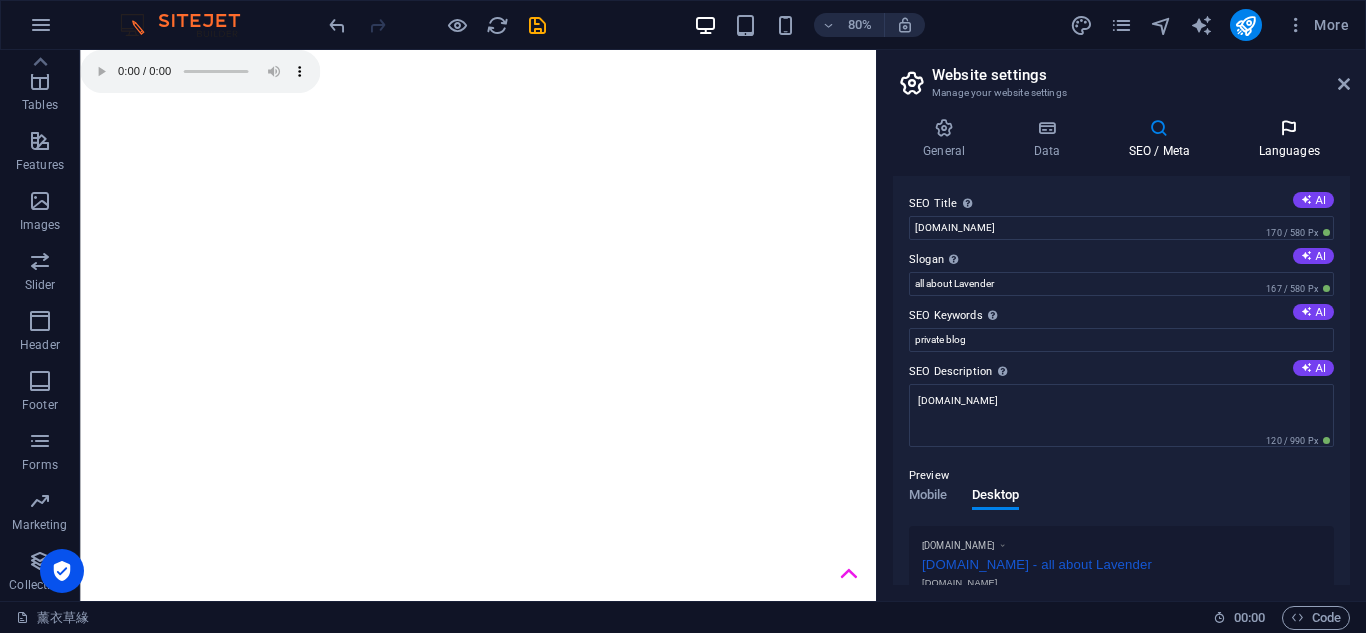 click on "Languages" at bounding box center [1289, 139] 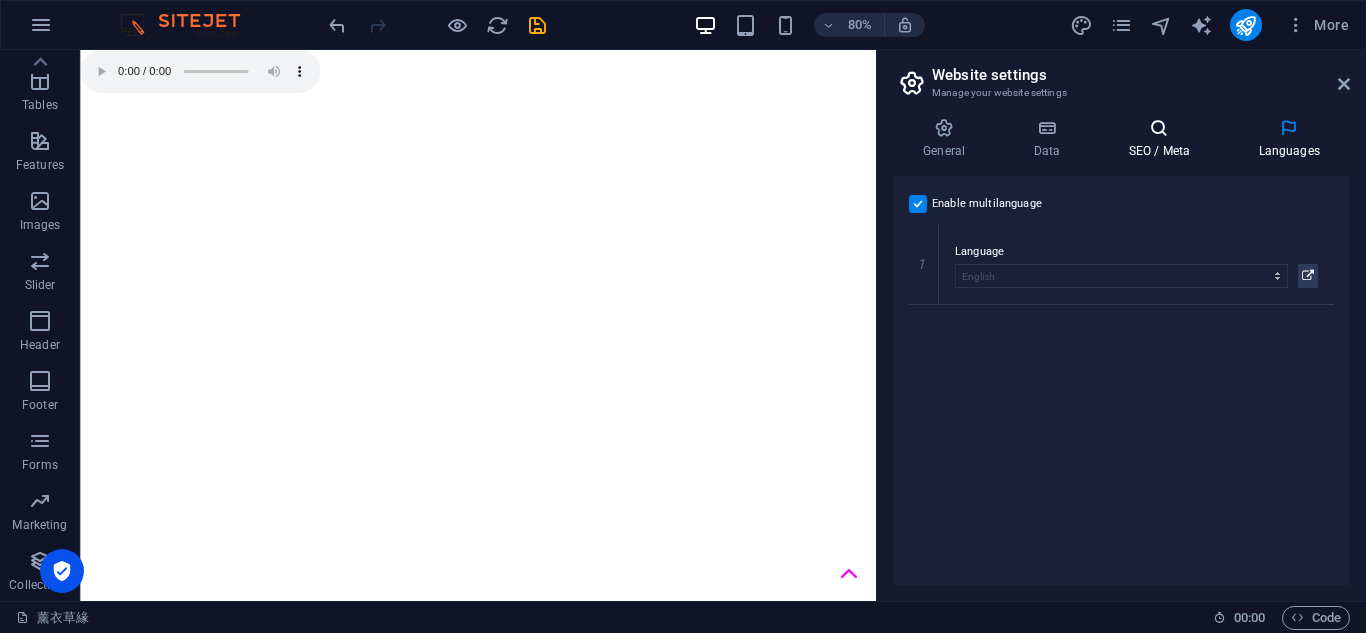 click on "SEO / Meta" at bounding box center (1163, 139) 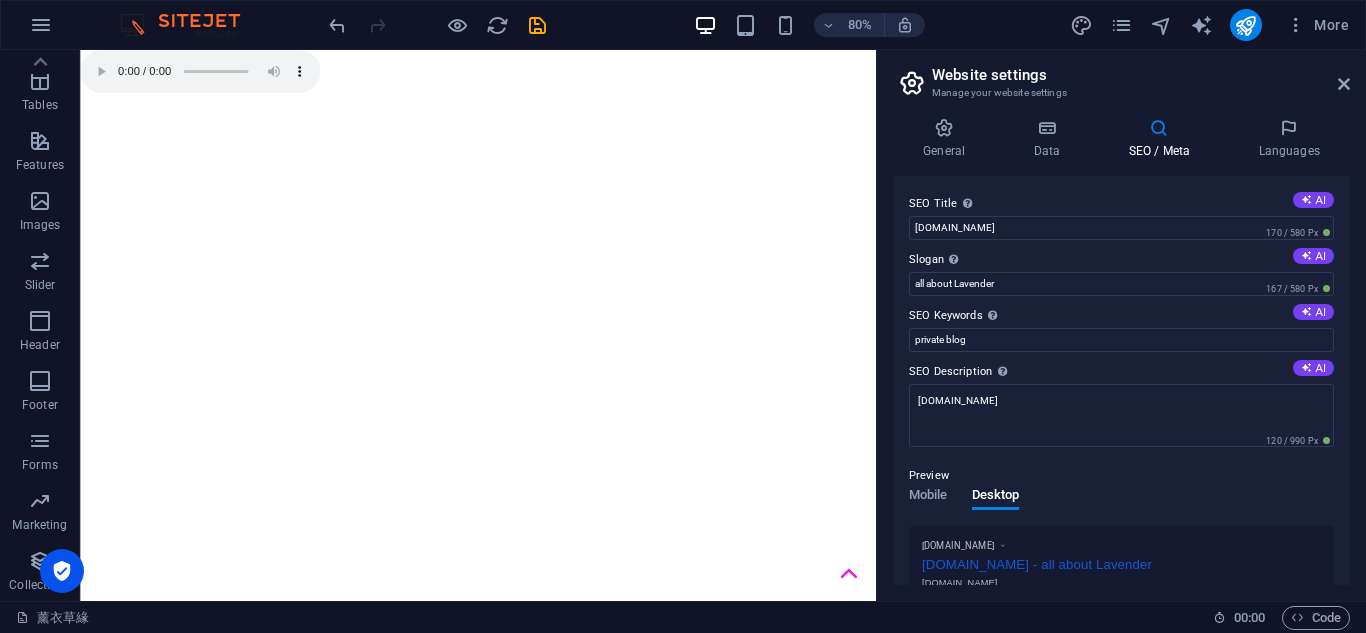 scroll, scrollTop: 290, scrollLeft: 0, axis: vertical 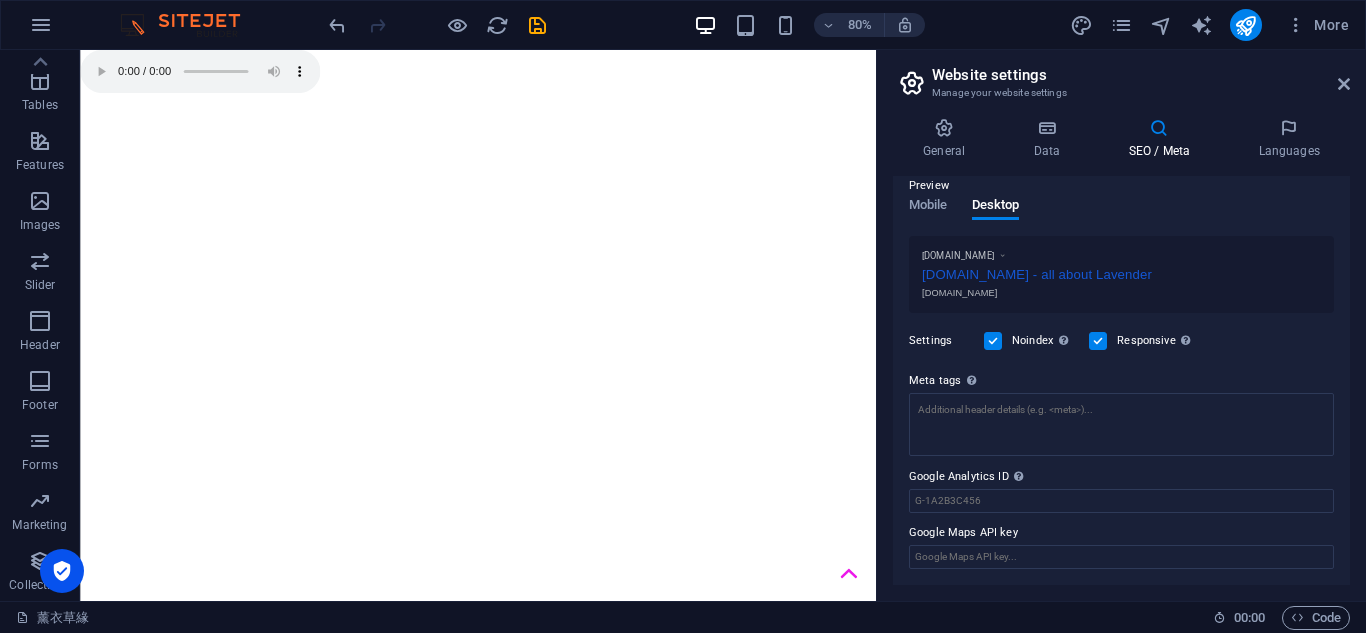 click on "SEO Title The title of your website - make it something that stands out in search engine results. AI [DOMAIN_NAME] 170 / 580 Px Slogan The slogan of your website. AI all about Lavender 167 / 580 Px SEO Keywords Comma-separated list of keywords representing your website. AI private blog SEO Description Describe the contents of your website - this is crucial for search engines and SEO! AI [DOMAIN_NAME] 120 / 990 Px Preview Mobile Desktop [DOMAIN_NAME] [DOMAIN_NAME] - all about Lavender [DOMAIN_NAME] Settings Noindex Instruct search engines to exclude this website from search results. Responsive Determine whether the website should be responsive based on screen resolution. Meta tags Enter HTML code here that will be placed inside the  tags of your website. Please note that your website may not function if you include code with errors. Google Analytics ID Google Maps API key" at bounding box center [1121, 380] 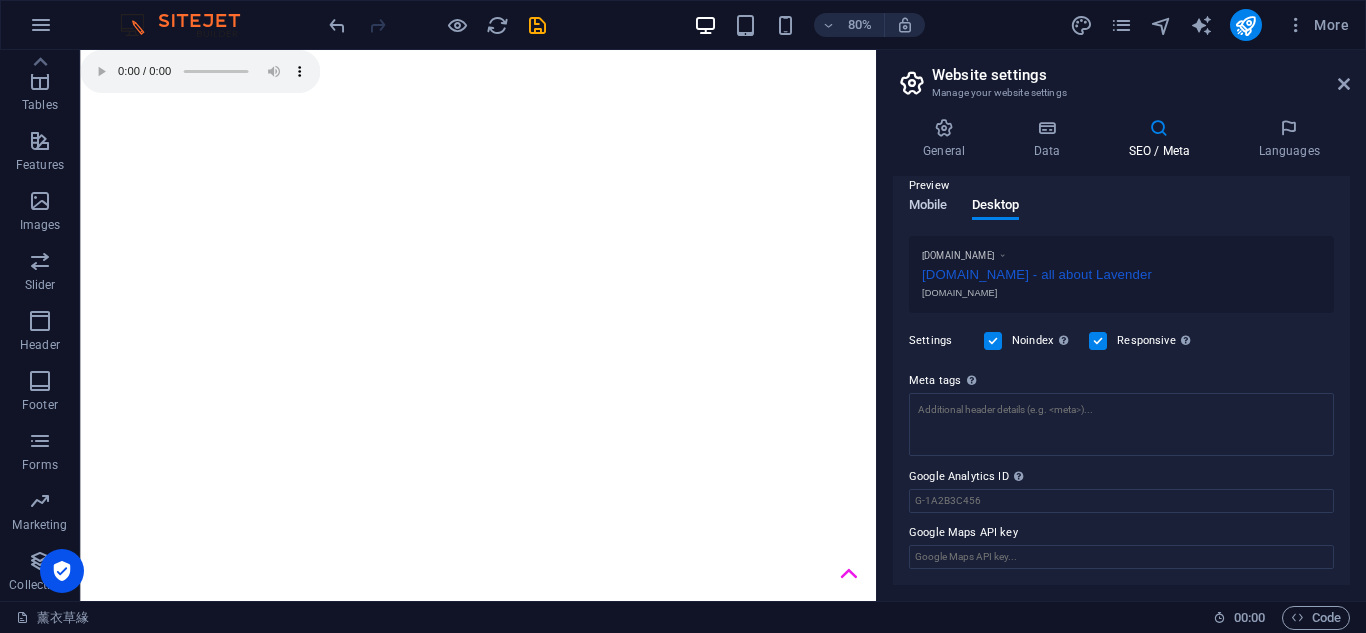 click on "Mobile" at bounding box center [928, 207] 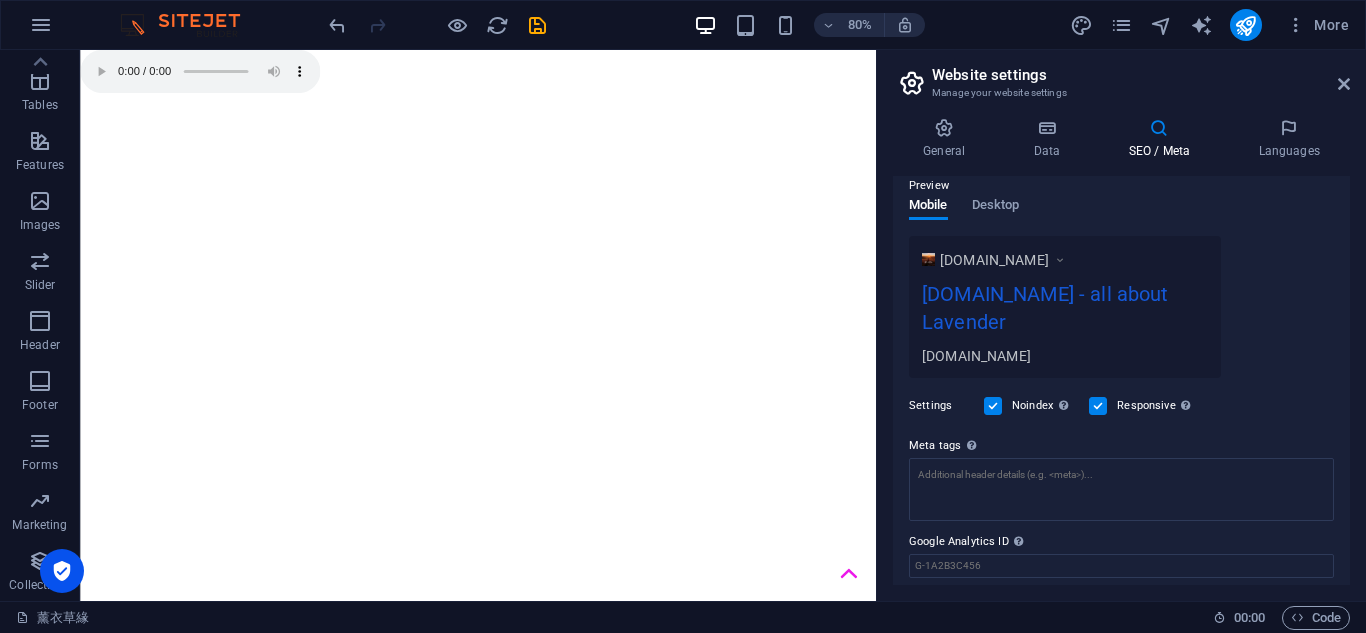 click on "Preview" at bounding box center (1121, 186) 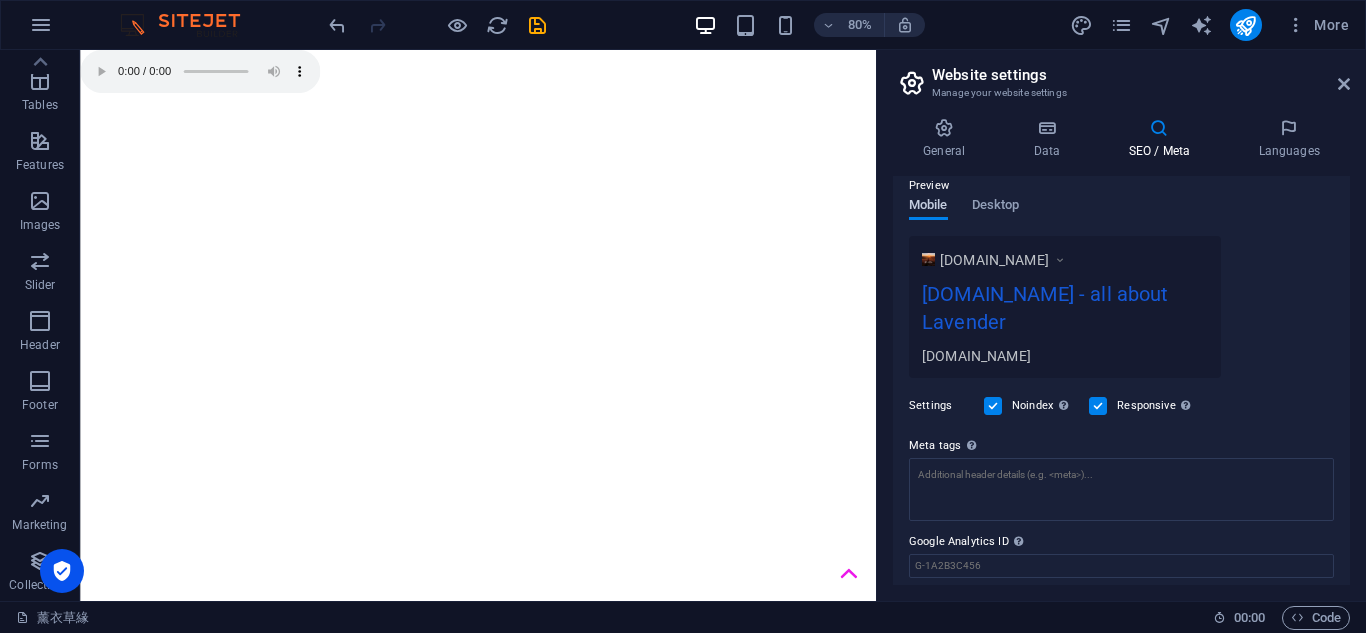 click on "Mobile" at bounding box center [928, 207] 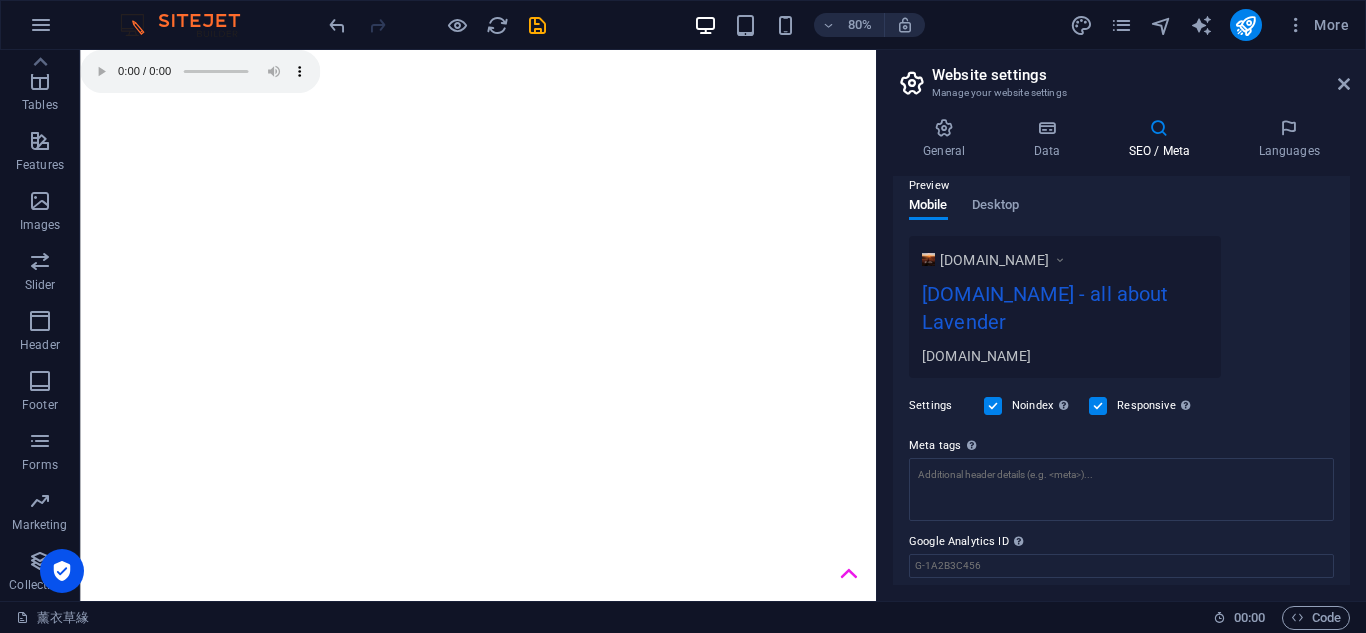 click on "Preview" at bounding box center (1121, 186) 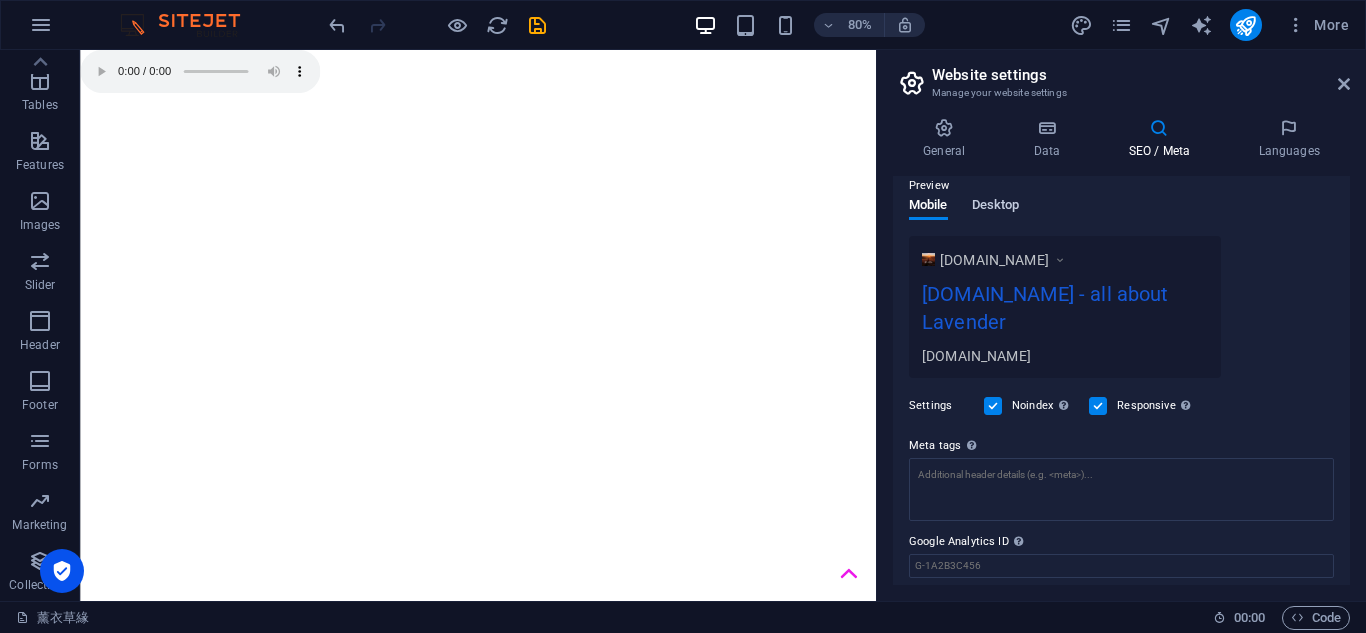 click on "Desktop" at bounding box center [996, 207] 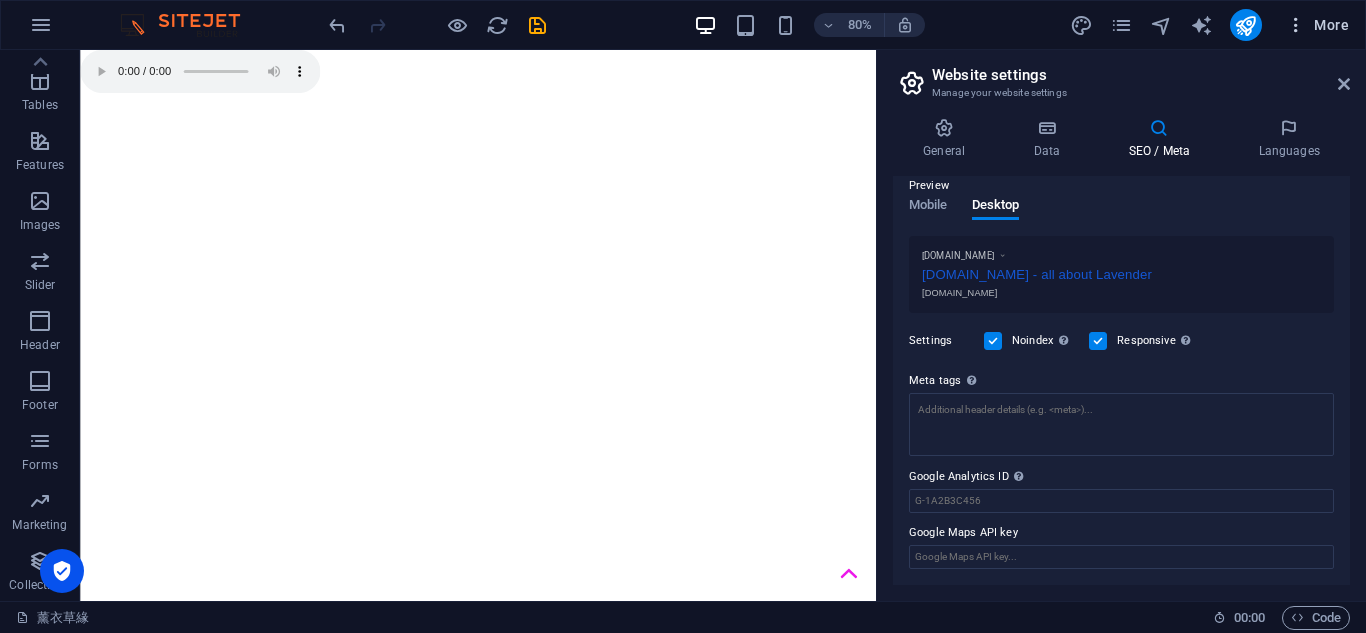 click at bounding box center [1296, 25] 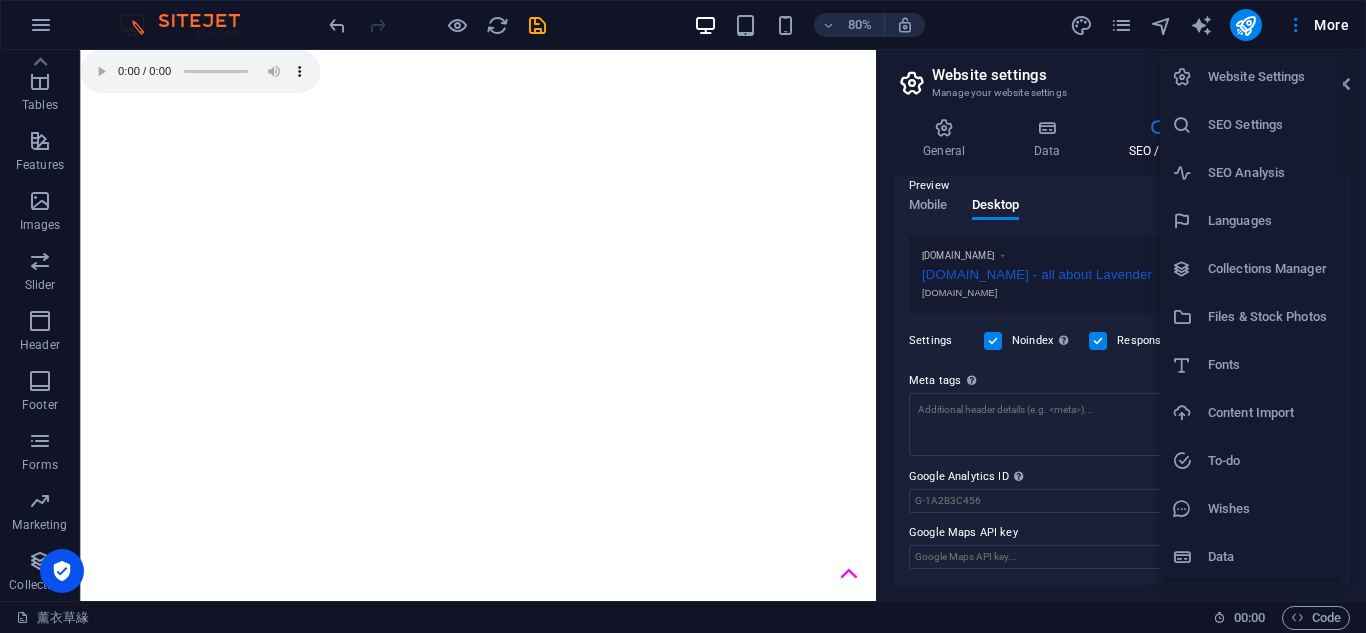 click on "Collections Manager" at bounding box center [1269, 269] 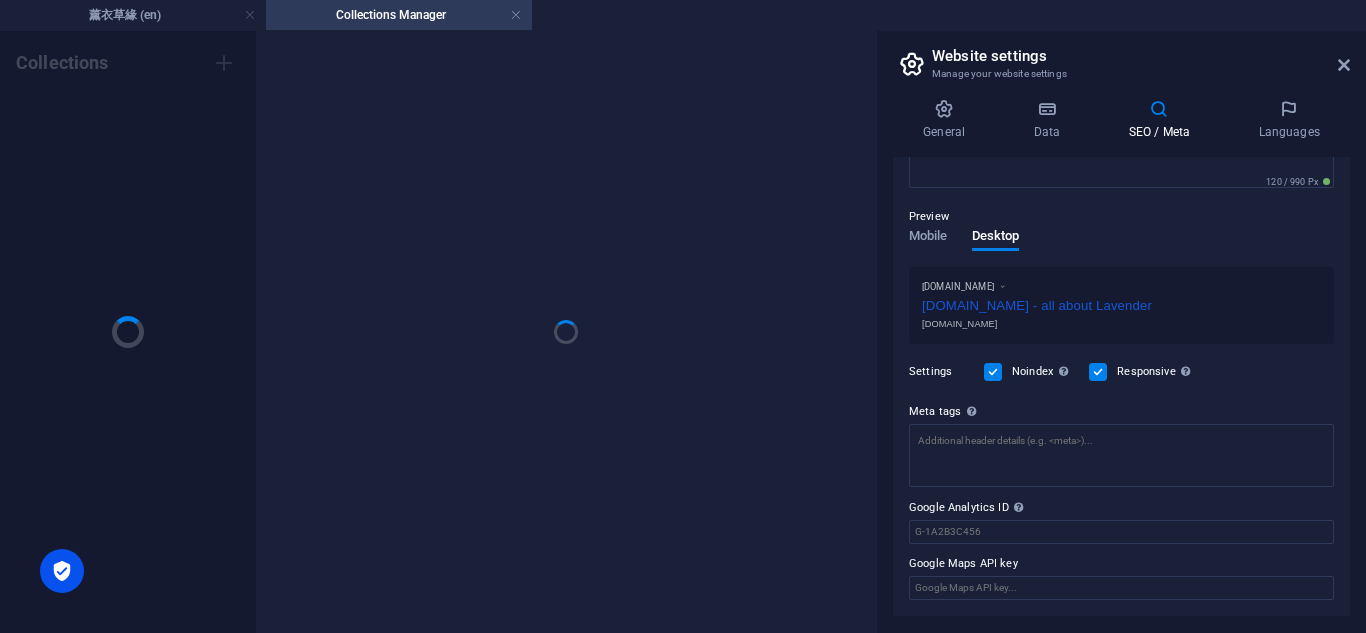 scroll, scrollTop: 240, scrollLeft: 0, axis: vertical 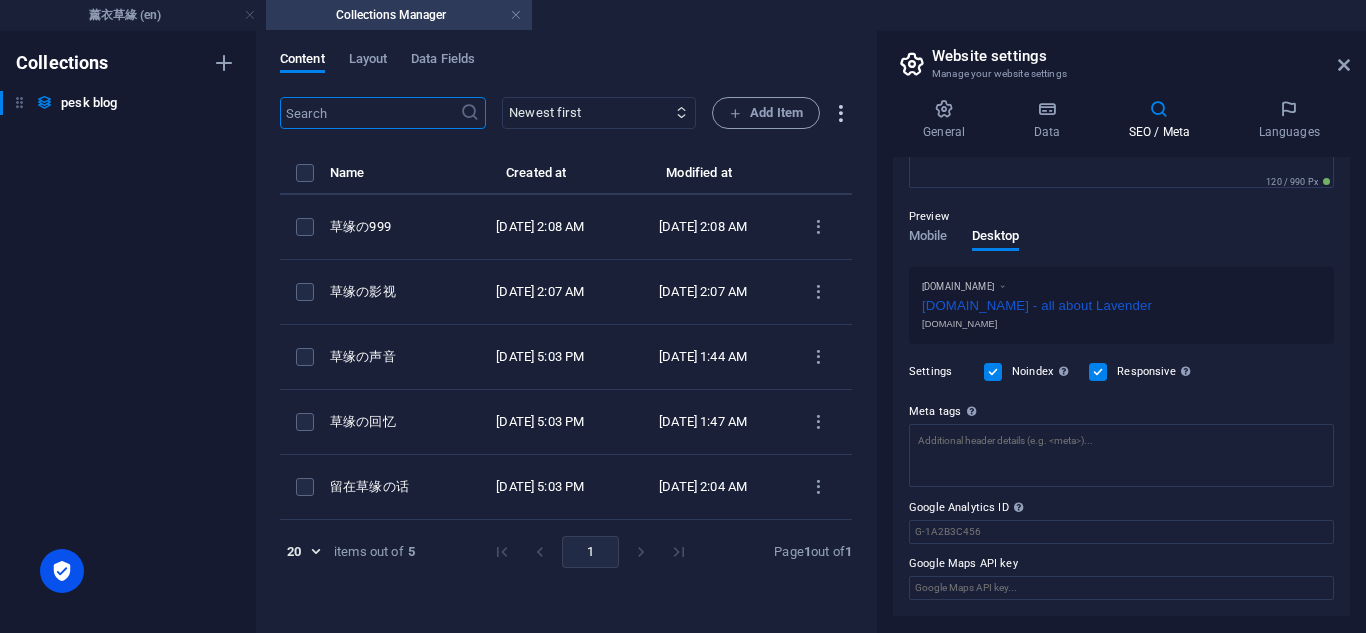 click at bounding box center (840, 113) 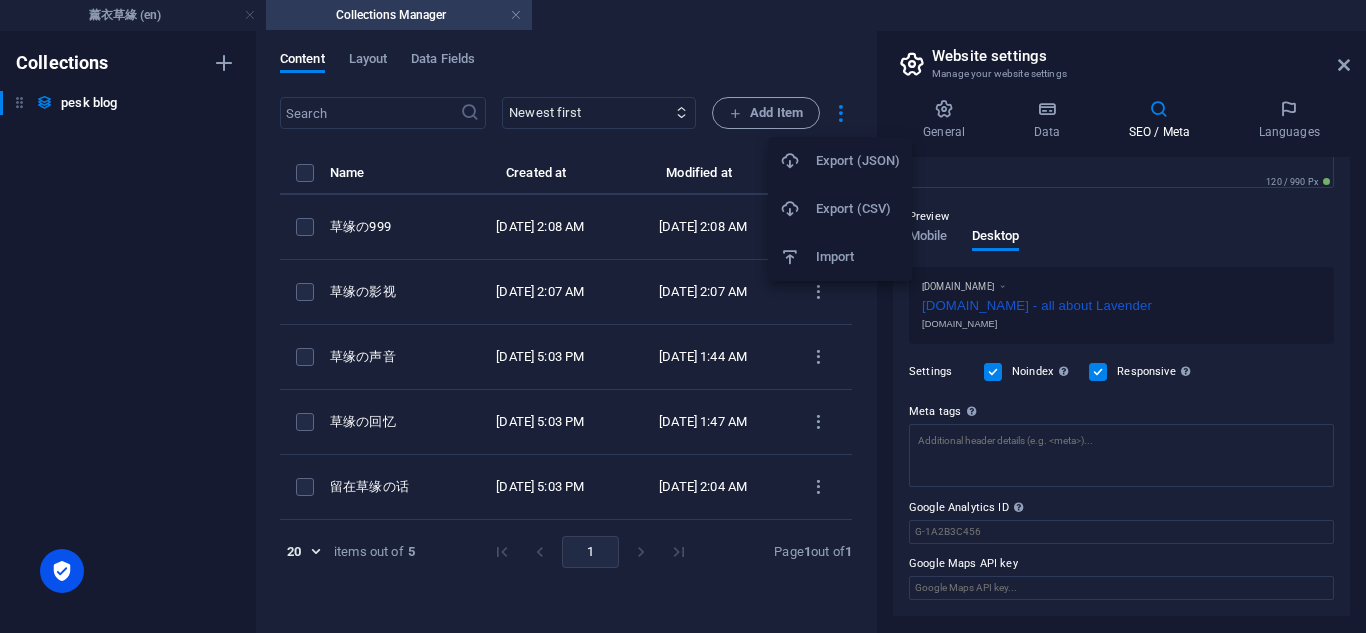 click at bounding box center (683, 316) 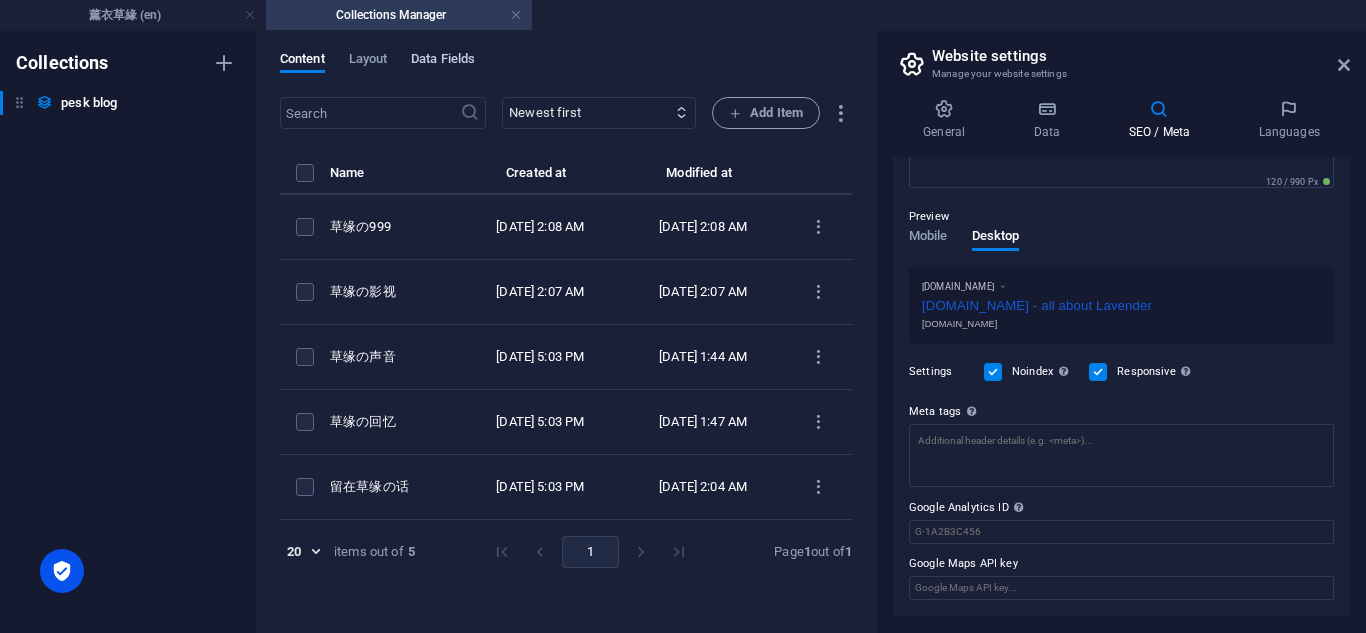 click on "Data Fields" at bounding box center (443, 61) 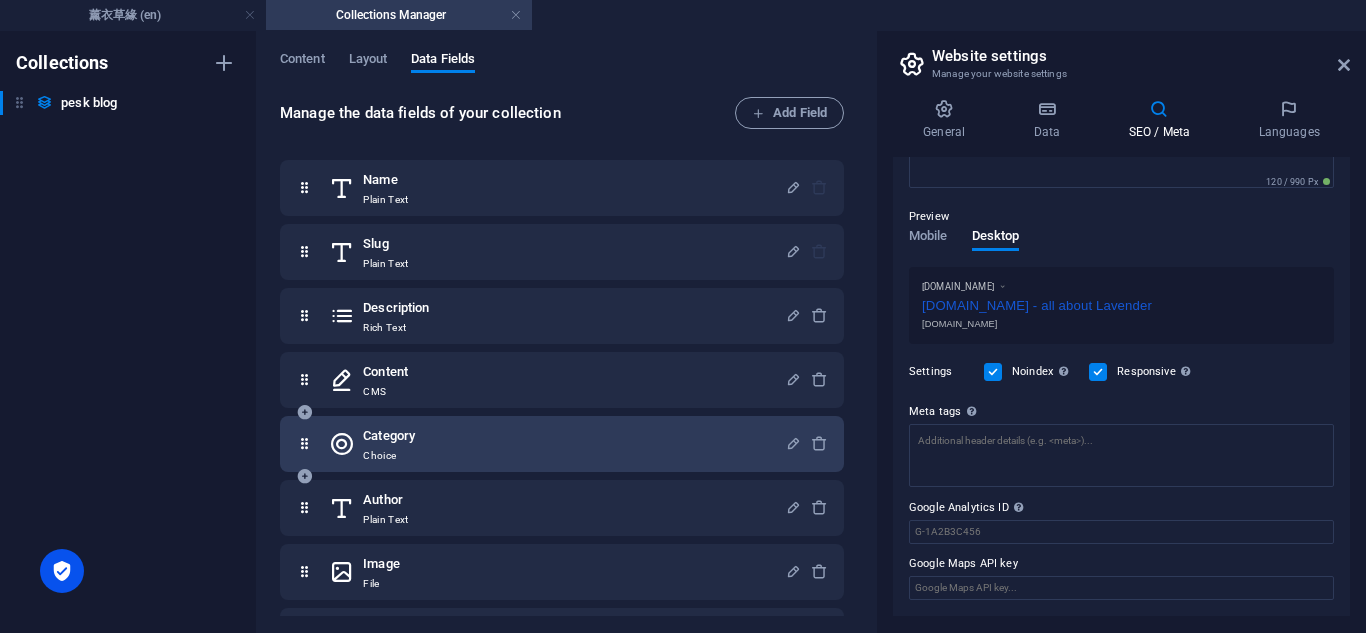 scroll, scrollTop: 0, scrollLeft: 0, axis: both 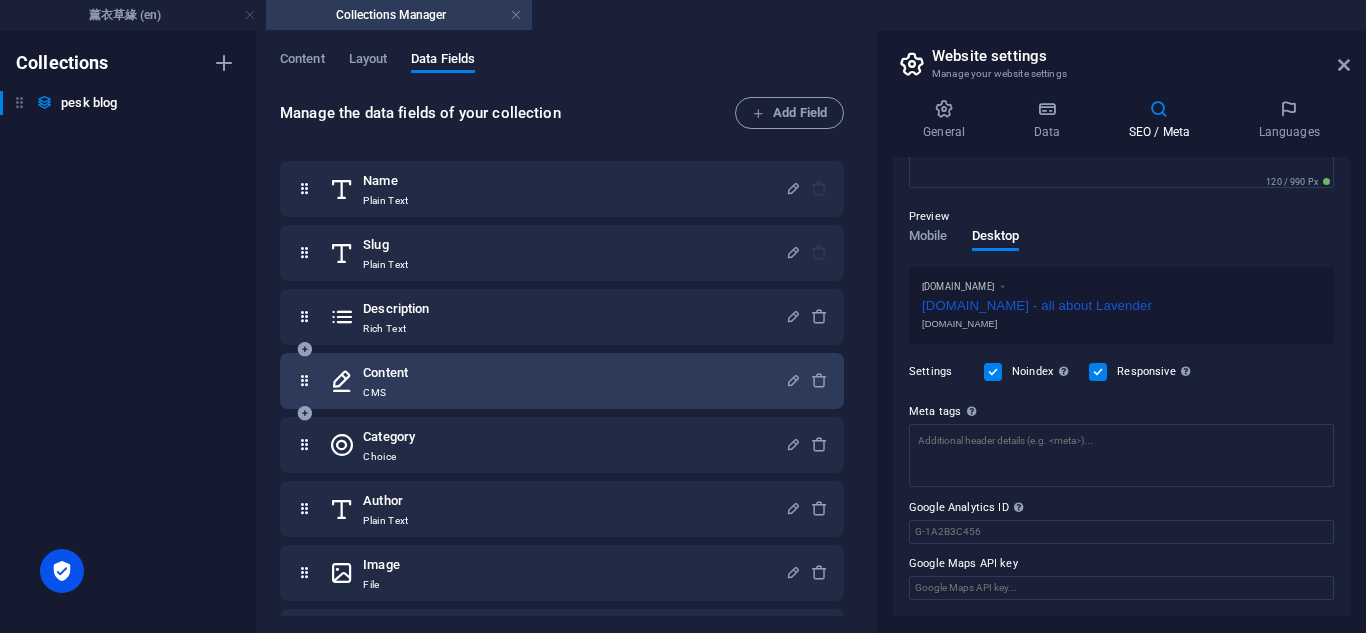 click on "Content CMS" at bounding box center (557, 381) 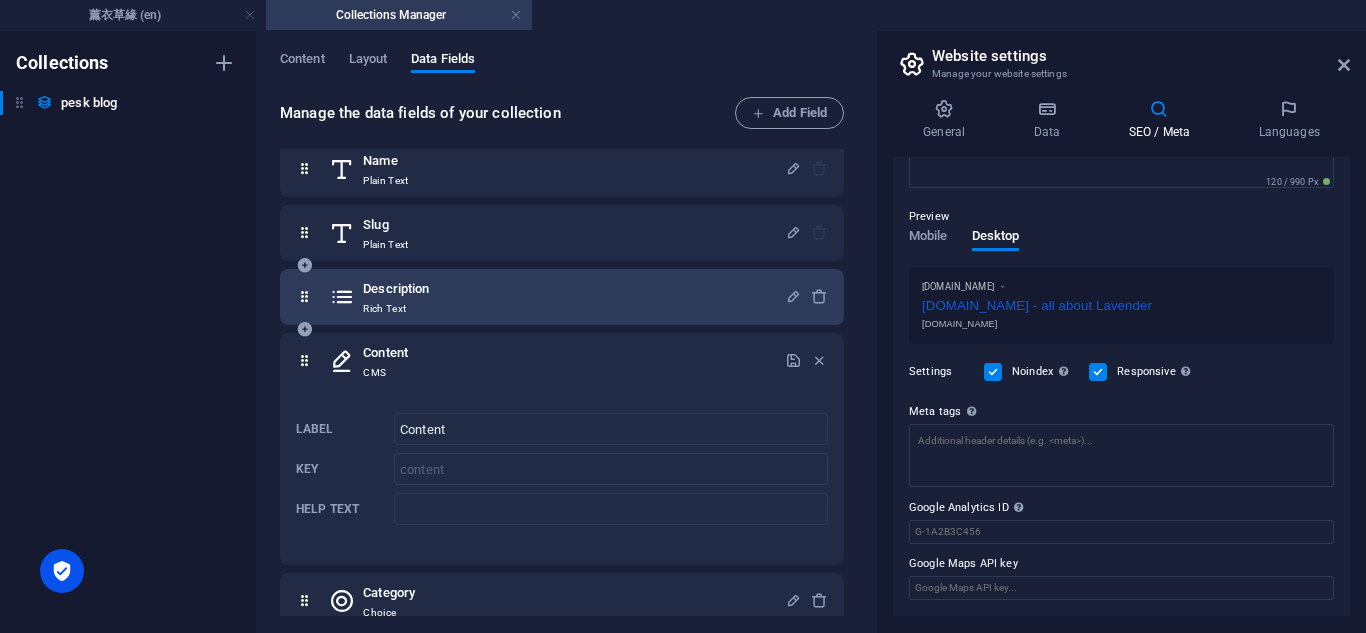 scroll, scrollTop: 0, scrollLeft: 0, axis: both 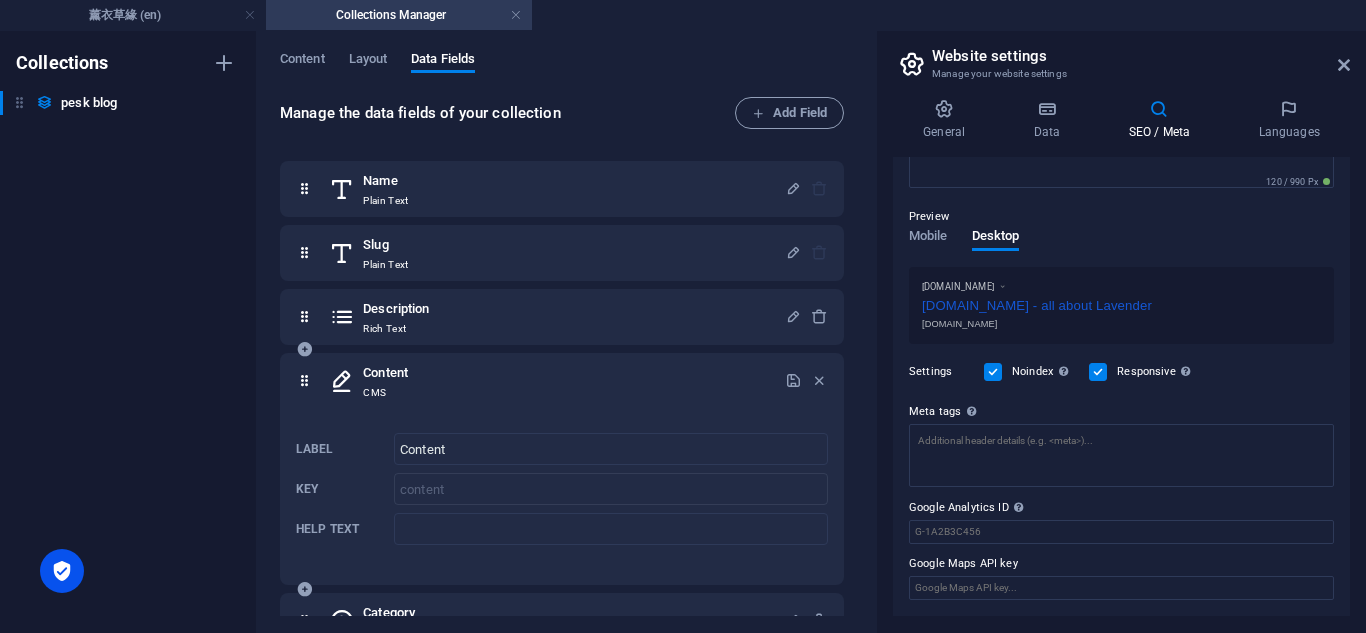 click at bounding box center (304, 381) 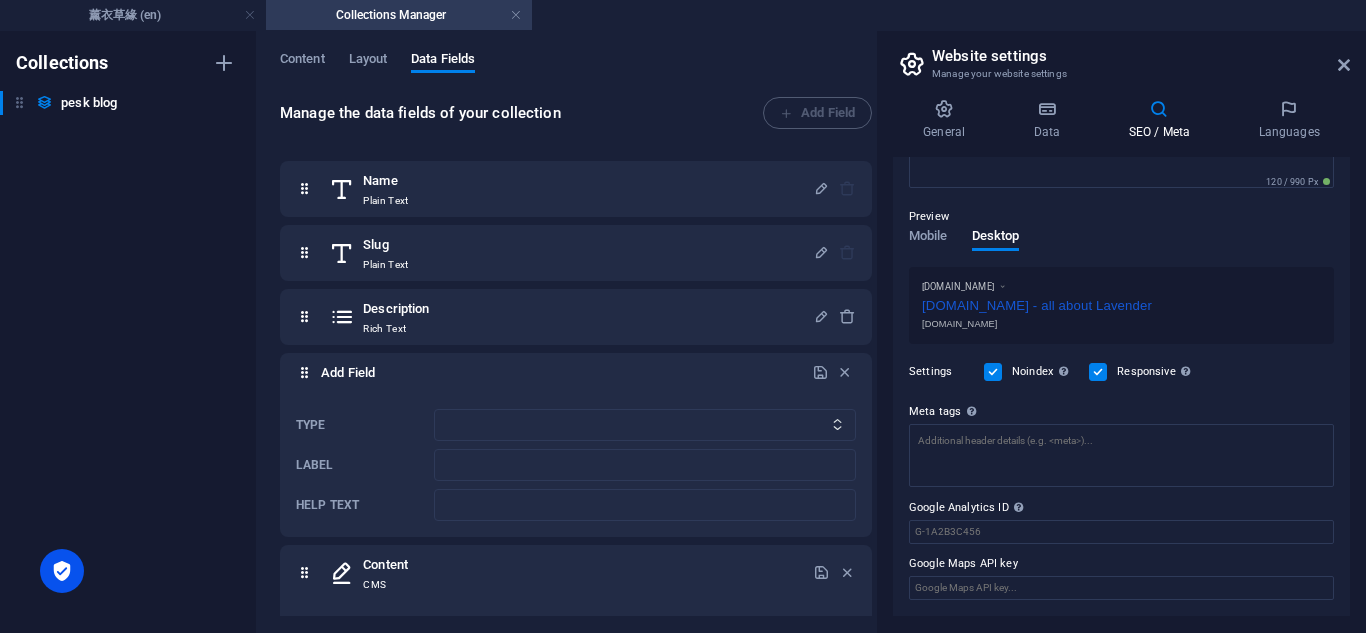 click on "Content Layout Data Fields" at bounding box center [580, 70] 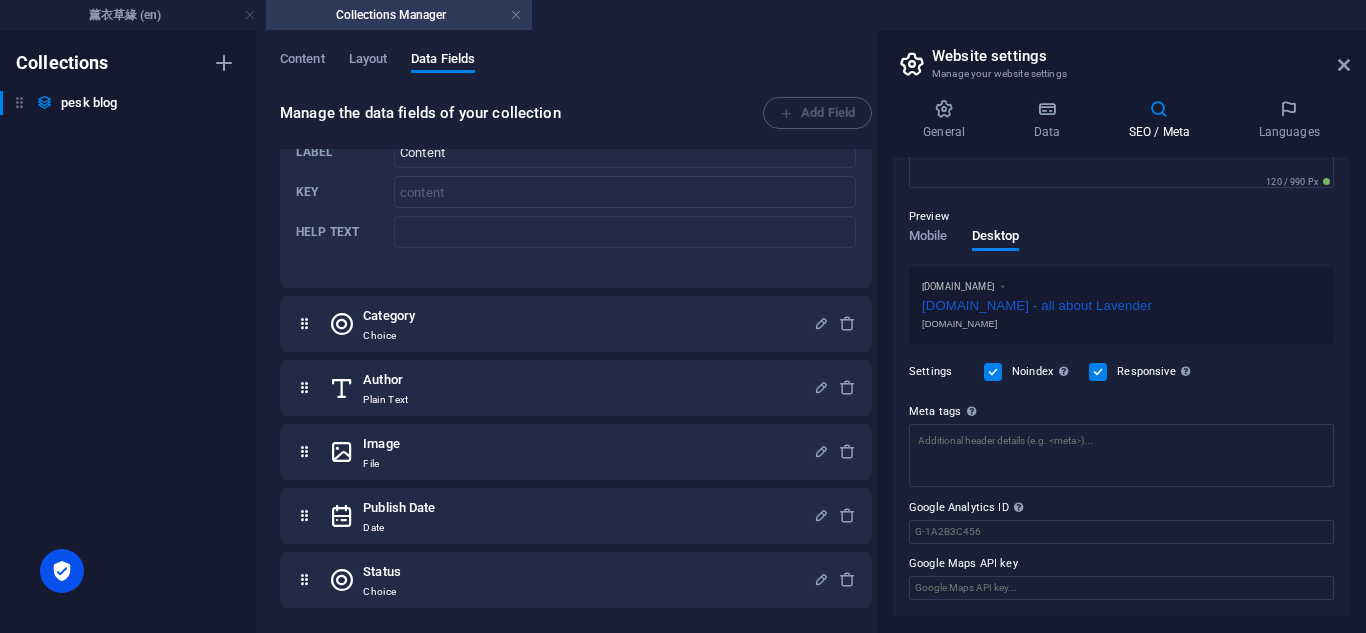 scroll, scrollTop: 0, scrollLeft: 0, axis: both 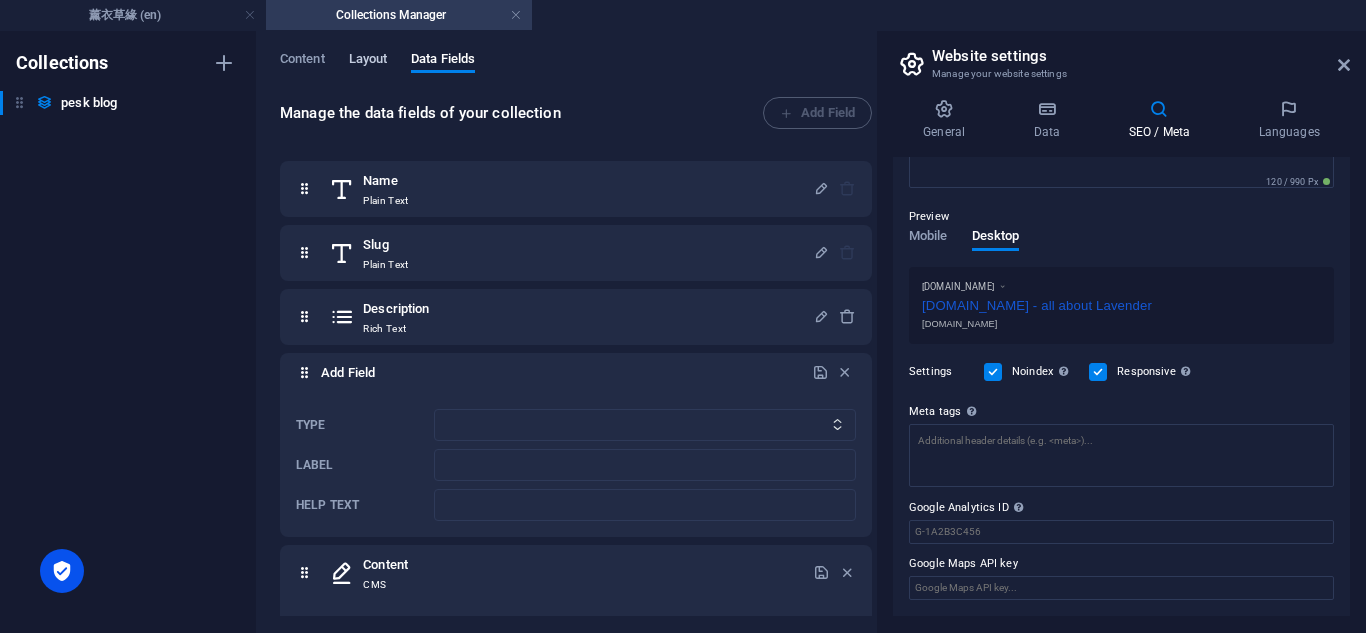 click on "Layout" at bounding box center [368, 61] 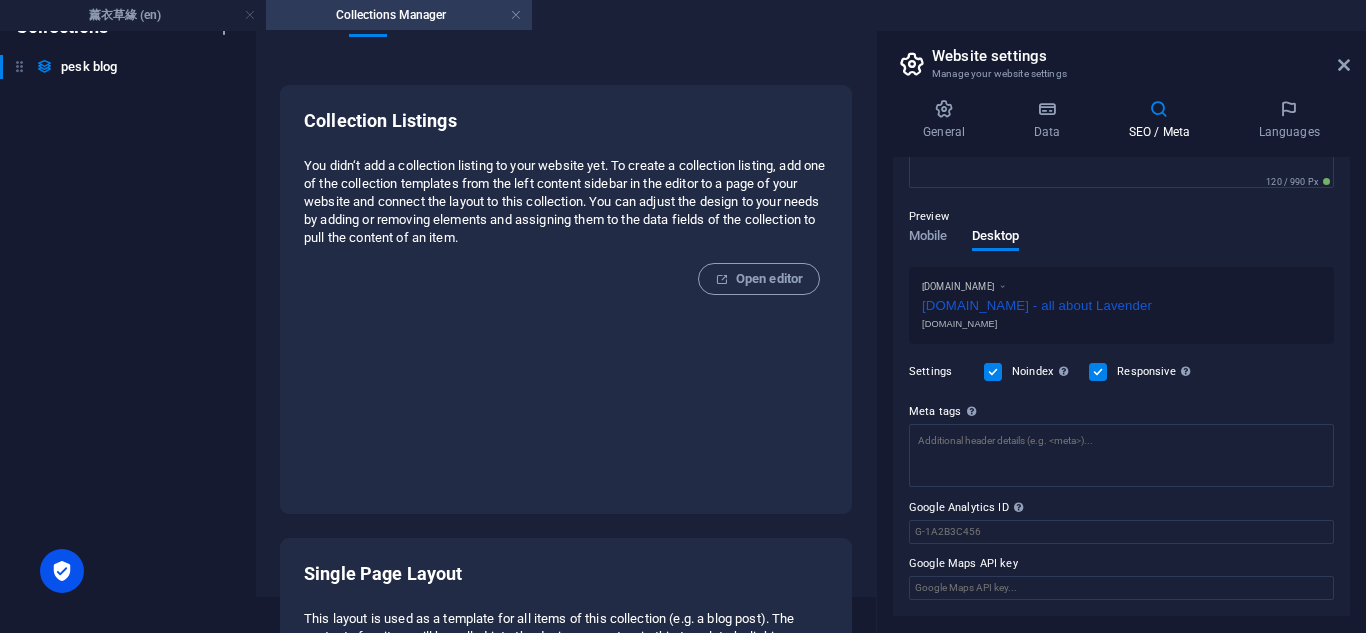 scroll, scrollTop: 0, scrollLeft: 0, axis: both 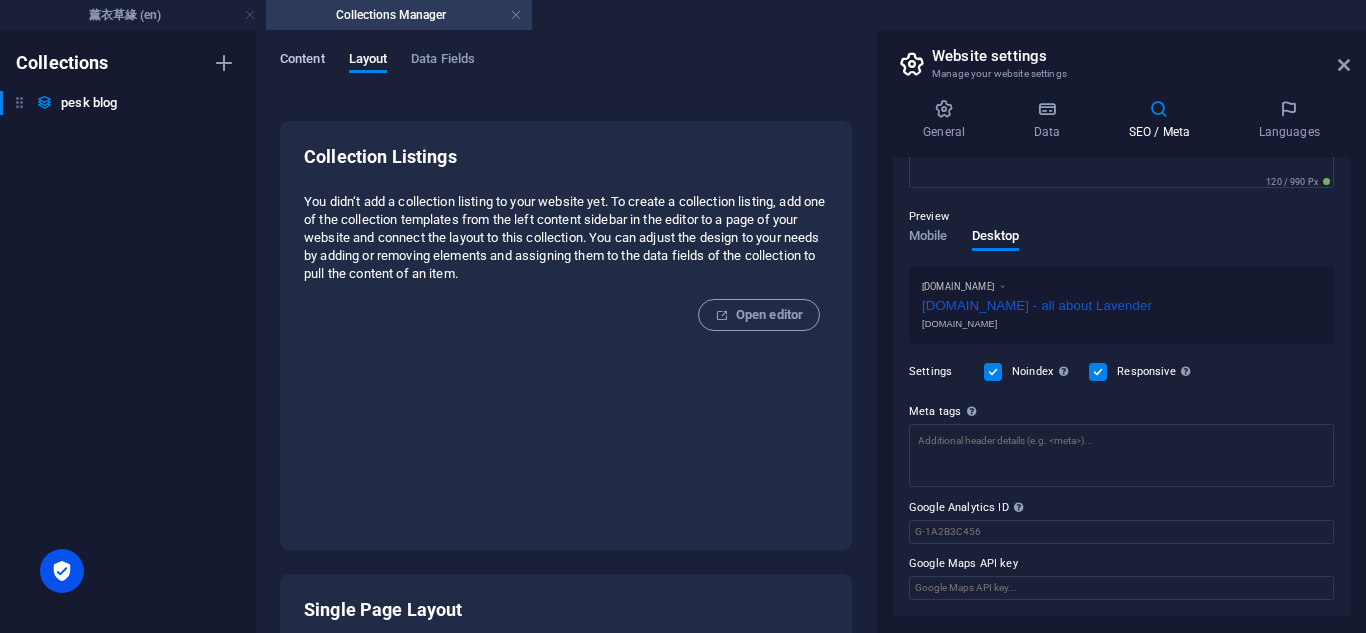 click on "Content" at bounding box center [302, 61] 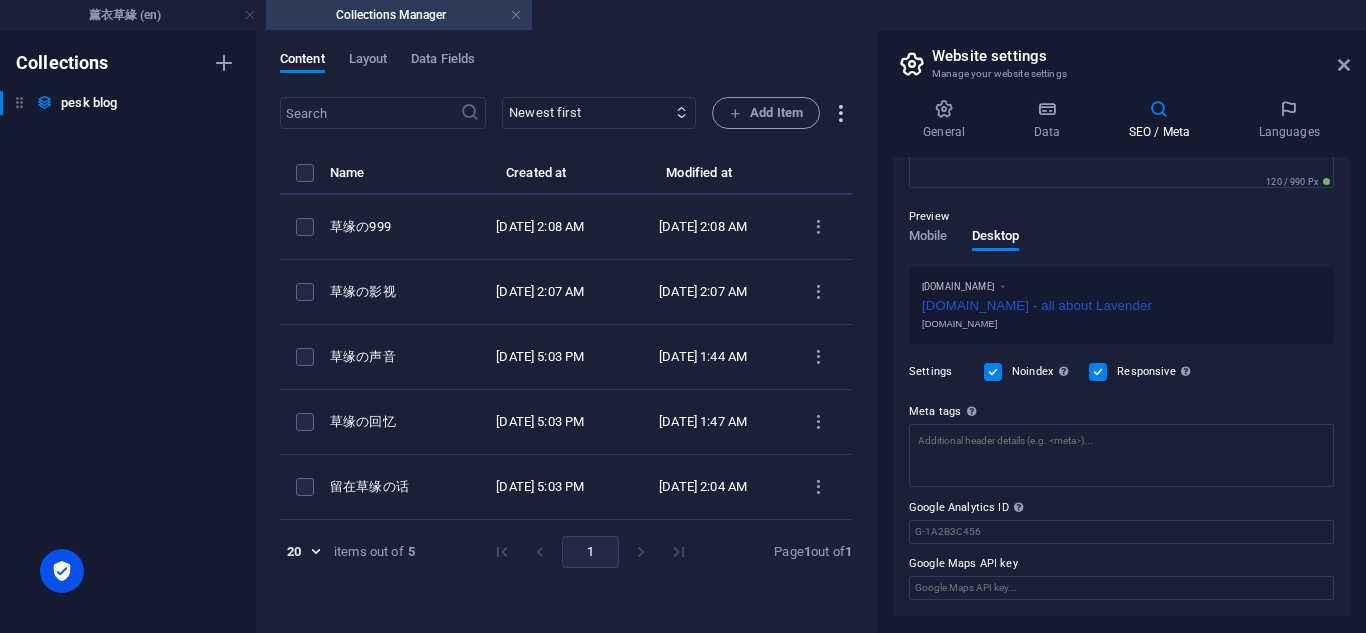 click at bounding box center (840, 113) 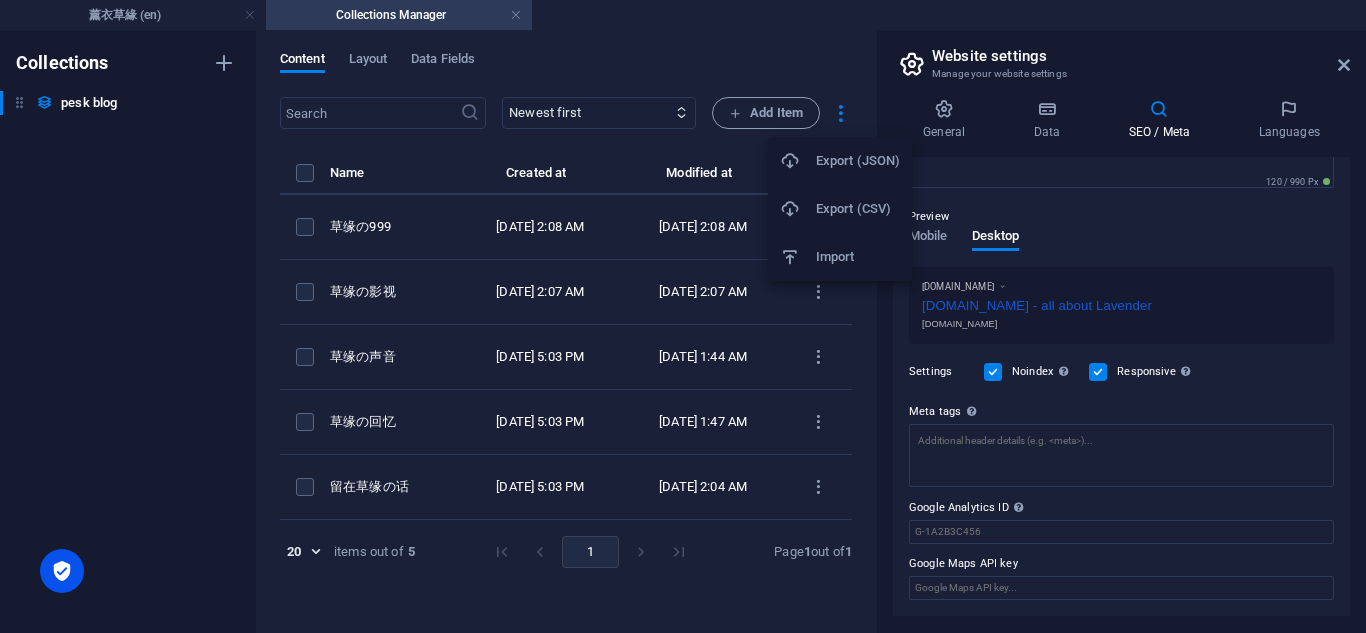 click at bounding box center [683, 316] 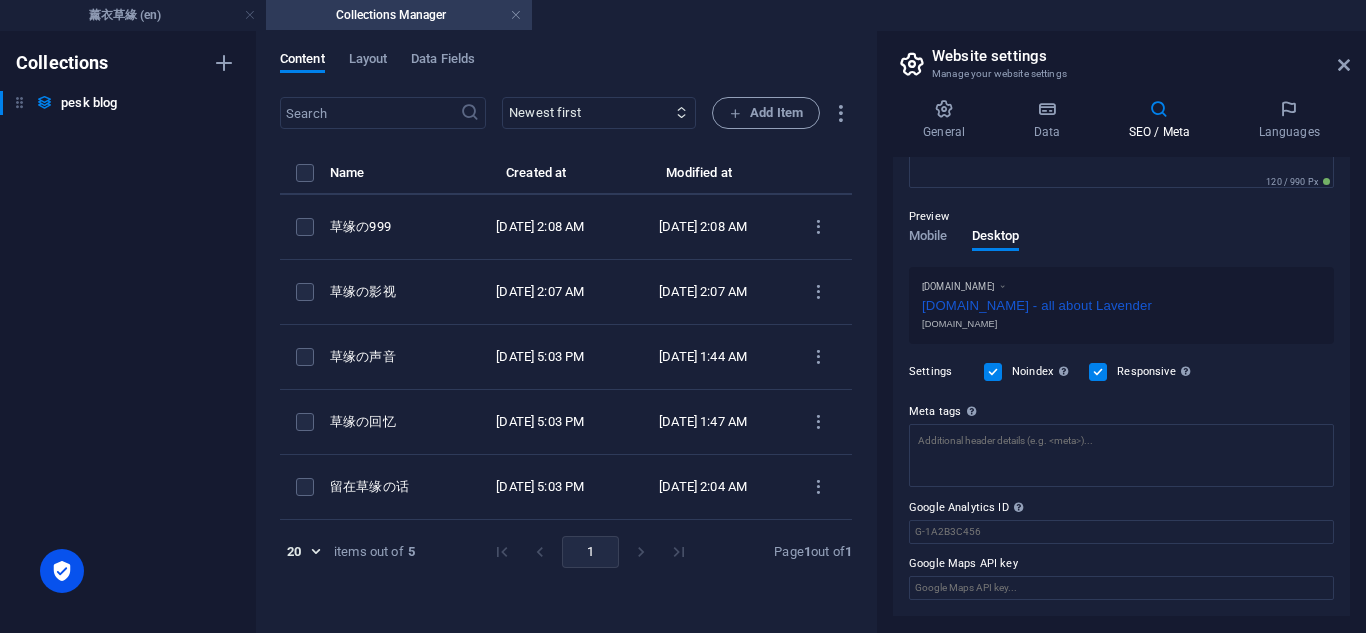 click at bounding box center (679, 552) 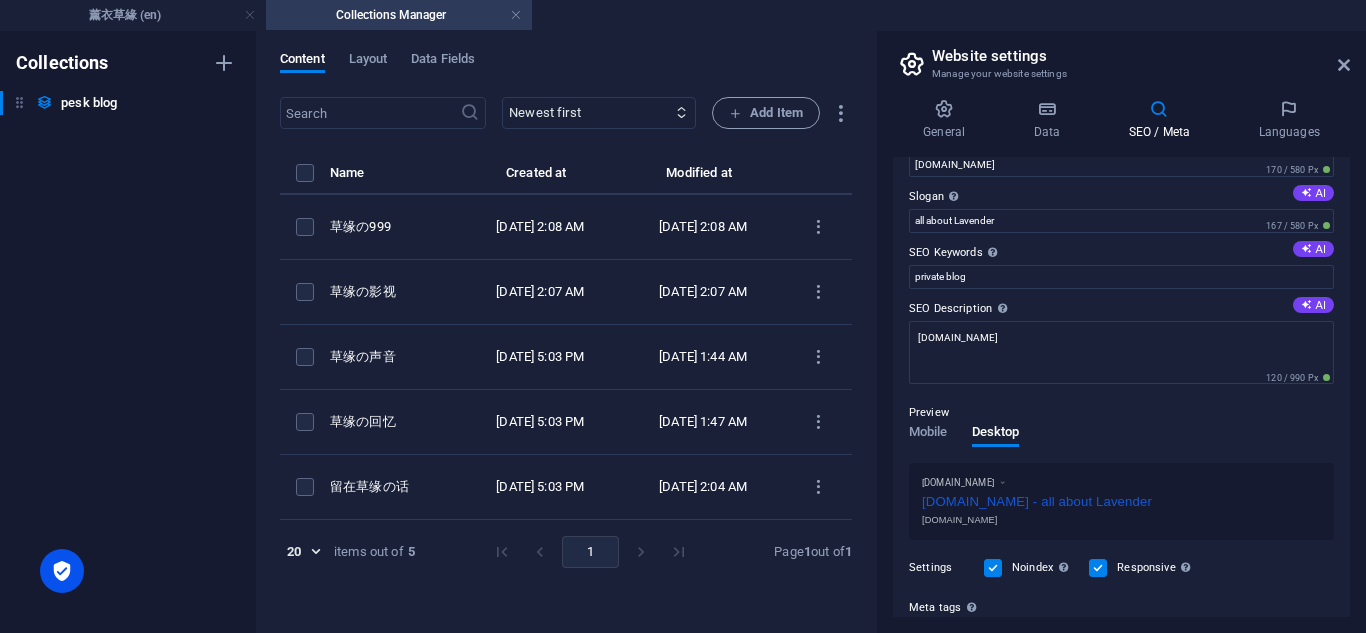 scroll, scrollTop: 0, scrollLeft: 0, axis: both 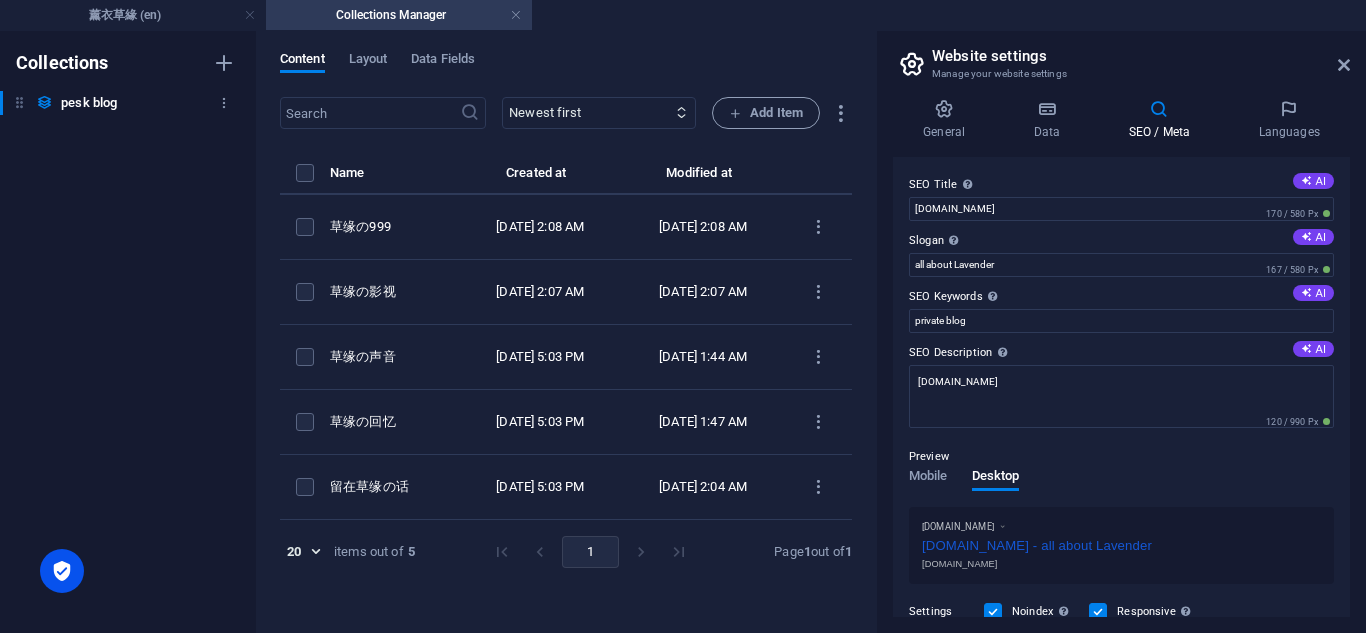 click on "pesk blog" at bounding box center (89, 103) 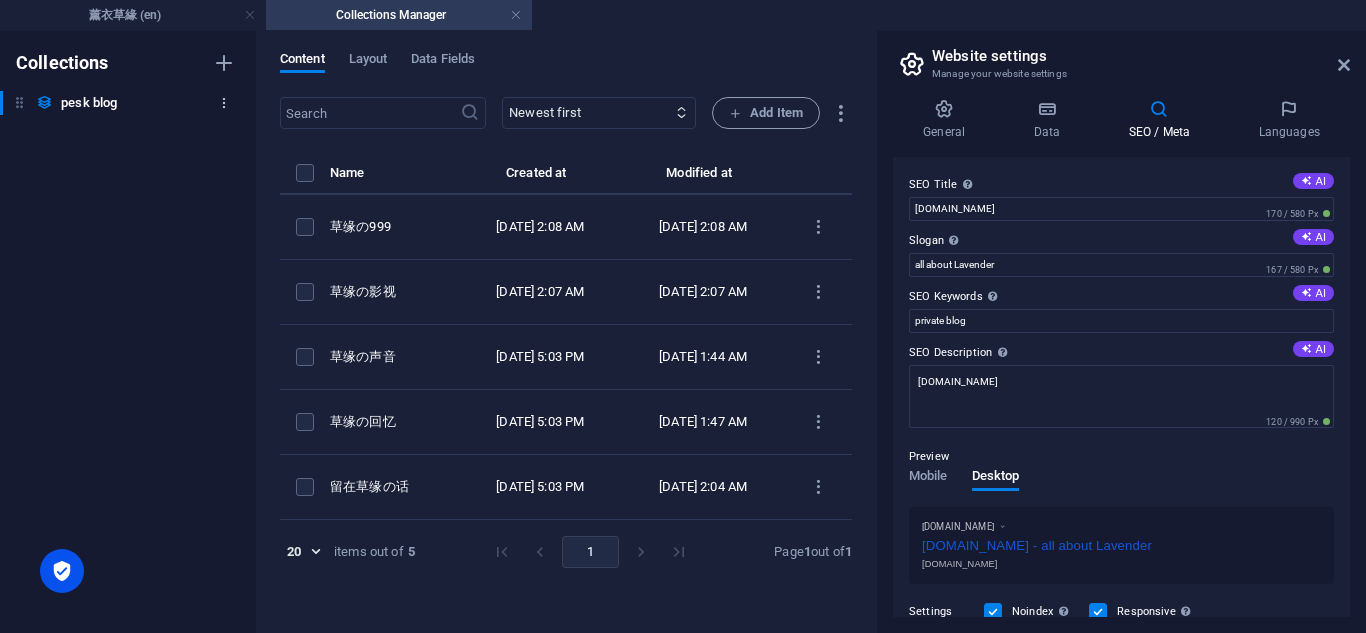 click at bounding box center [224, 103] 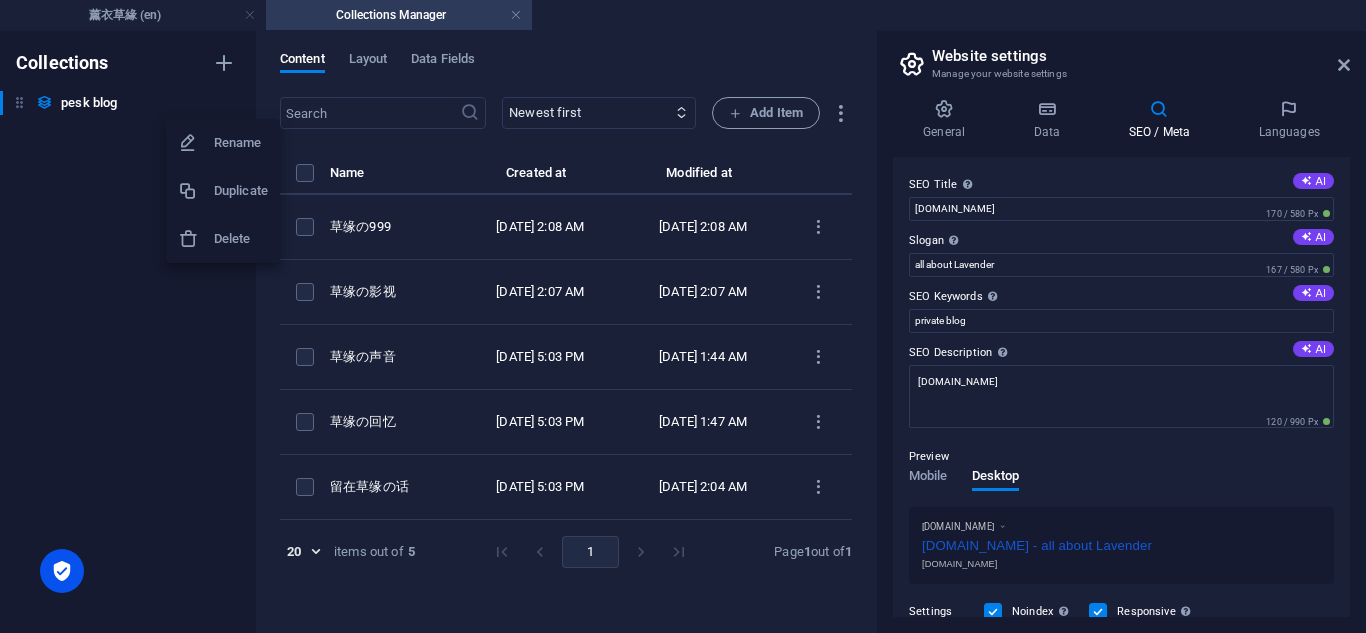 click at bounding box center (683, 316) 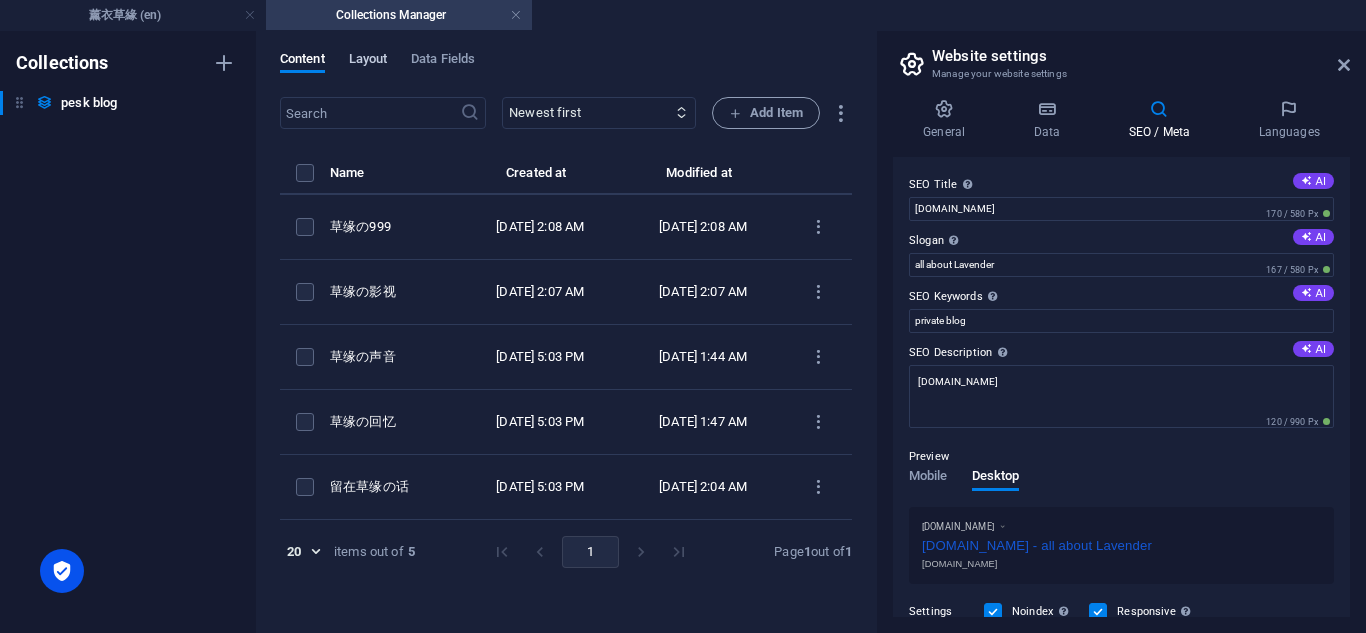 click on "Layout" at bounding box center (368, 61) 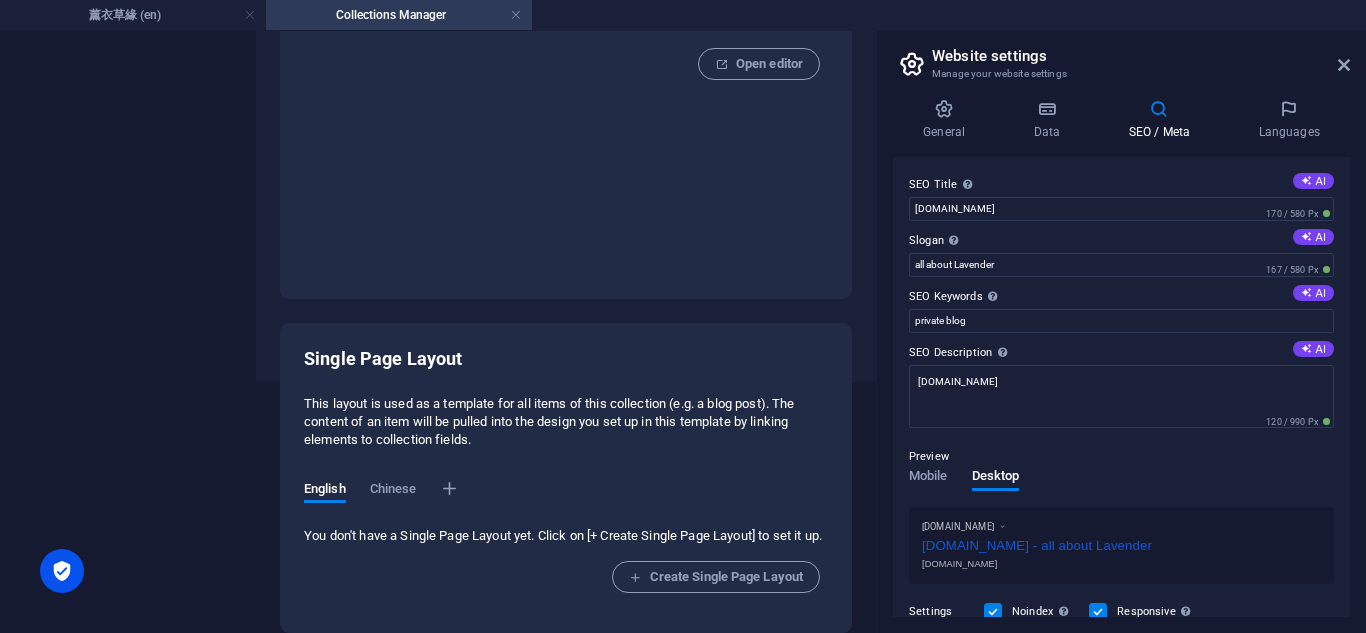 scroll, scrollTop: 0, scrollLeft: 0, axis: both 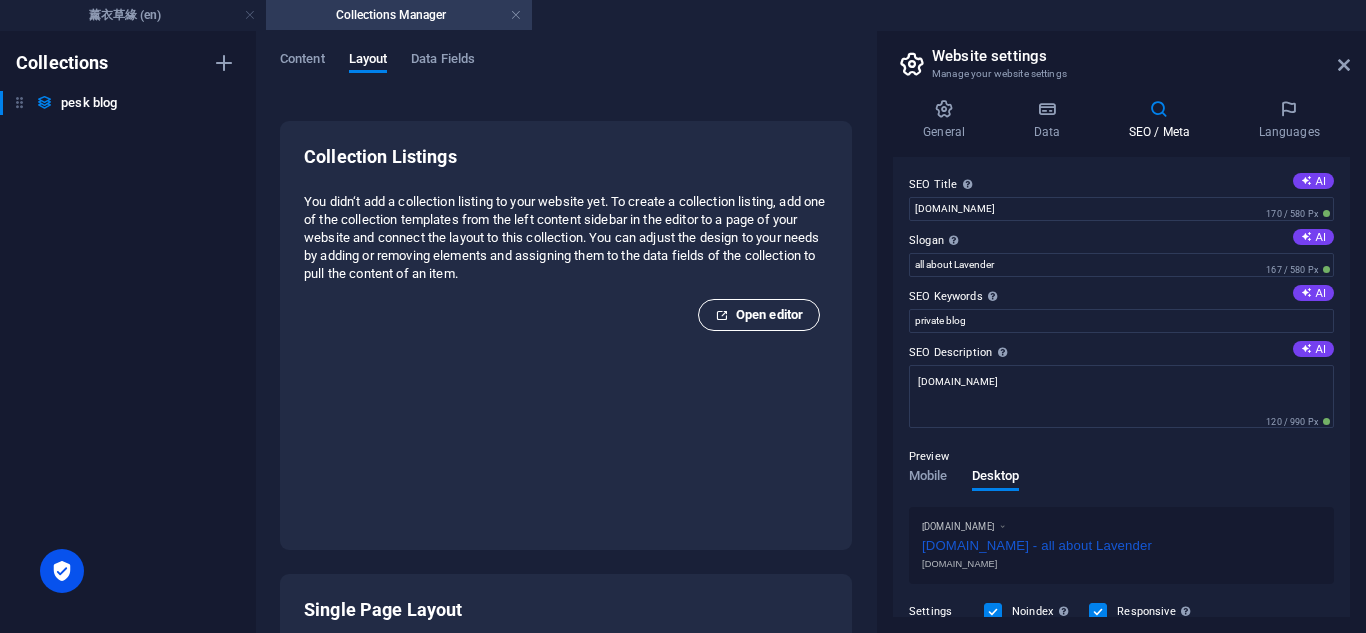 click on "Open editor" at bounding box center (759, 315) 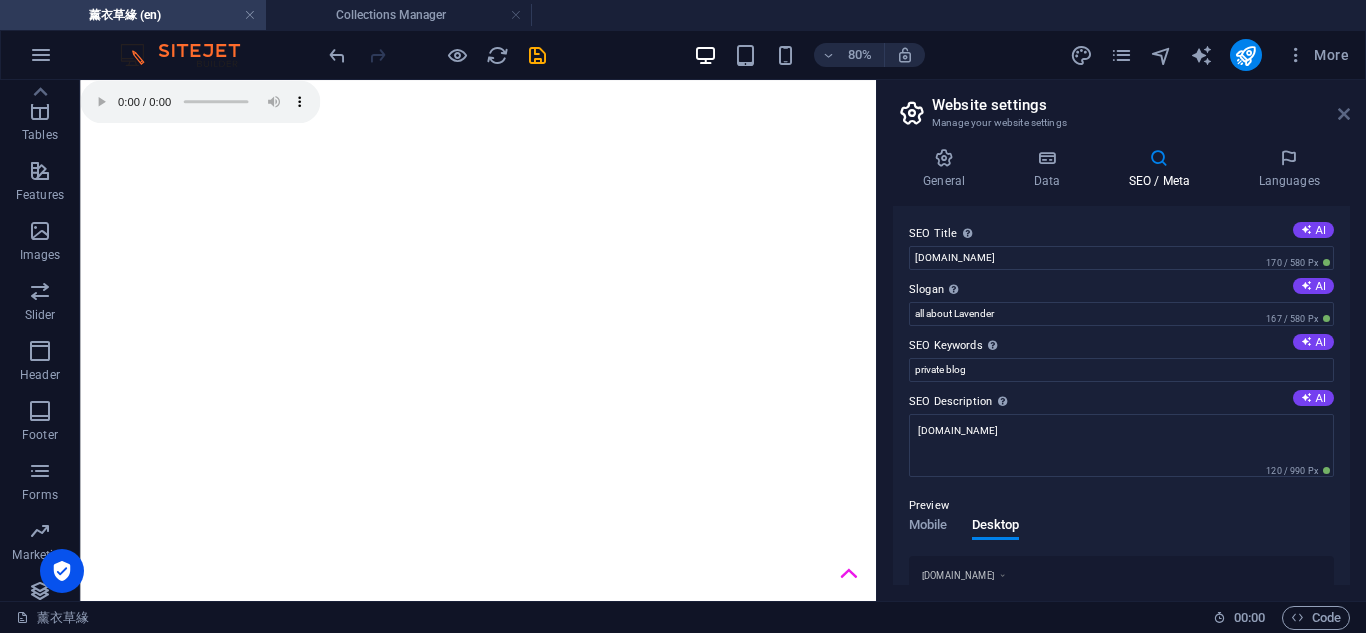click at bounding box center (1344, 114) 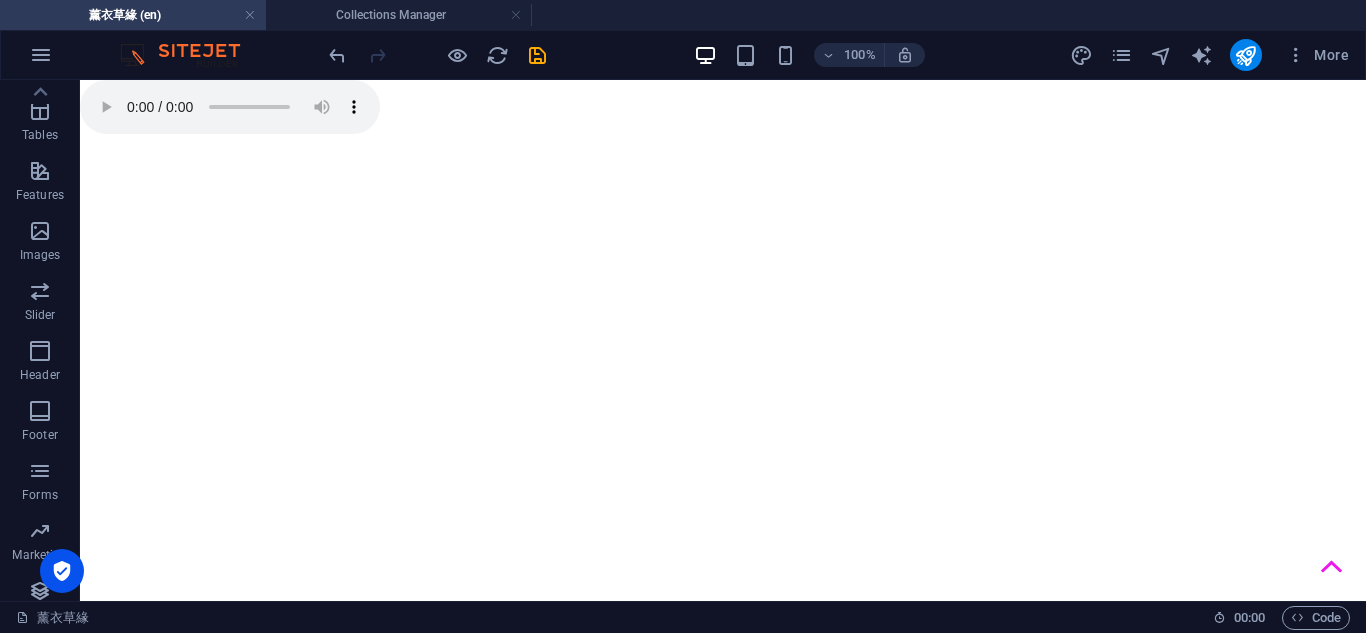 click on "Skip to main content
source scr "[URL][DOMAIN_NAME]"" at bounding box center [723, 110] 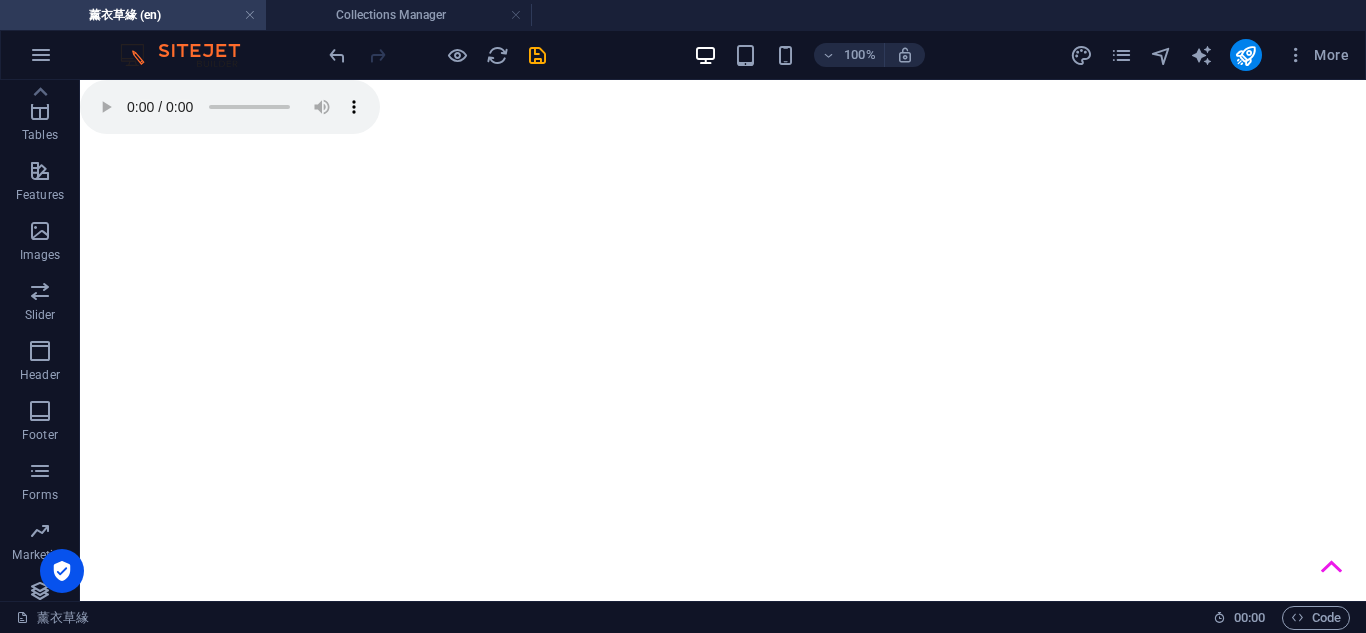 click on "More" at bounding box center (1213, 55) 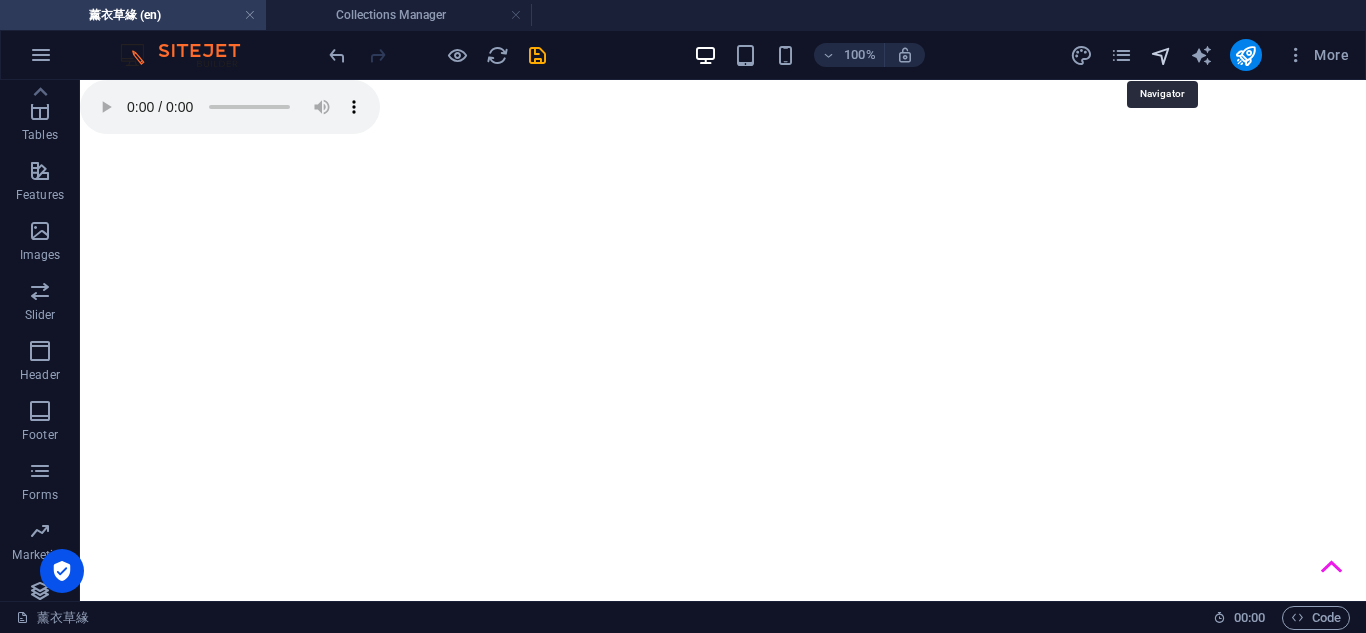 click at bounding box center (1161, 55) 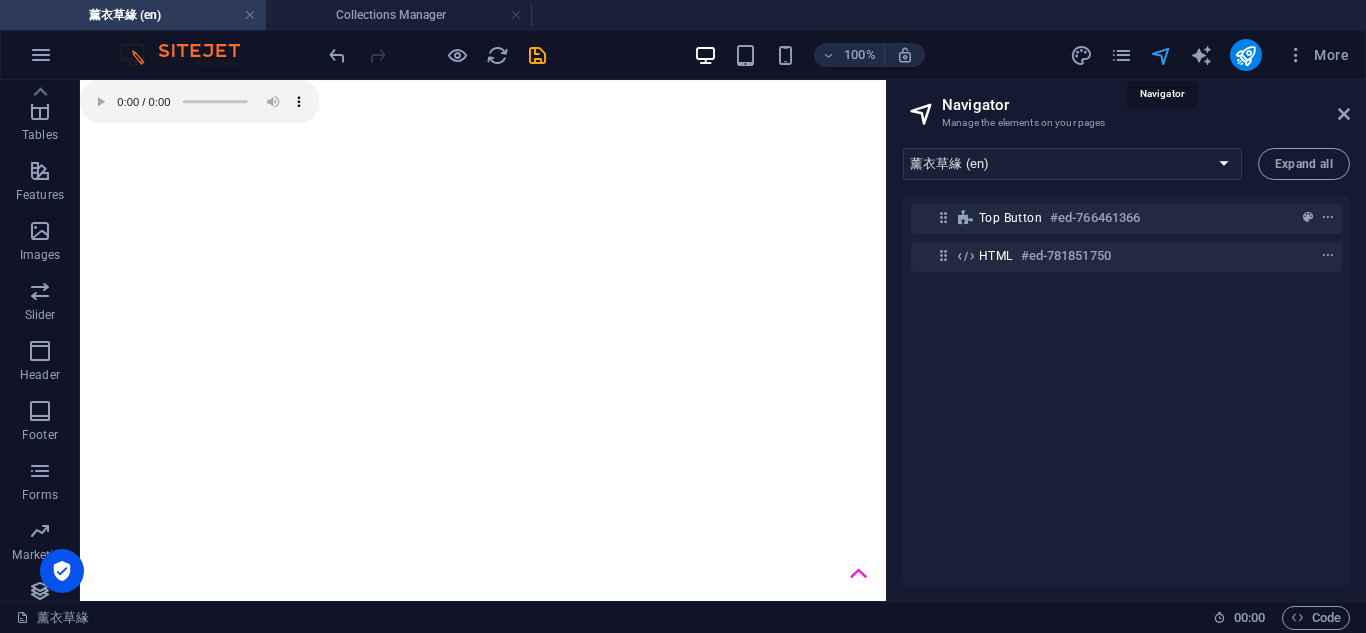 click at bounding box center [1161, 55] 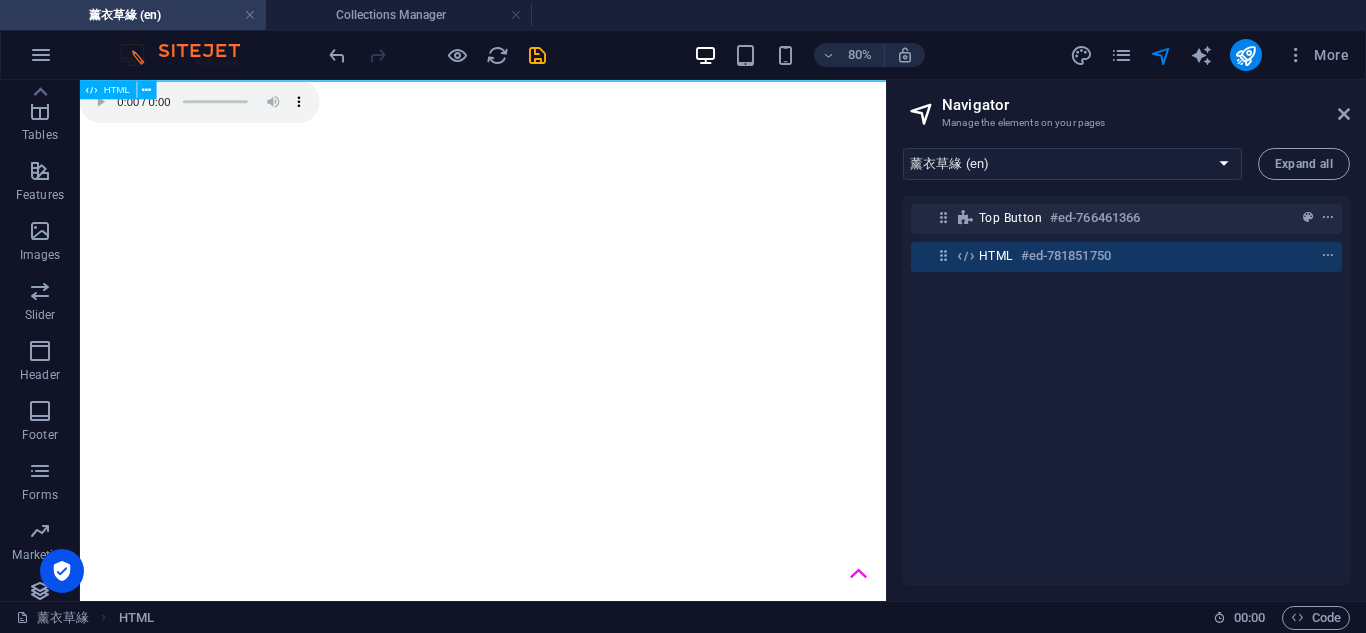 click at bounding box center (943, 255) 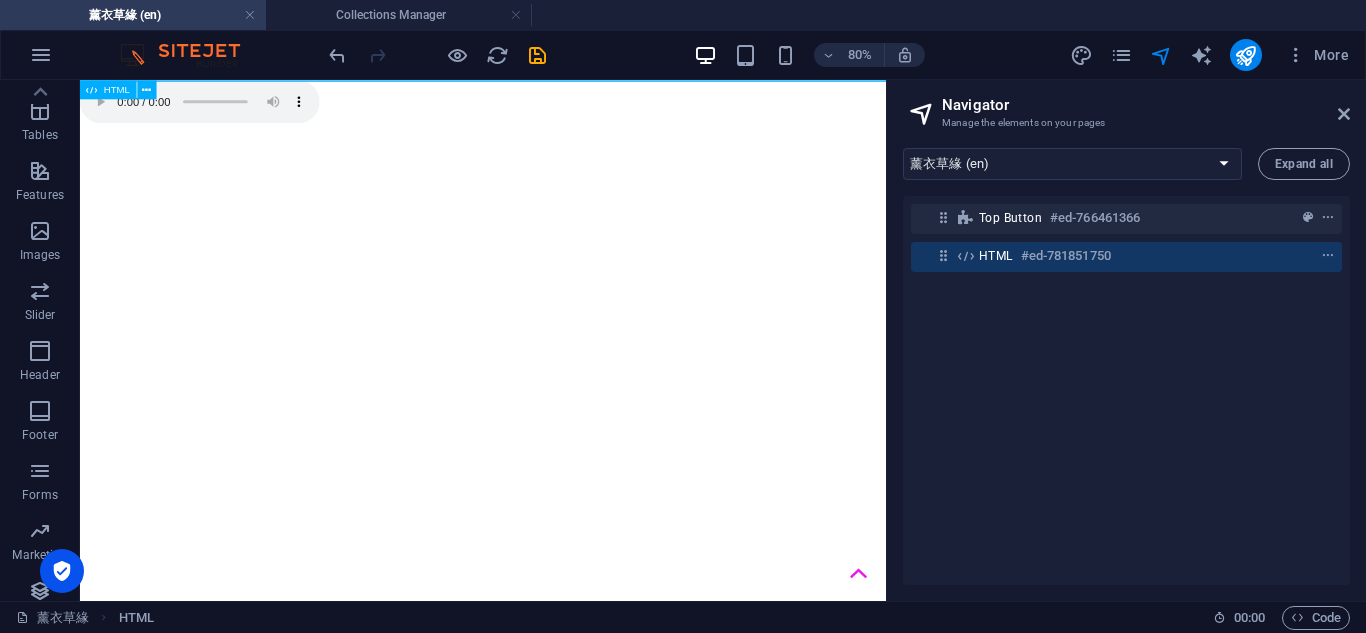 click on "HTML #ed-781851750" at bounding box center (1110, 256) 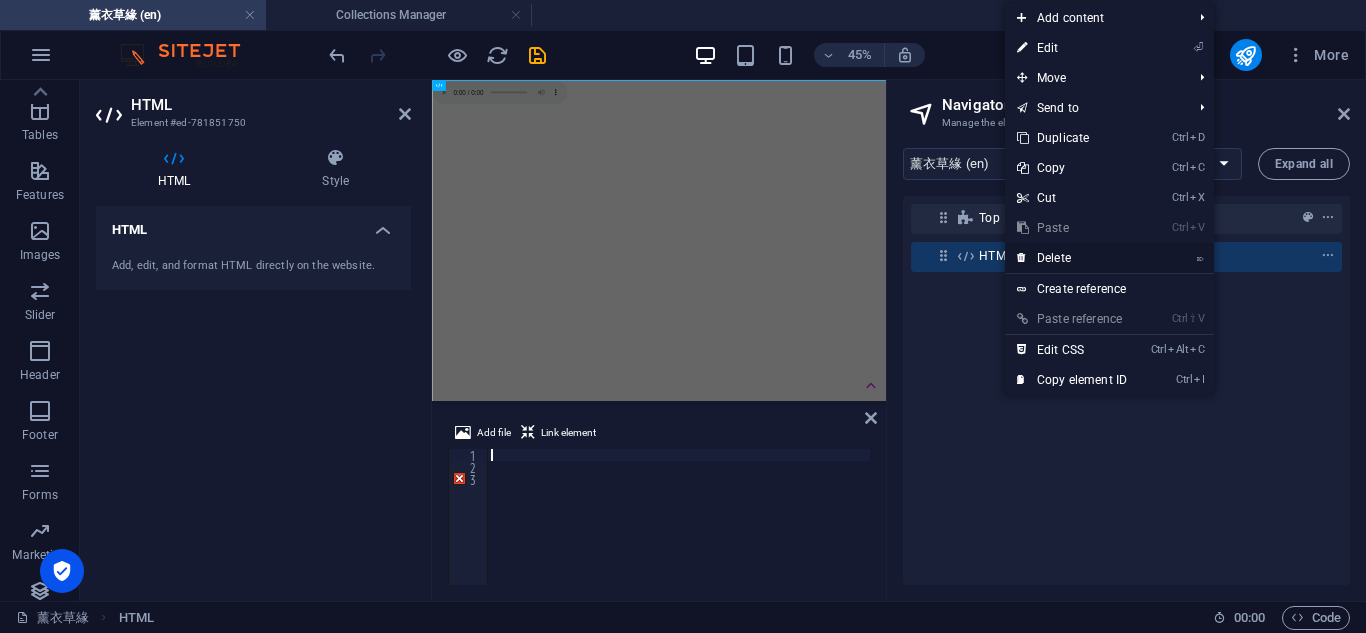 click on "⌦  Delete" at bounding box center [1109, 258] 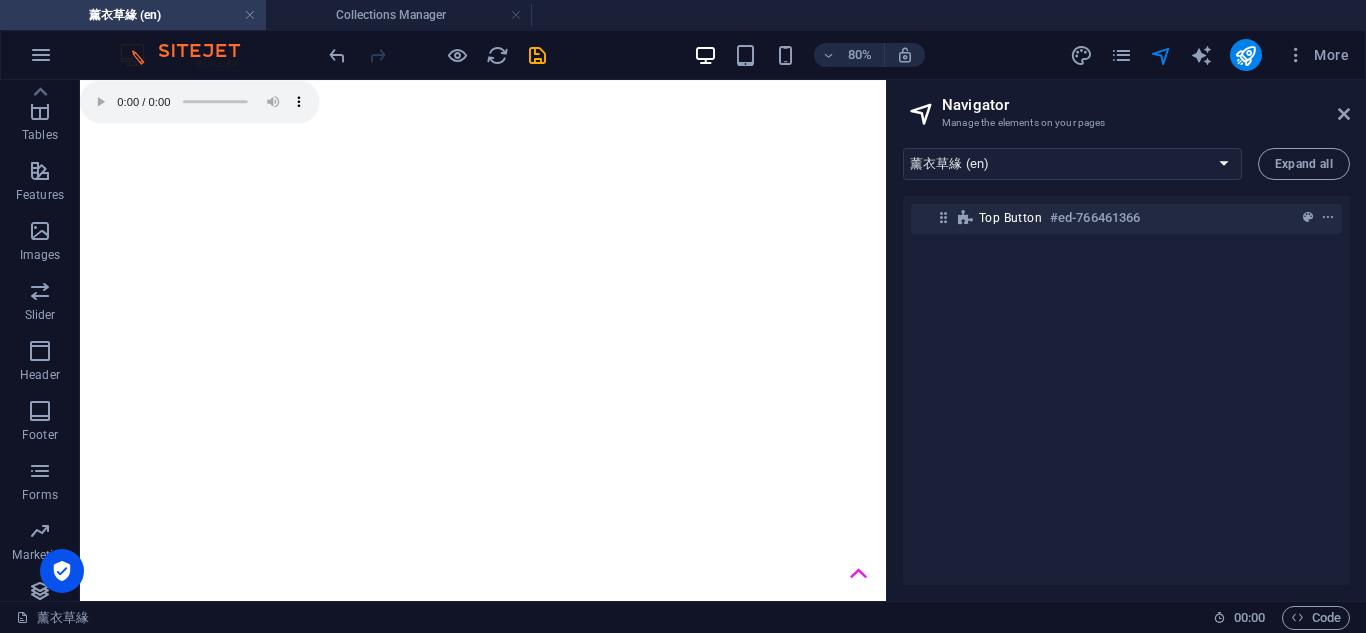 click on "Top button #ed-766461366" at bounding box center [1126, 390] 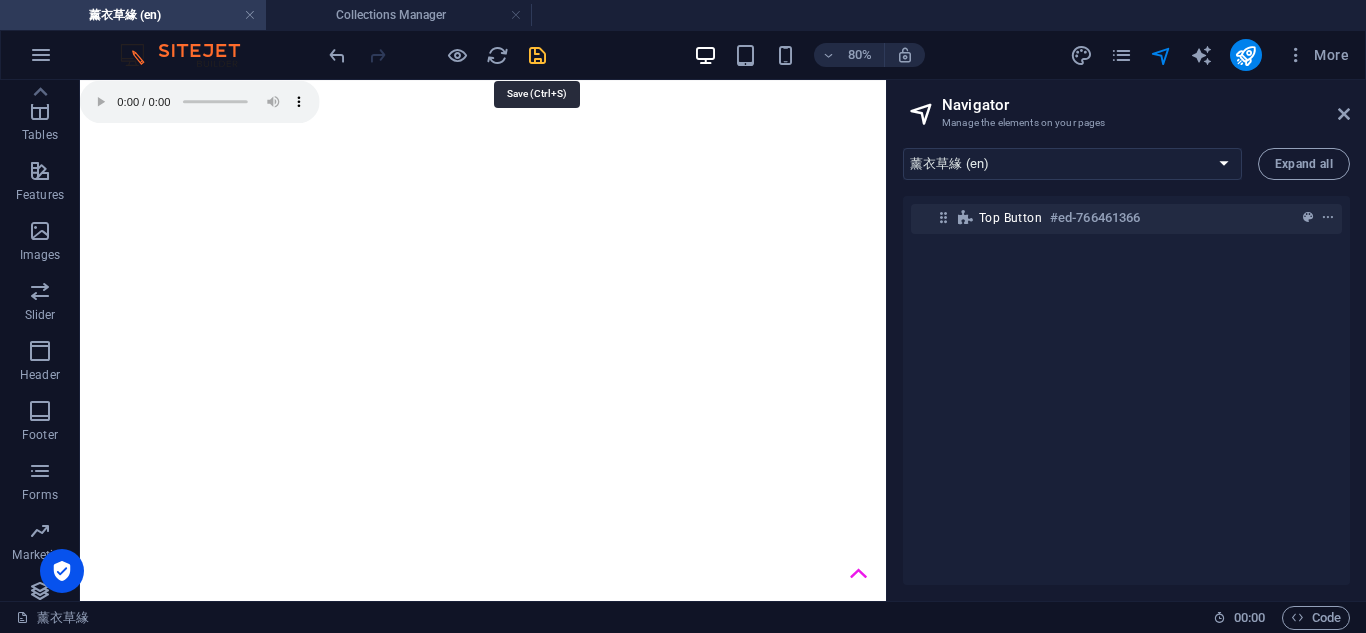 click at bounding box center [537, 55] 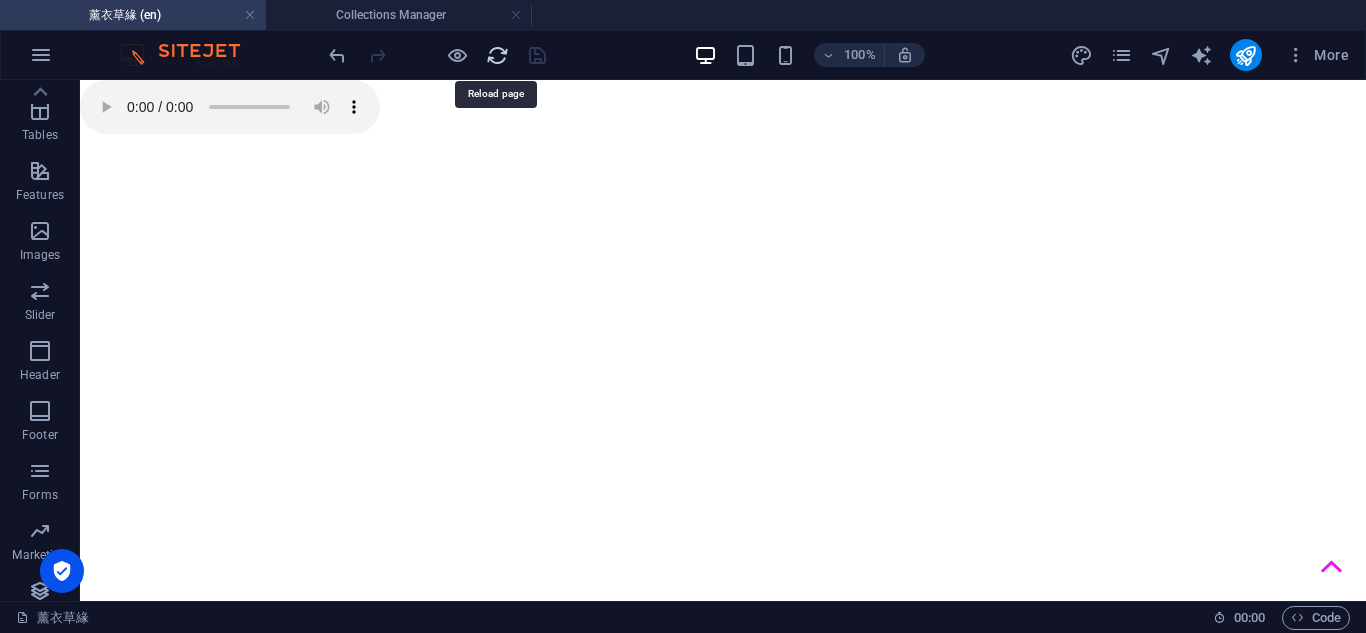 click at bounding box center (497, 55) 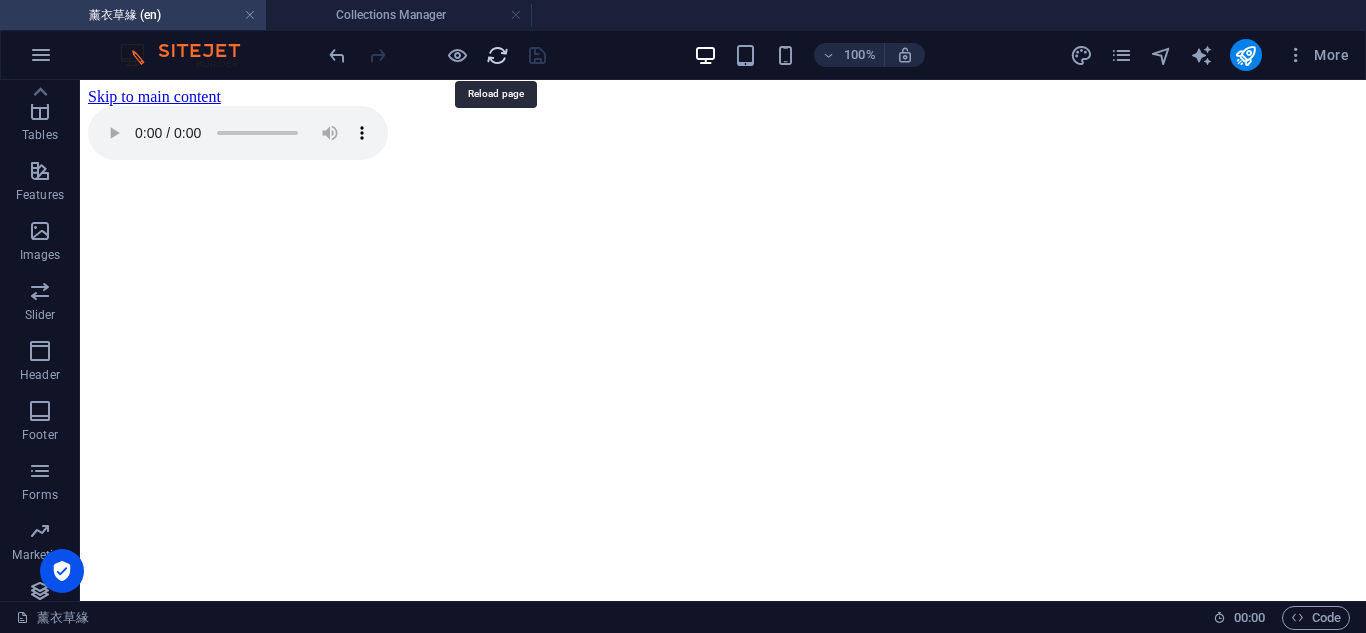 scroll, scrollTop: 0, scrollLeft: 0, axis: both 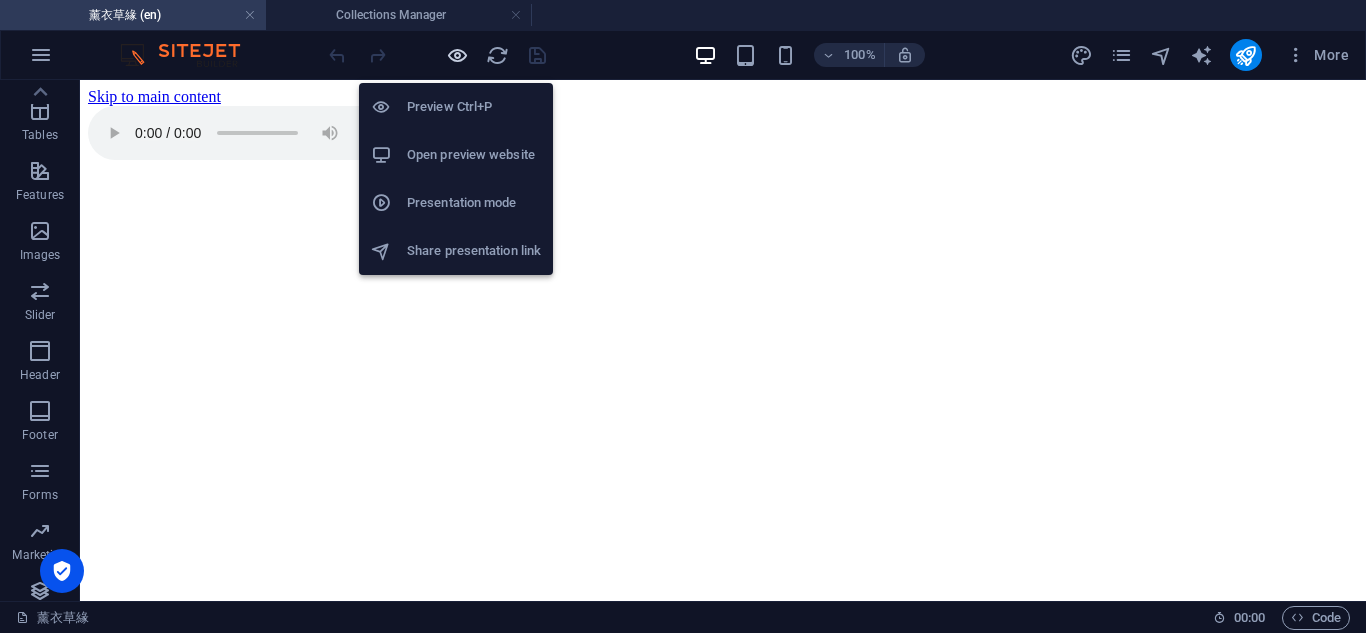 click at bounding box center (457, 55) 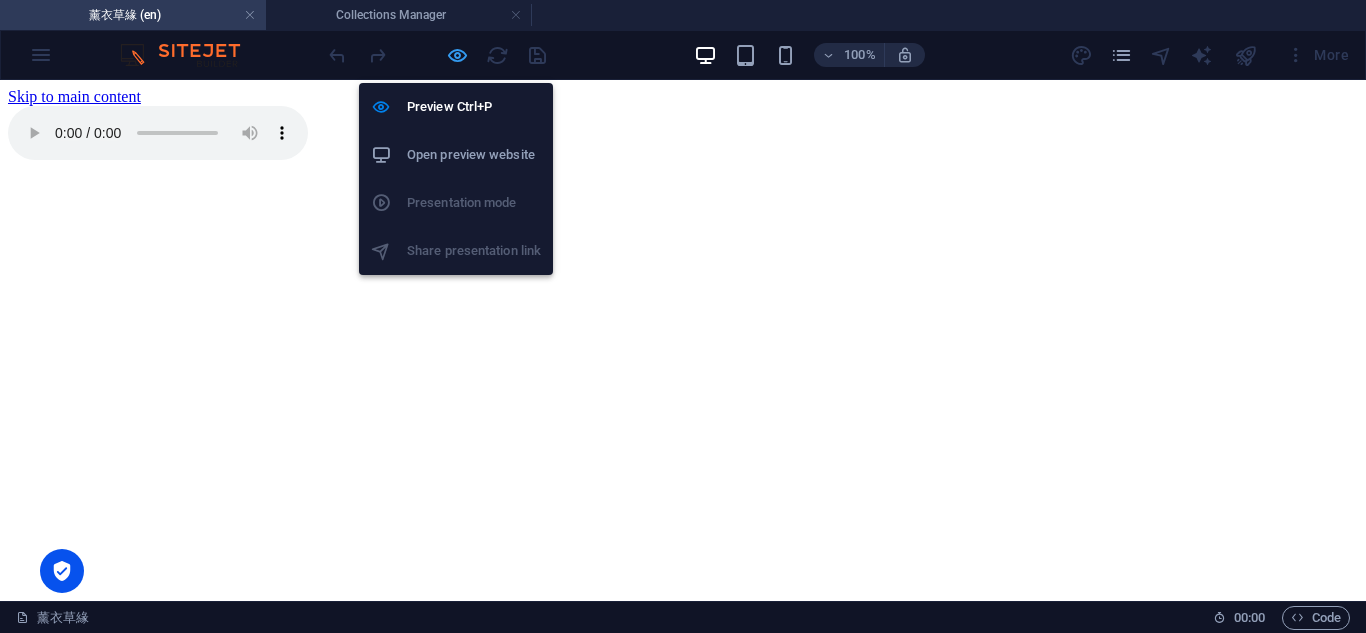 click at bounding box center (457, 55) 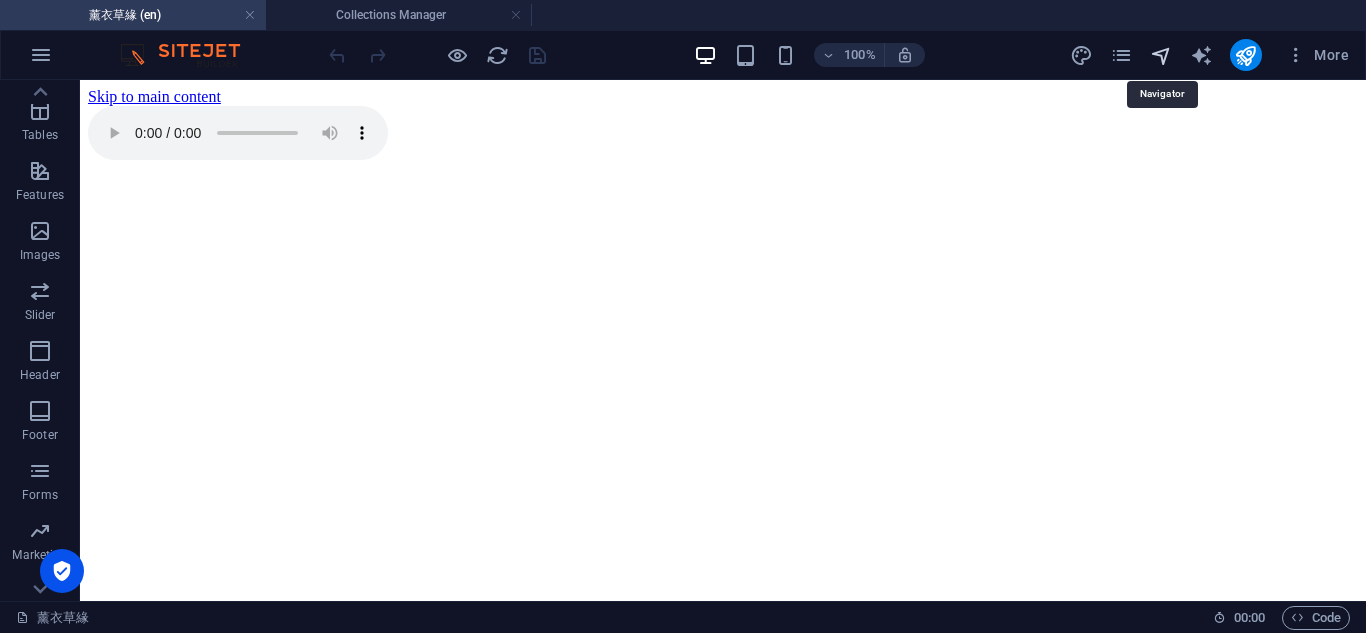 click at bounding box center [1161, 55] 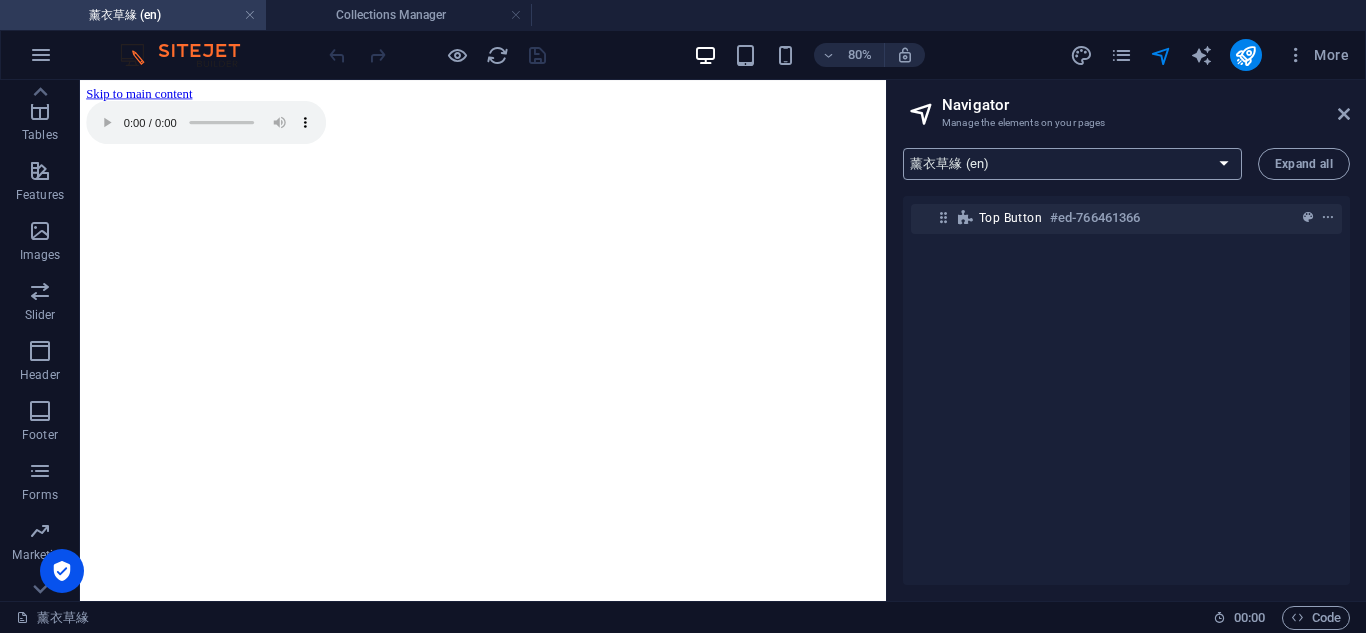 click on "caoyan  (en) 草缘の故事  (en) 草緣の我们  (en) 草緣の回忆  (en) 草緣の影视  (en) 草緣の声音  (en) 草緣の999  (en) 留在草緣の话  (en) 草緣の那天  (en) Privacy  (en) test and sample page  (en) 薰衣草緣  (en)" at bounding box center [1072, 164] 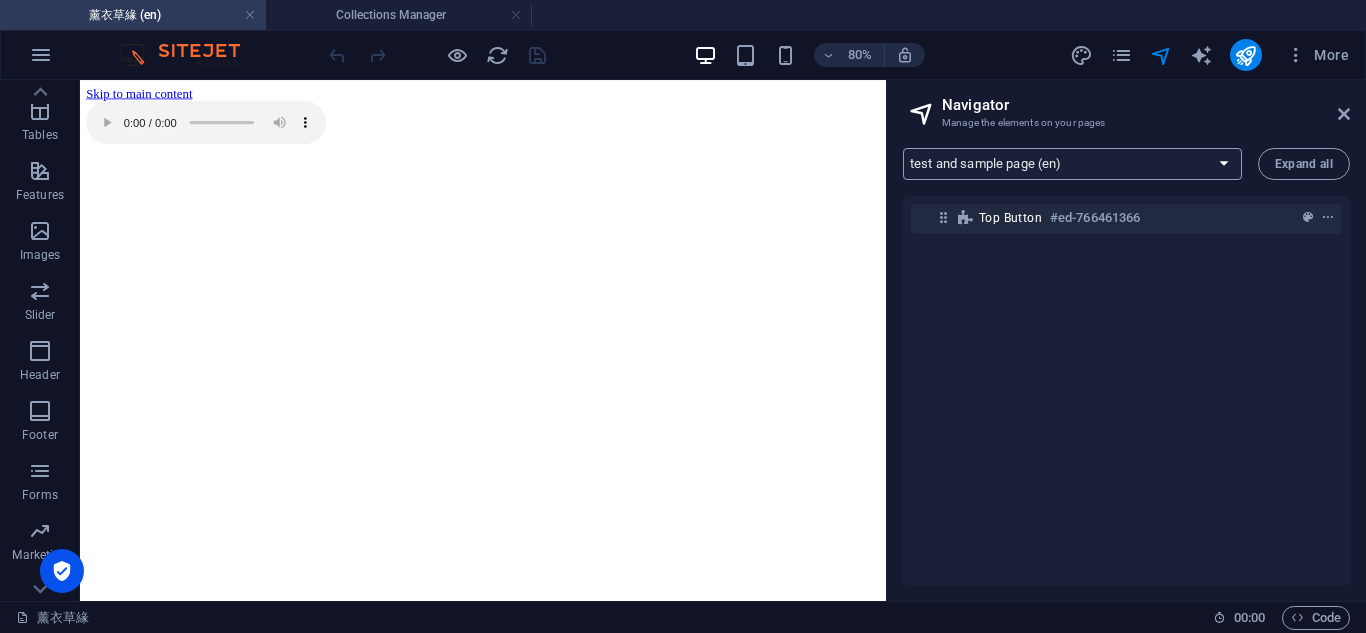 click on "caoyan  (en) 草缘の故事  (en) 草緣の我们  (en) 草緣の回忆  (en) 草緣の影视  (en) 草緣の声音  (en) 草緣の999  (en) 留在草緣の话  (en) 草緣の那天  (en) Privacy  (en) test and sample page  (en) 薰衣草緣  (en)" at bounding box center (1072, 164) 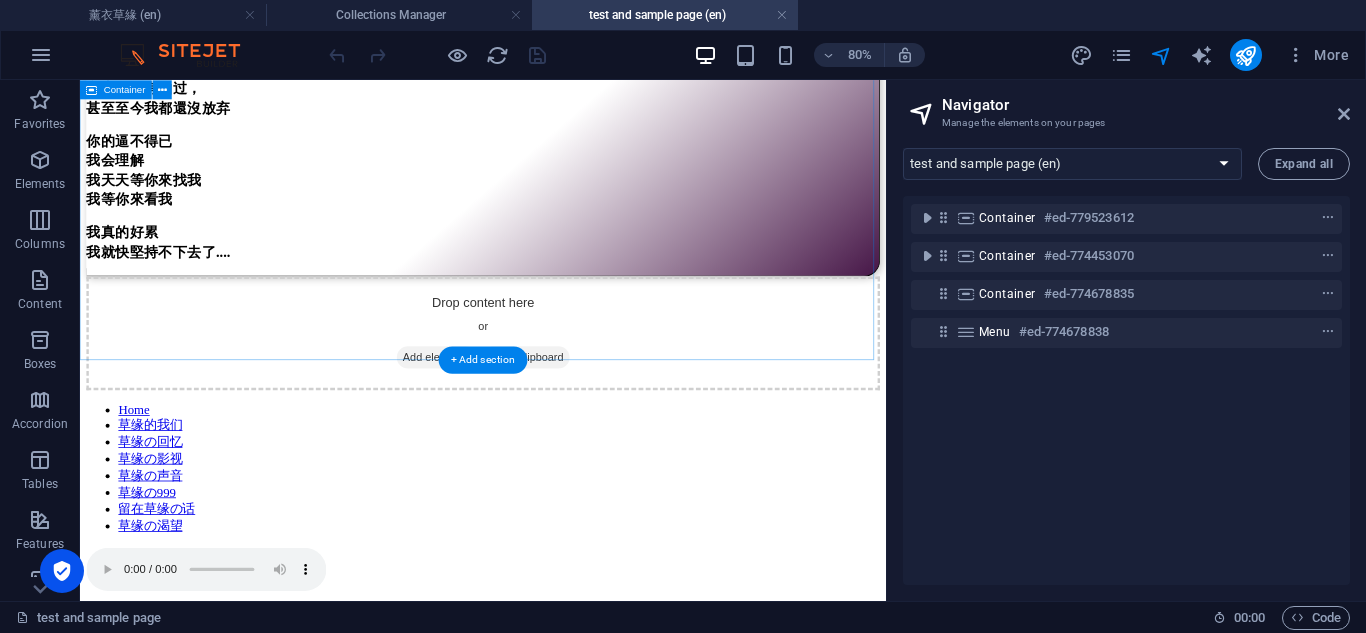 scroll, scrollTop: 1072, scrollLeft: 0, axis: vertical 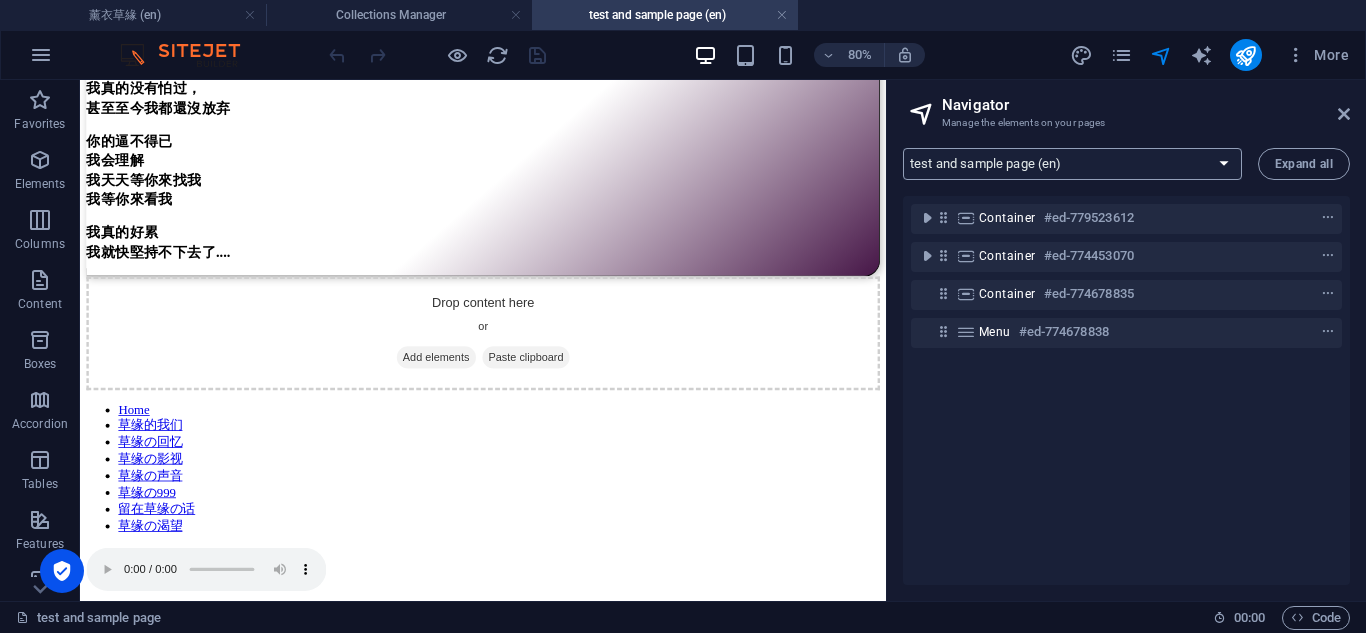 click on "caoyan  (en) 草缘の故事  (en) 草緣の我们  (en) 草緣の回忆  (en) 草緣の影视  (en) 草緣の声音  (en) 草緣の999  (en) 留在草緣の话  (en) 草緣の那天  (en) Privacy  (en) test and sample page  (en) 薰衣草緣  (en)" at bounding box center (1072, 164) 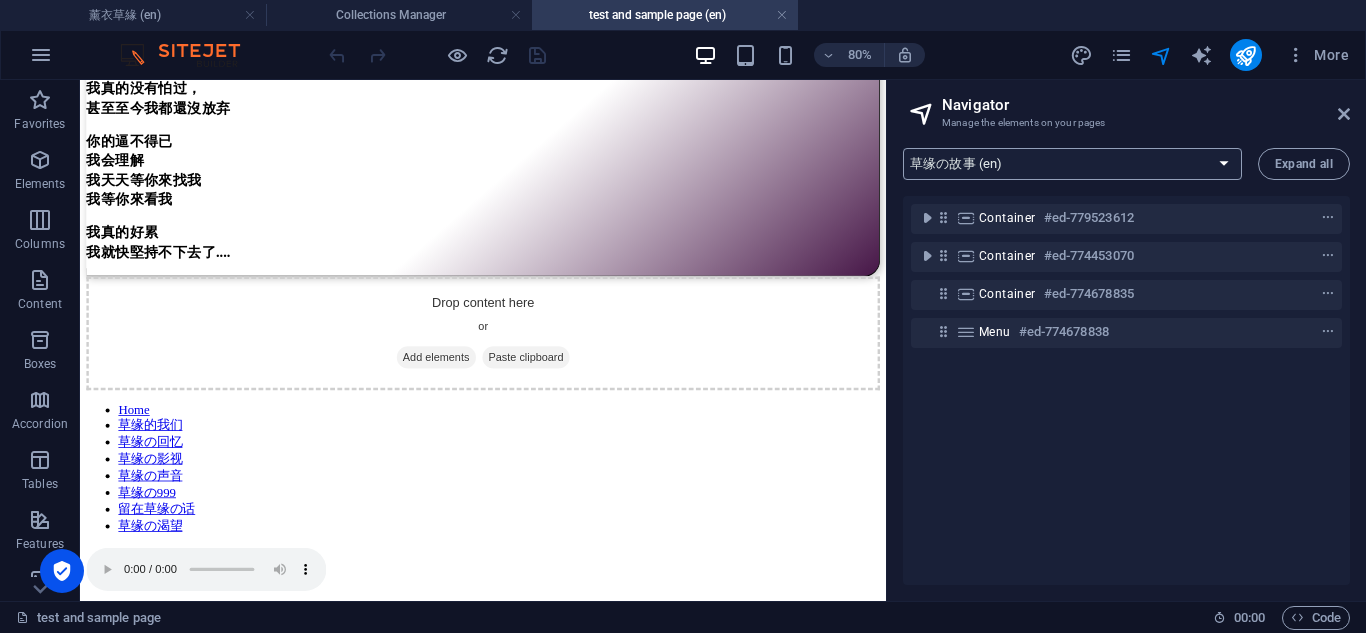 click on "caoyan  (en) 草缘の故事  (en) 草緣の我们  (en) 草緣の回忆  (en) 草緣の影视  (en) 草緣の声音  (en) 草緣の999  (en) 留在草緣の话  (en) 草緣の那天  (en) Privacy  (en) test and sample page  (en) 薰衣草緣  (en)" at bounding box center (1072, 164) 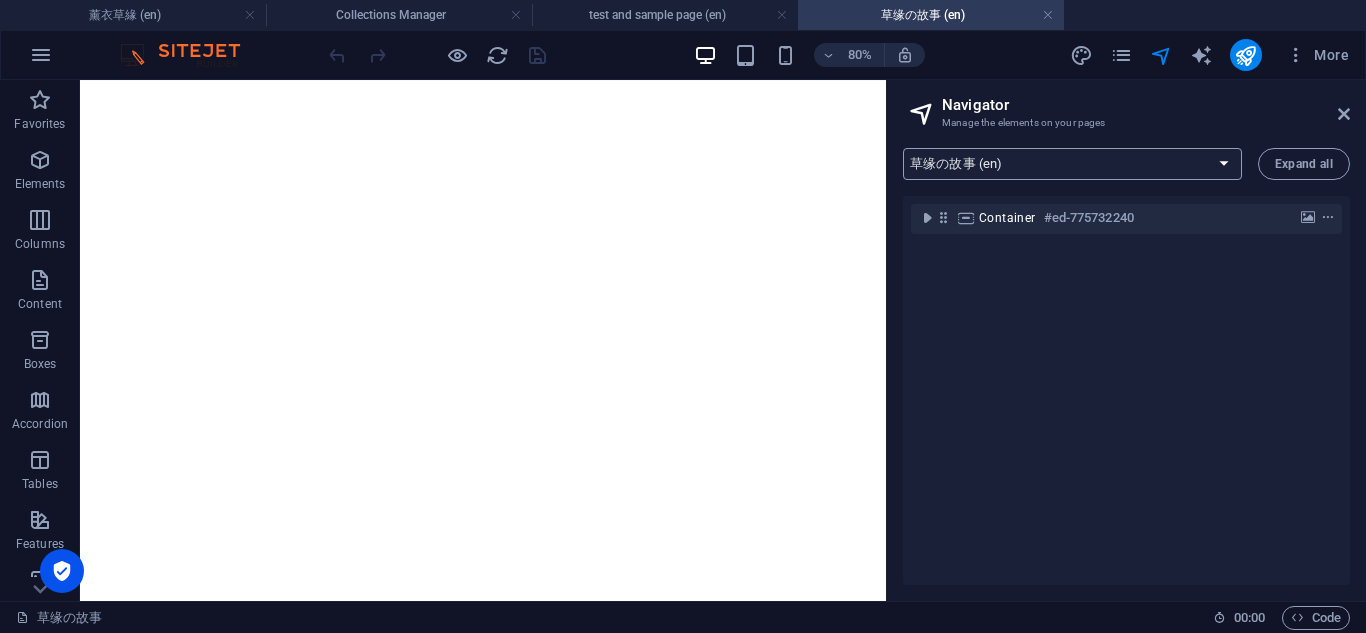 click on "caoyan  (en) 草缘の故事  (en) 草緣の我们  (en) 草緣の回忆  (en) 草緣の影视  (en) 草緣の声音  (en) 草緣の999  (en) 留在草緣の话  (en) 草緣の那天  (en) Privacy  (en) test and sample page  (en) 薰衣草緣  (en)" at bounding box center (1072, 164) 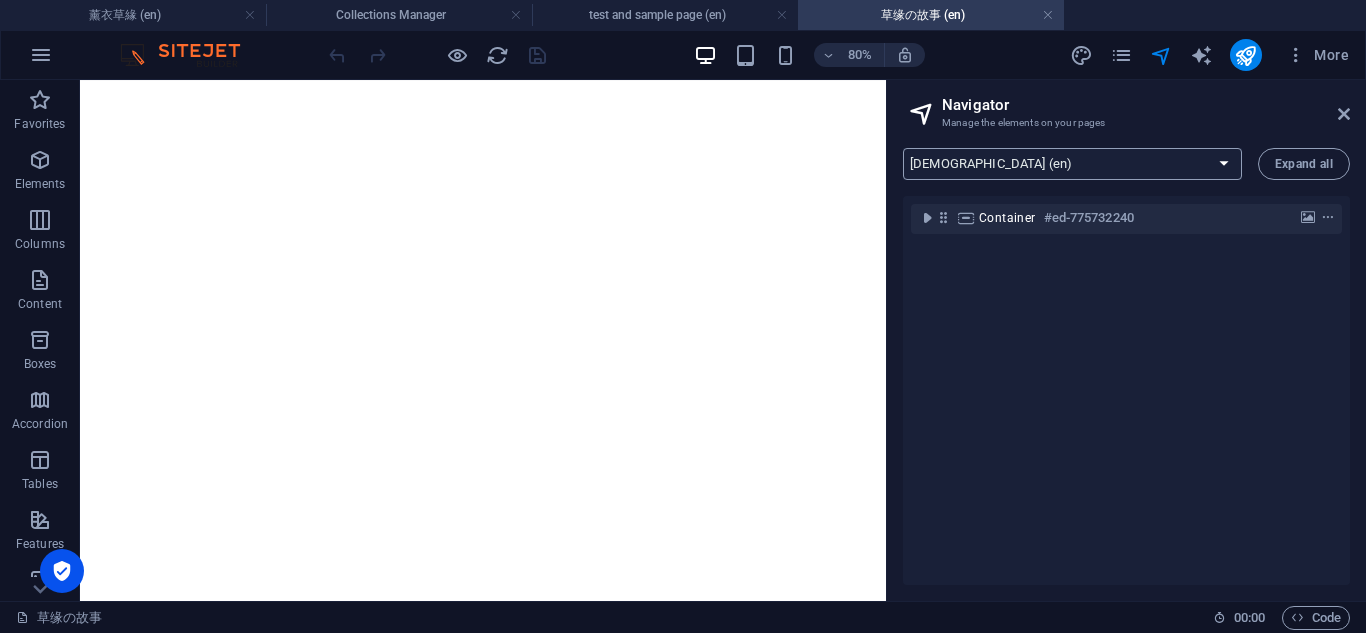 click on "caoyan  (en) 草缘の故事  (en) 草緣の我们  (en) 草緣の回忆  (en) 草緣の影视  (en) 草緣の声音  (en) 草緣の999  (en) 留在草緣の话  (en) 草緣の那天  (en) Privacy  (en) test and sample page  (en) 薰衣草緣  (en)" at bounding box center (1072, 164) 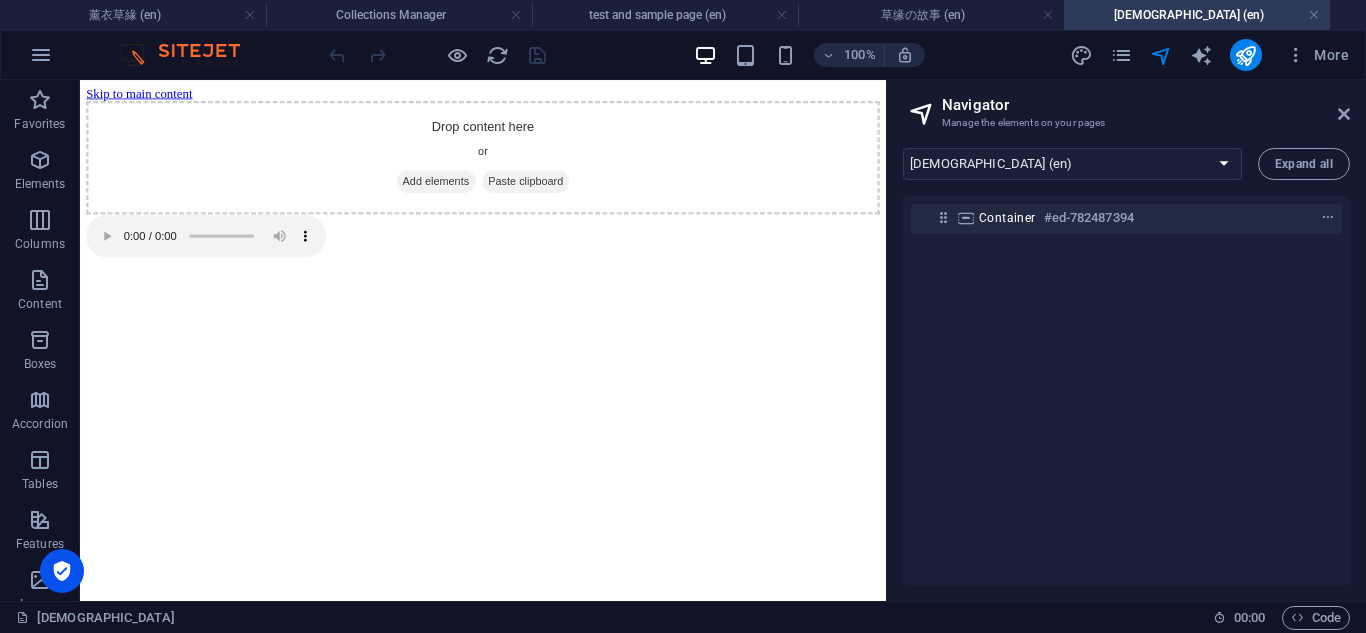 scroll, scrollTop: 0, scrollLeft: 0, axis: both 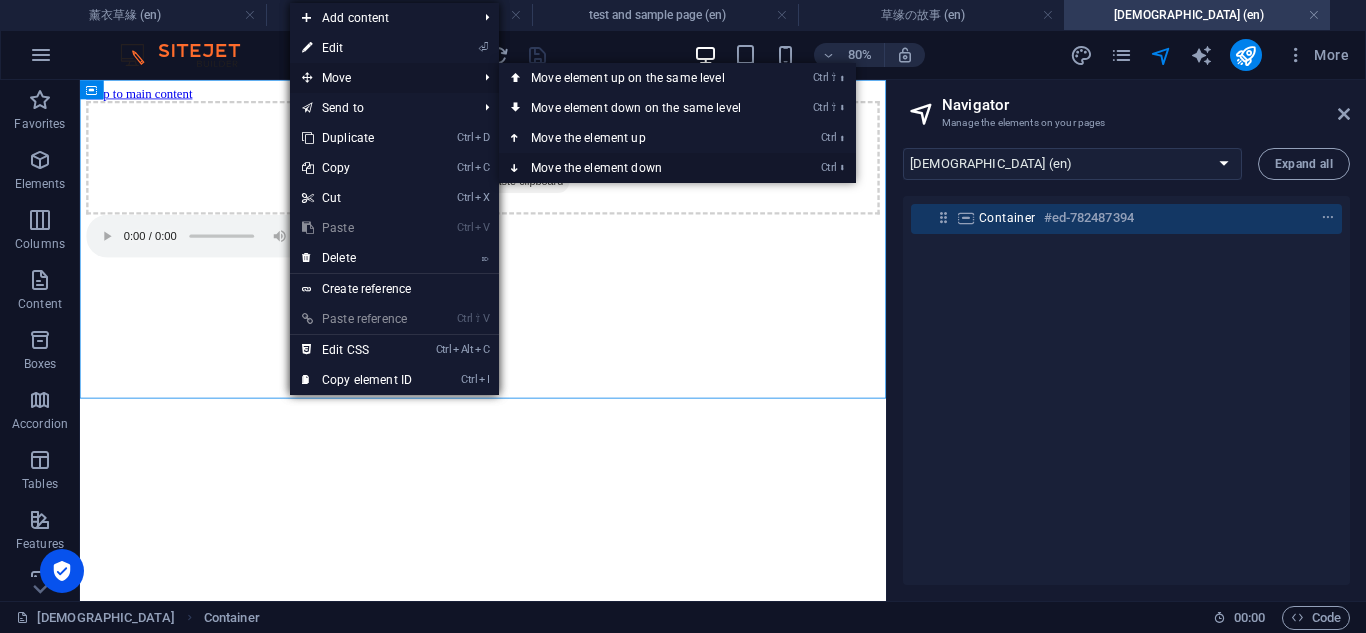 click on "Ctrl ⬇  Move the element down" at bounding box center (640, 168) 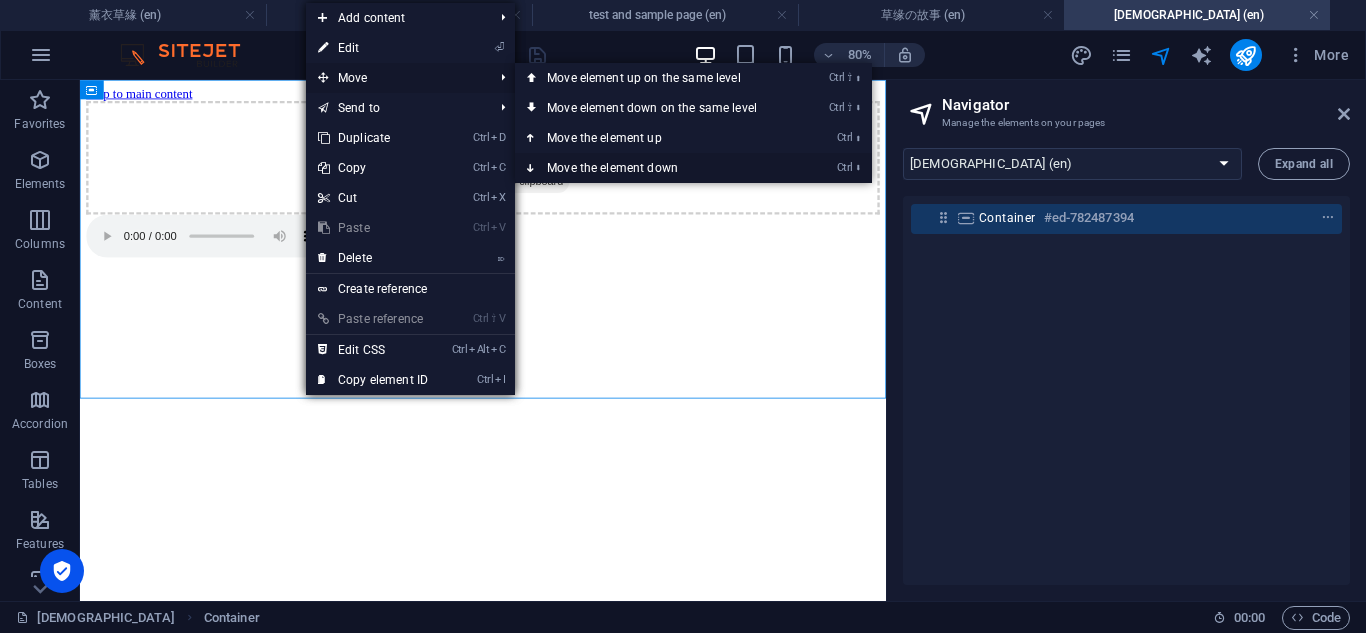 click on "Ctrl ⬇  Move the element down" at bounding box center (656, 168) 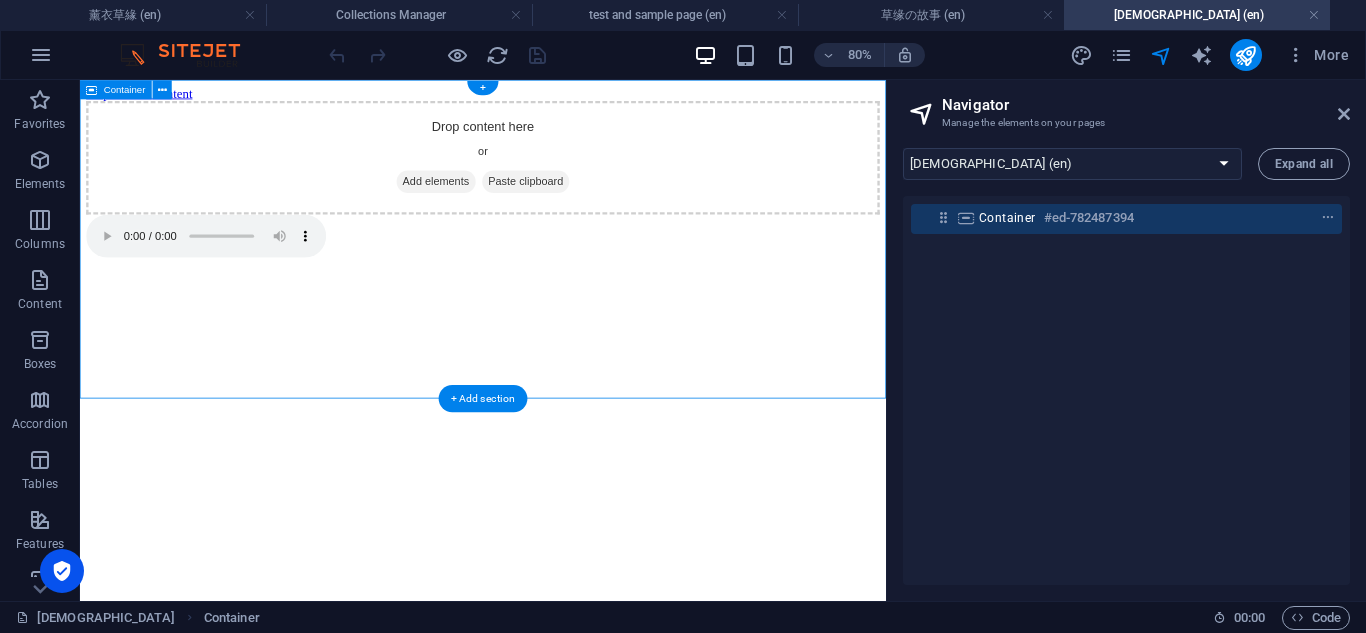 scroll, scrollTop: 0, scrollLeft: 0, axis: both 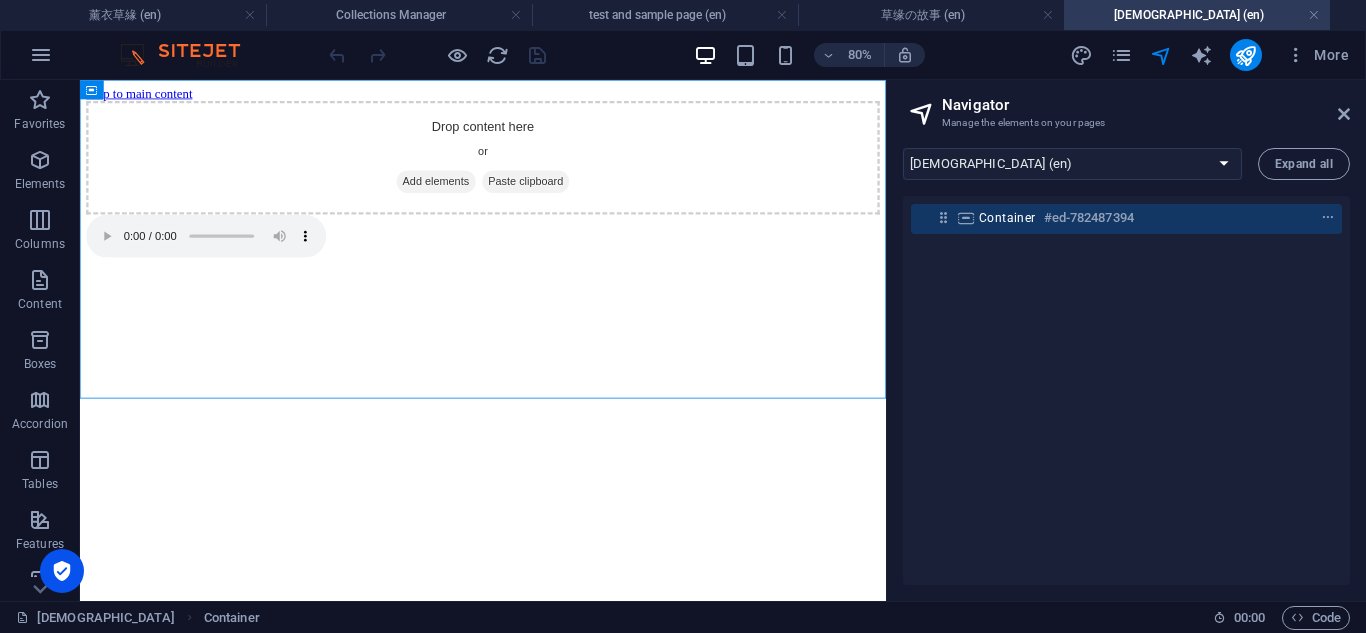 drag, startPoint x: 1218, startPoint y: 172, endPoint x: 1256, endPoint y: 187, distance: 40.853397 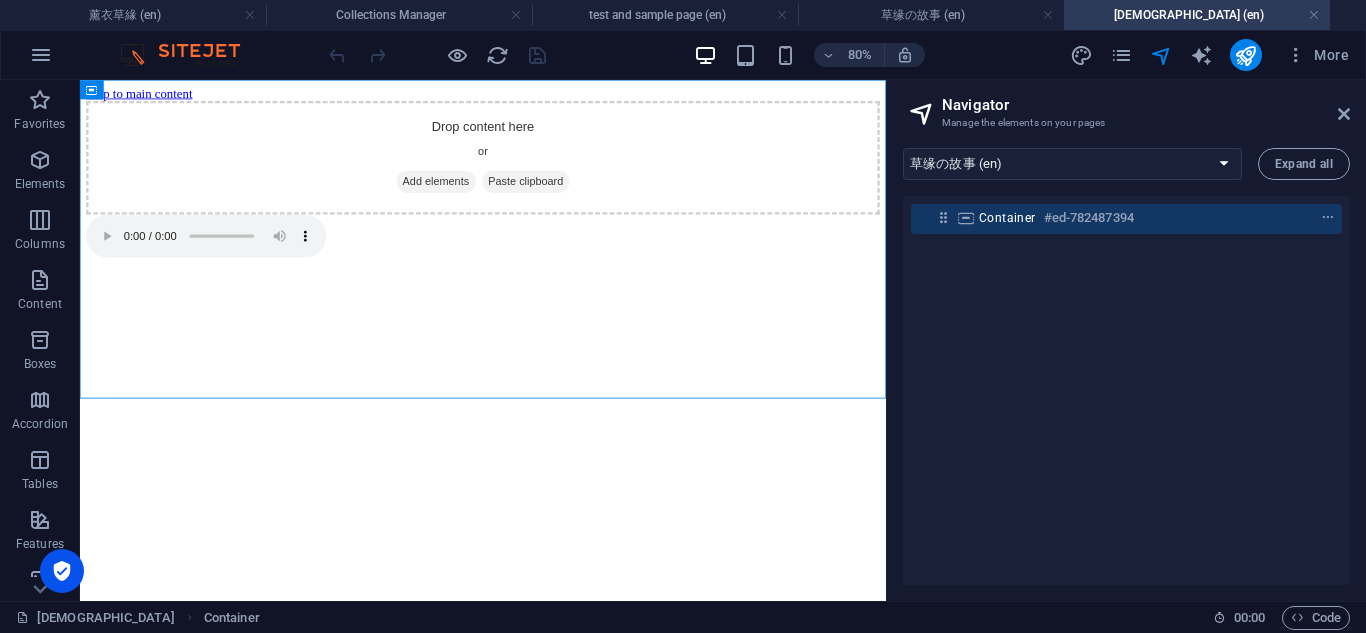 click on "caoyan  (en) 草缘の故事  (en) 草緣の我们  (en) 草緣の回忆  (en) 草緣の影视  (en) 草緣の声音  (en) 草緣の999  (en) 留在草緣の话  (en) 草緣の那天  (en) Privacy  (en) test and sample page  (en) 薰衣草緣  (en)" at bounding box center [1072, 164] 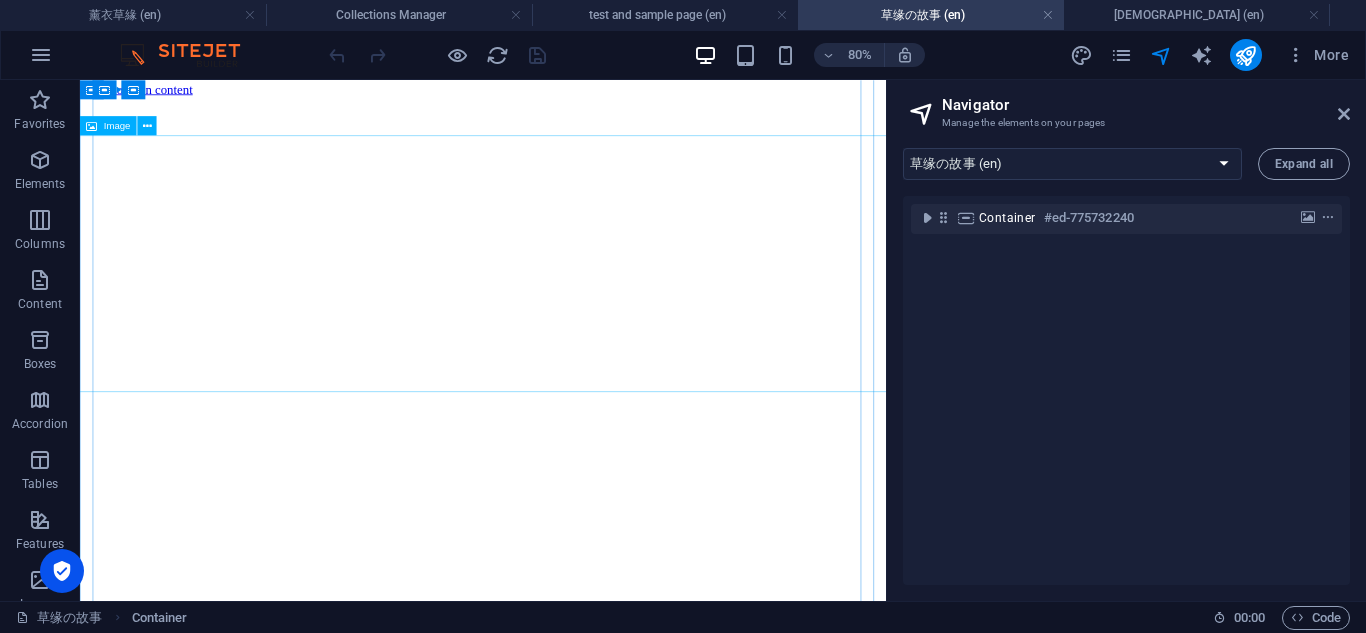 scroll, scrollTop: 0, scrollLeft: 0, axis: both 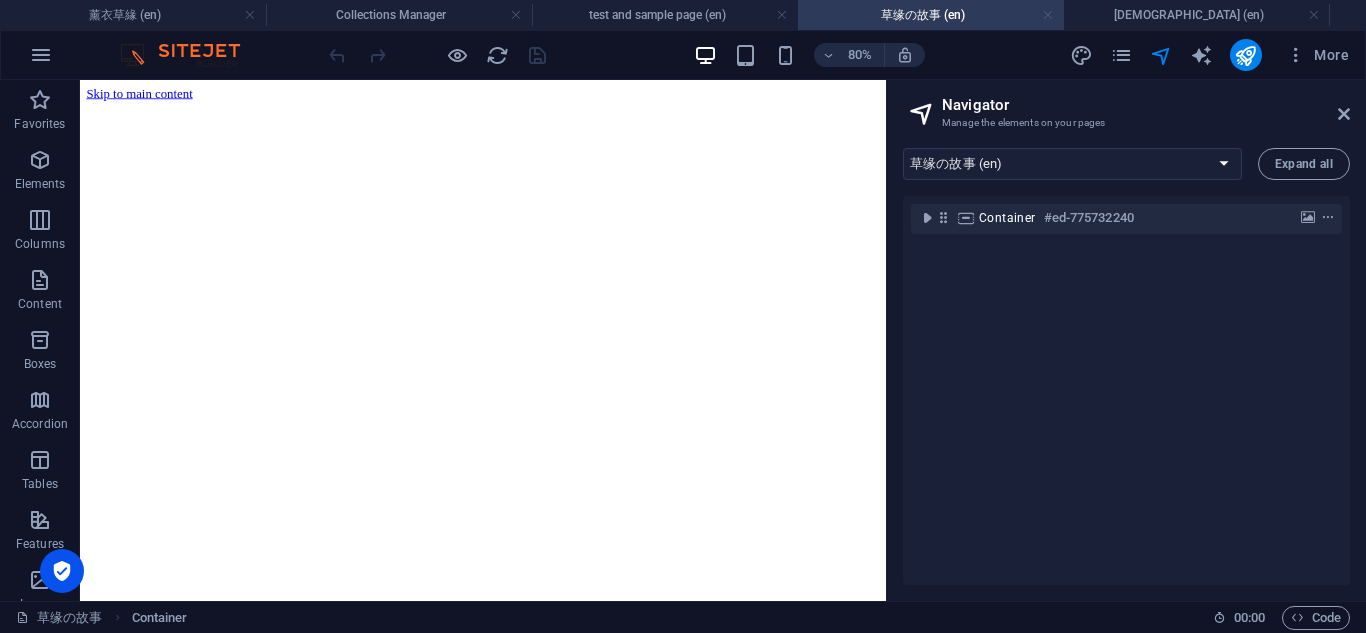 click at bounding box center [1048, 15] 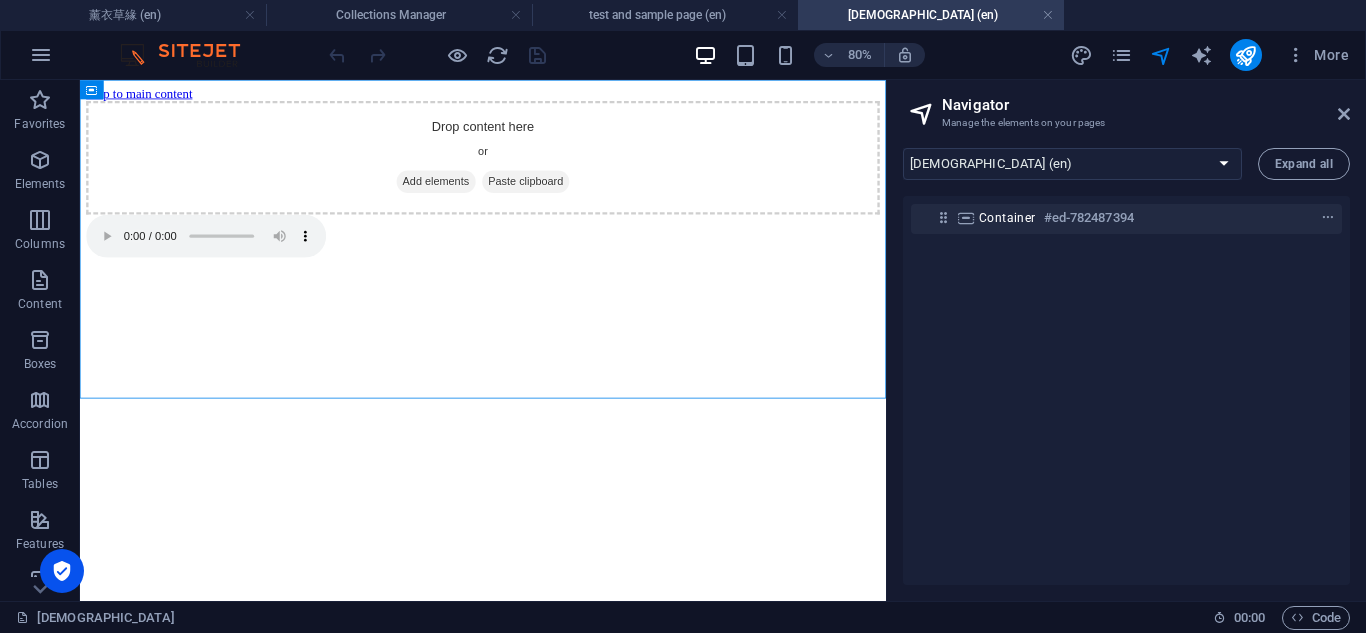 click at bounding box center (1048, 15) 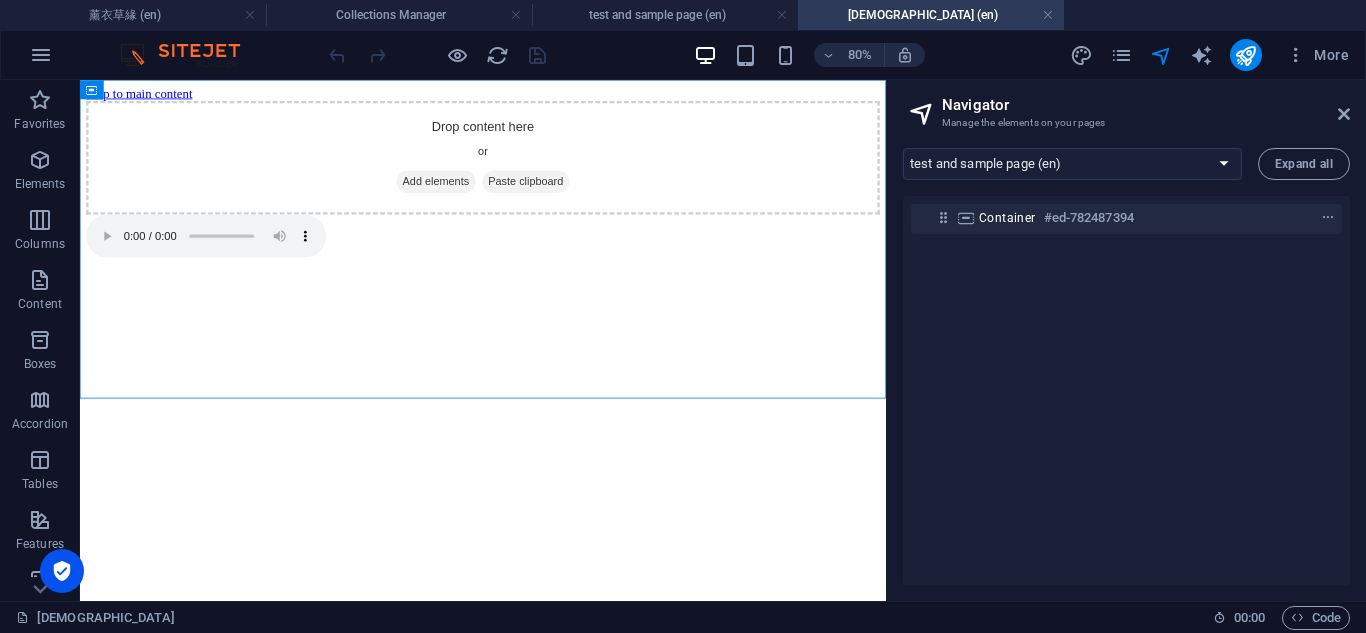 scroll, scrollTop: 970, scrollLeft: 0, axis: vertical 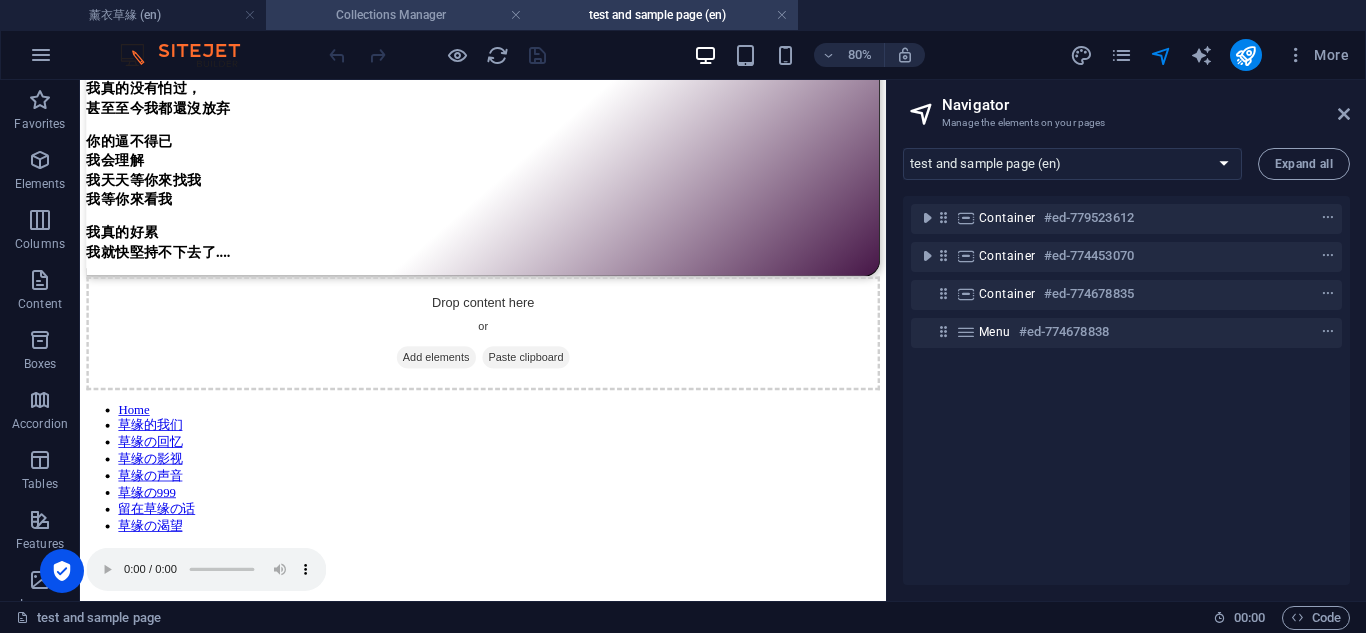 click on "Collections Manager" at bounding box center [399, 15] 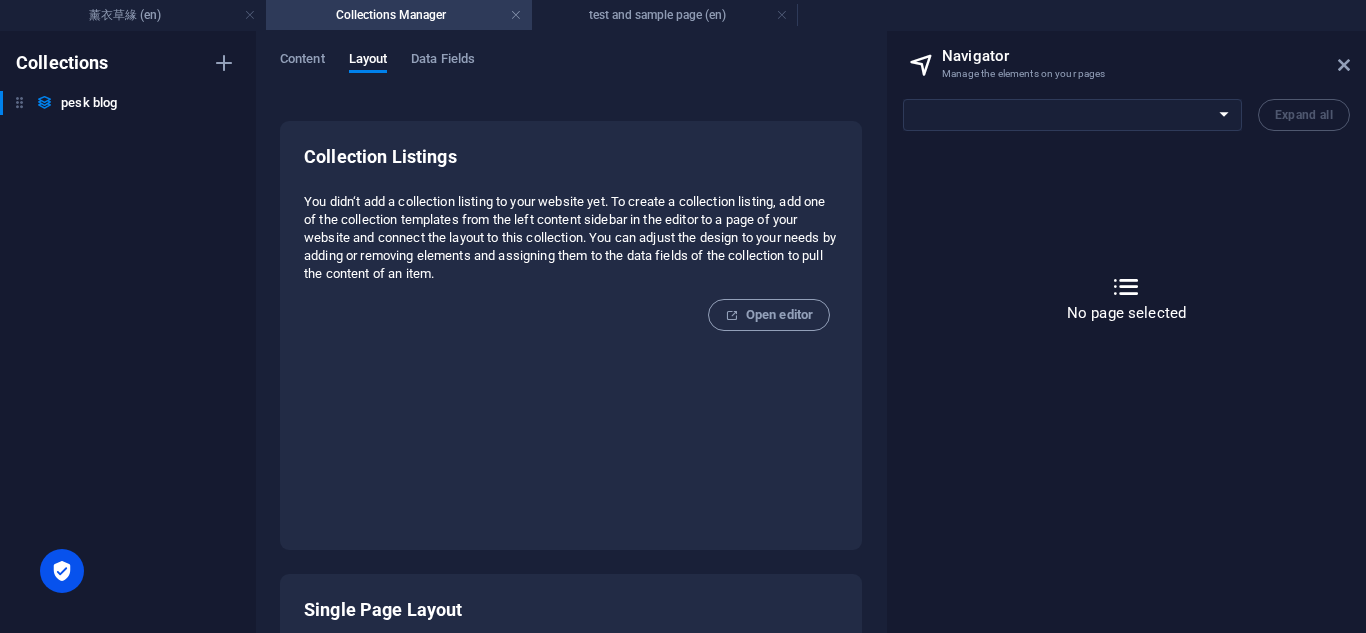 scroll, scrollTop: 0, scrollLeft: 0, axis: both 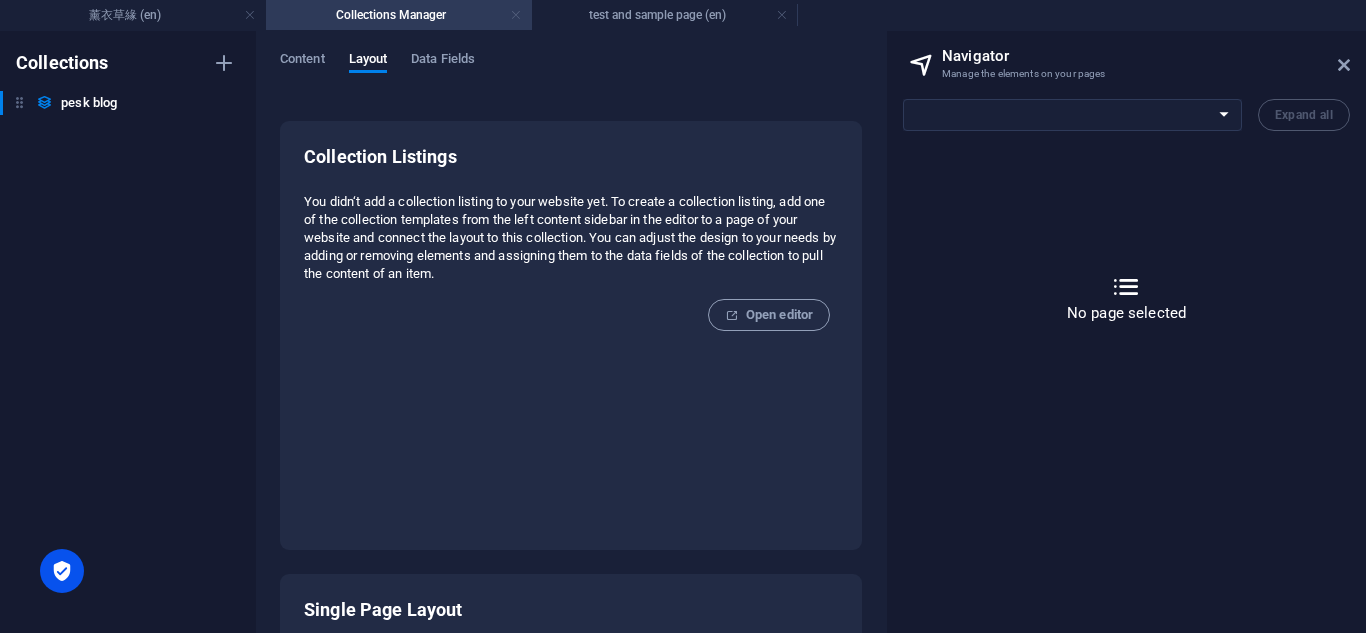 click at bounding box center (516, 15) 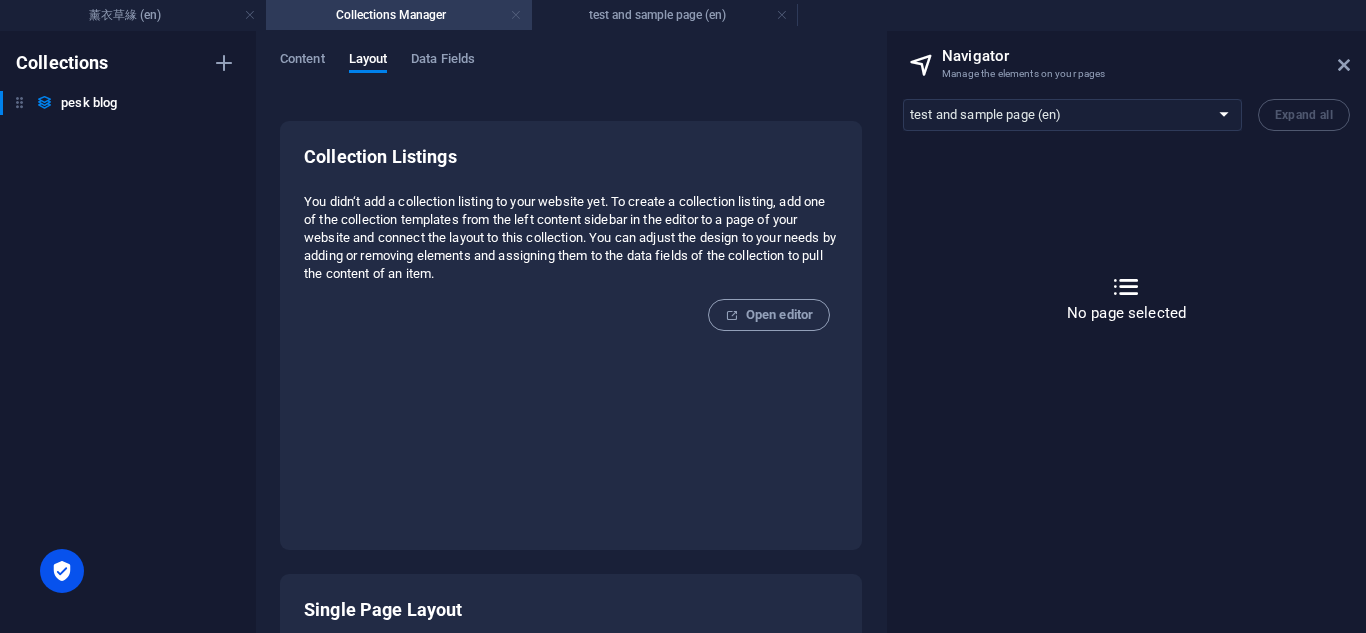 scroll, scrollTop: 970, scrollLeft: 0, axis: vertical 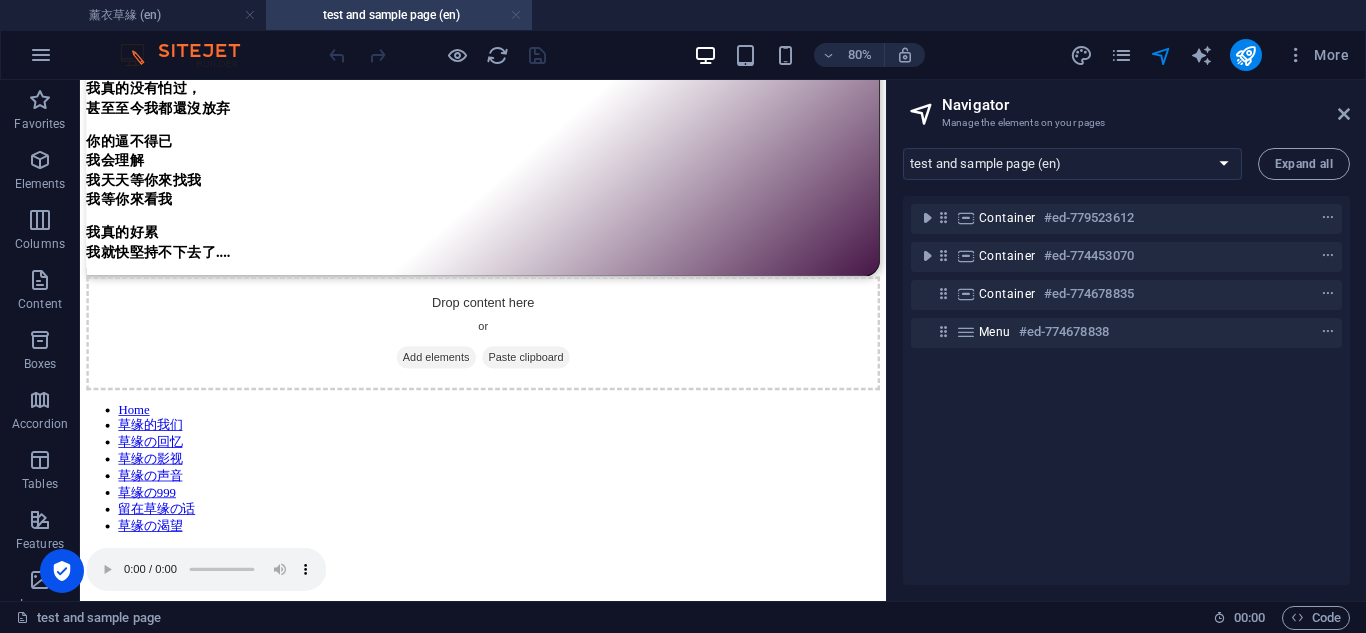 click at bounding box center [516, 15] 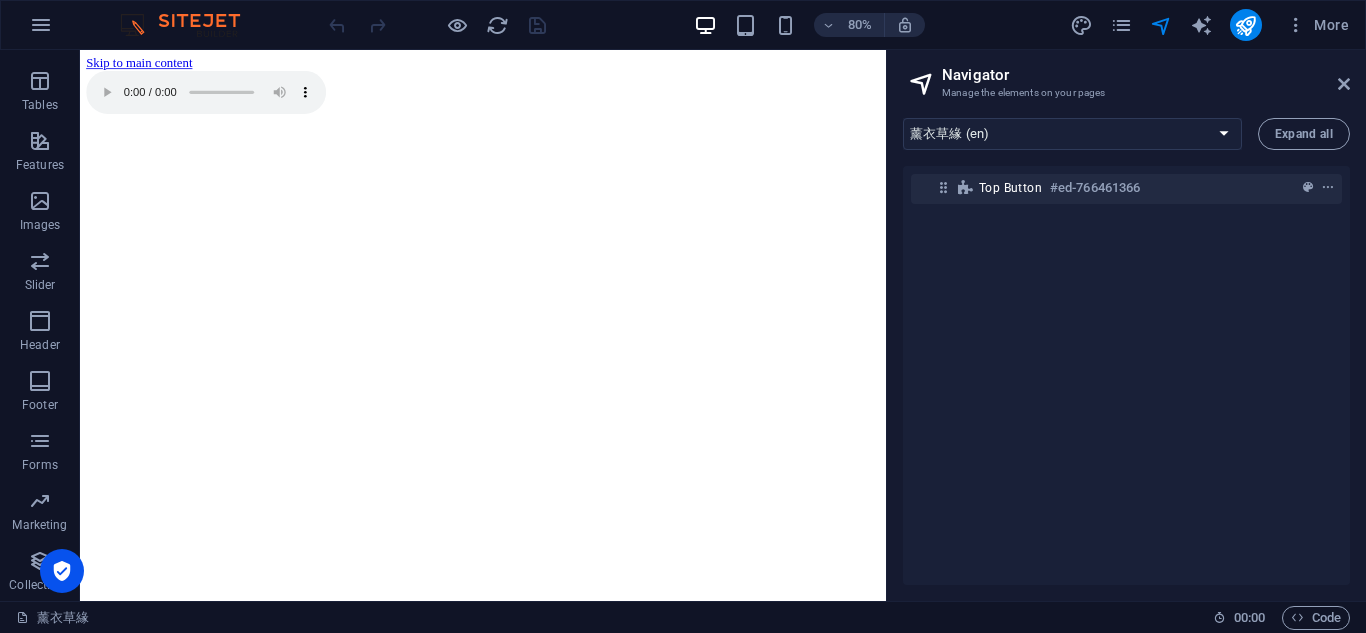click at bounding box center (437, 25) 